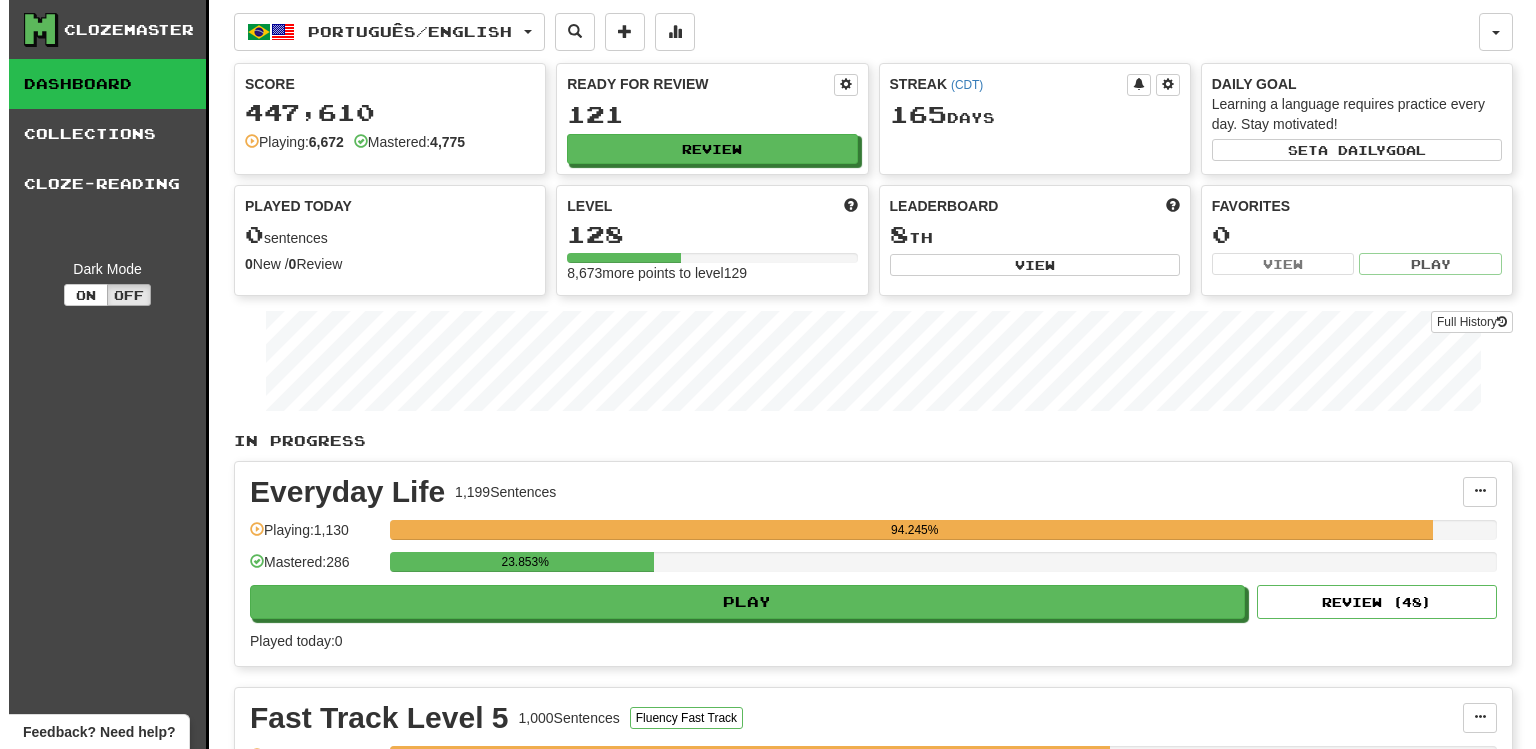 scroll, scrollTop: 0, scrollLeft: 0, axis: both 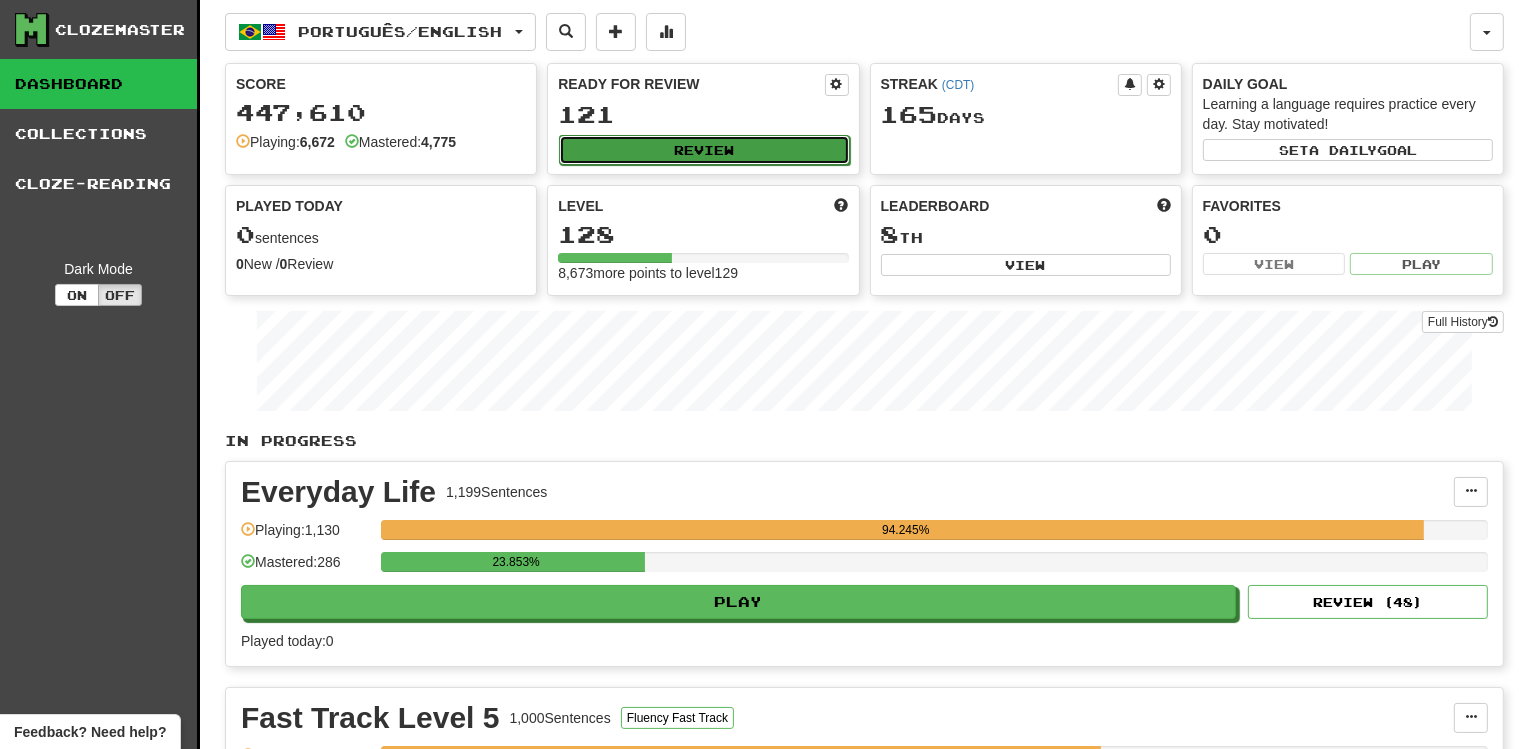 click on "Review" at bounding box center [704, 150] 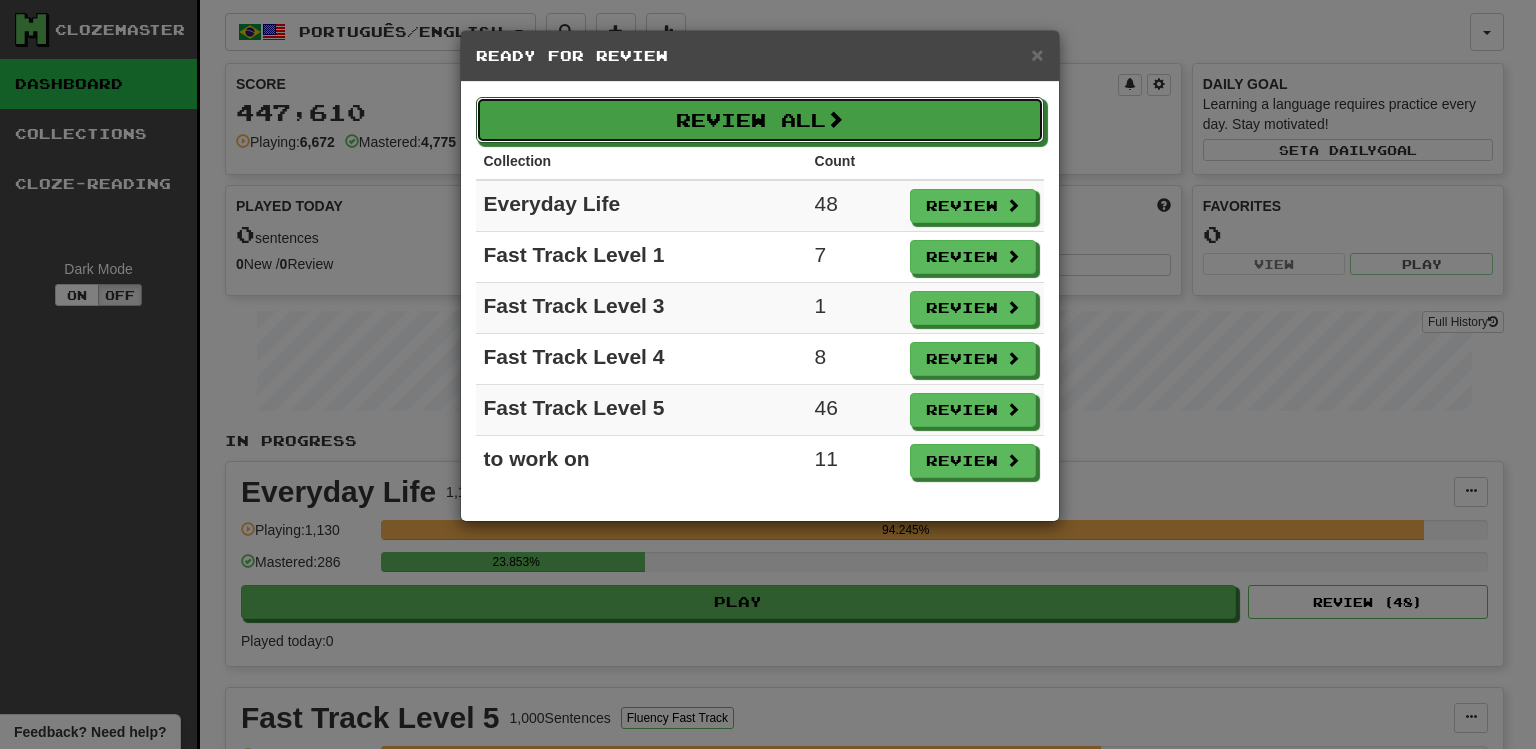click on "Review All" at bounding box center (760, 120) 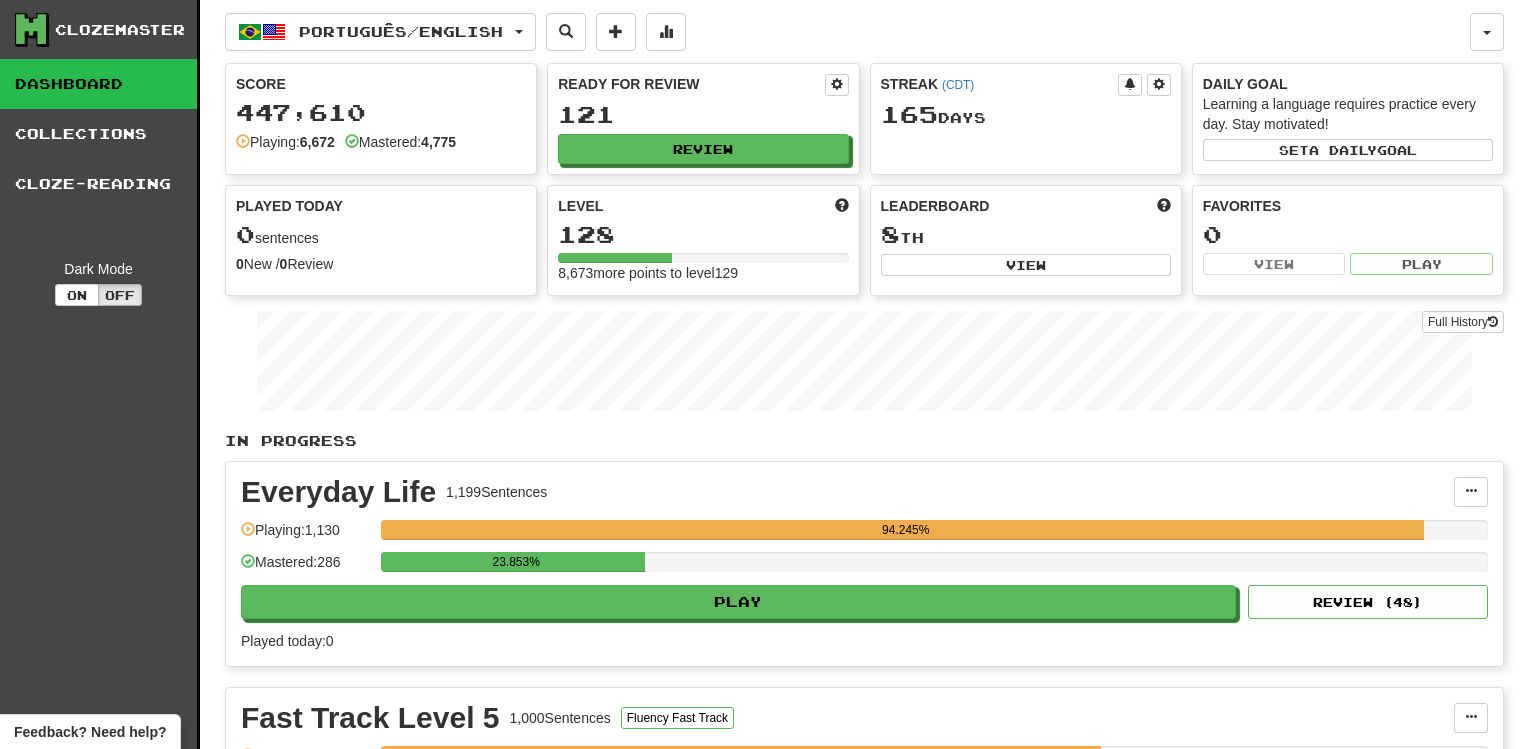 select on "**" 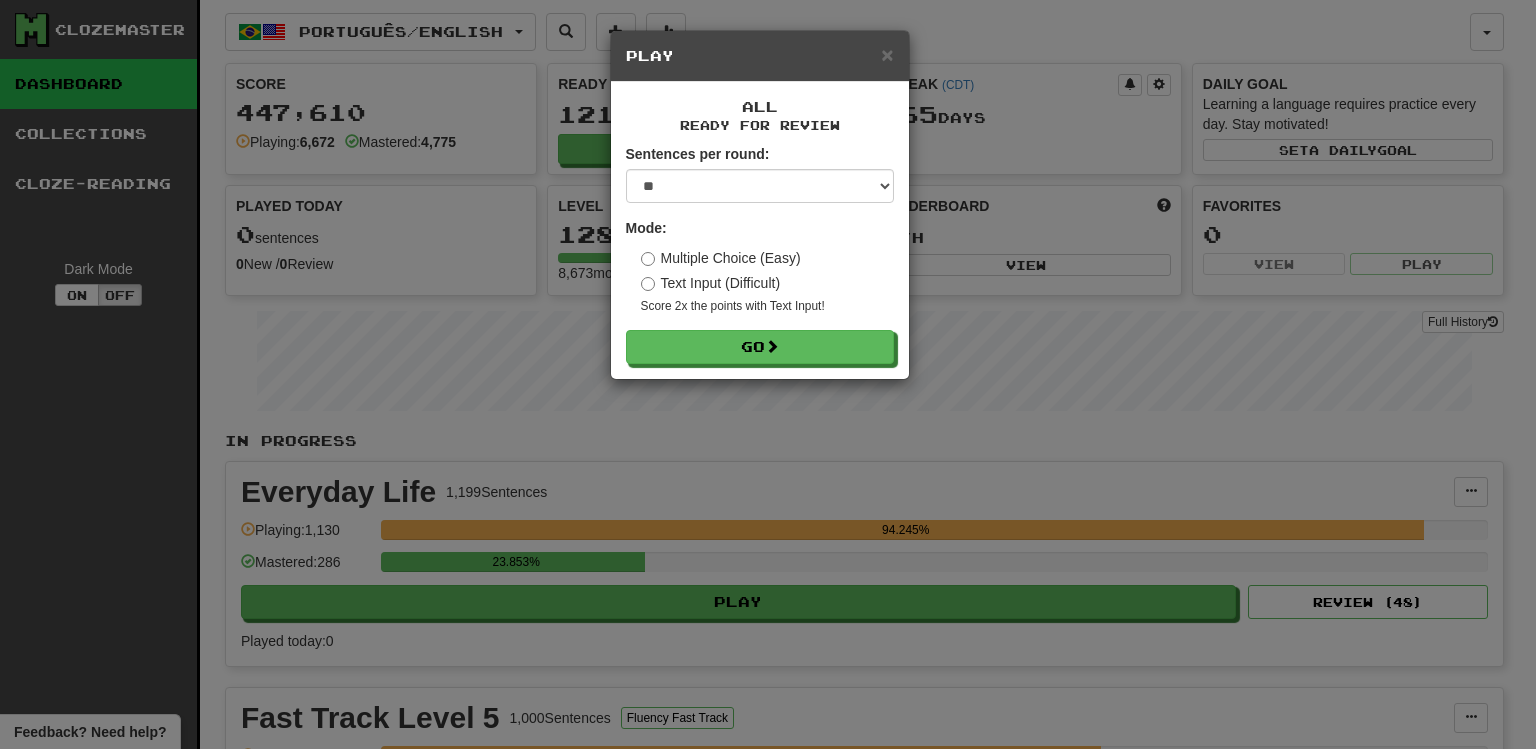 drag, startPoint x: 586, startPoint y: 477, endPoint x: 612, endPoint y: 374, distance: 106.23088 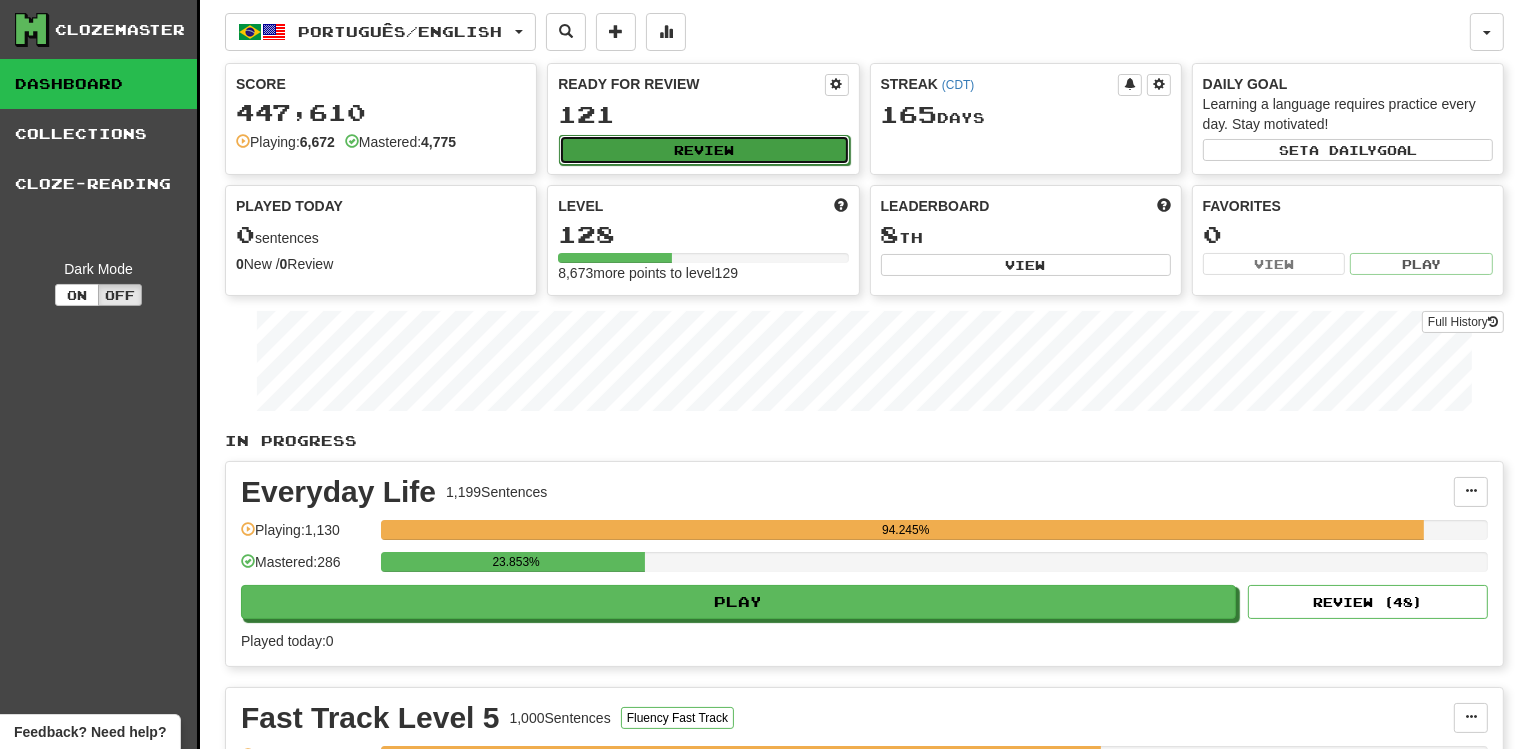 click on "Review" at bounding box center [704, 150] 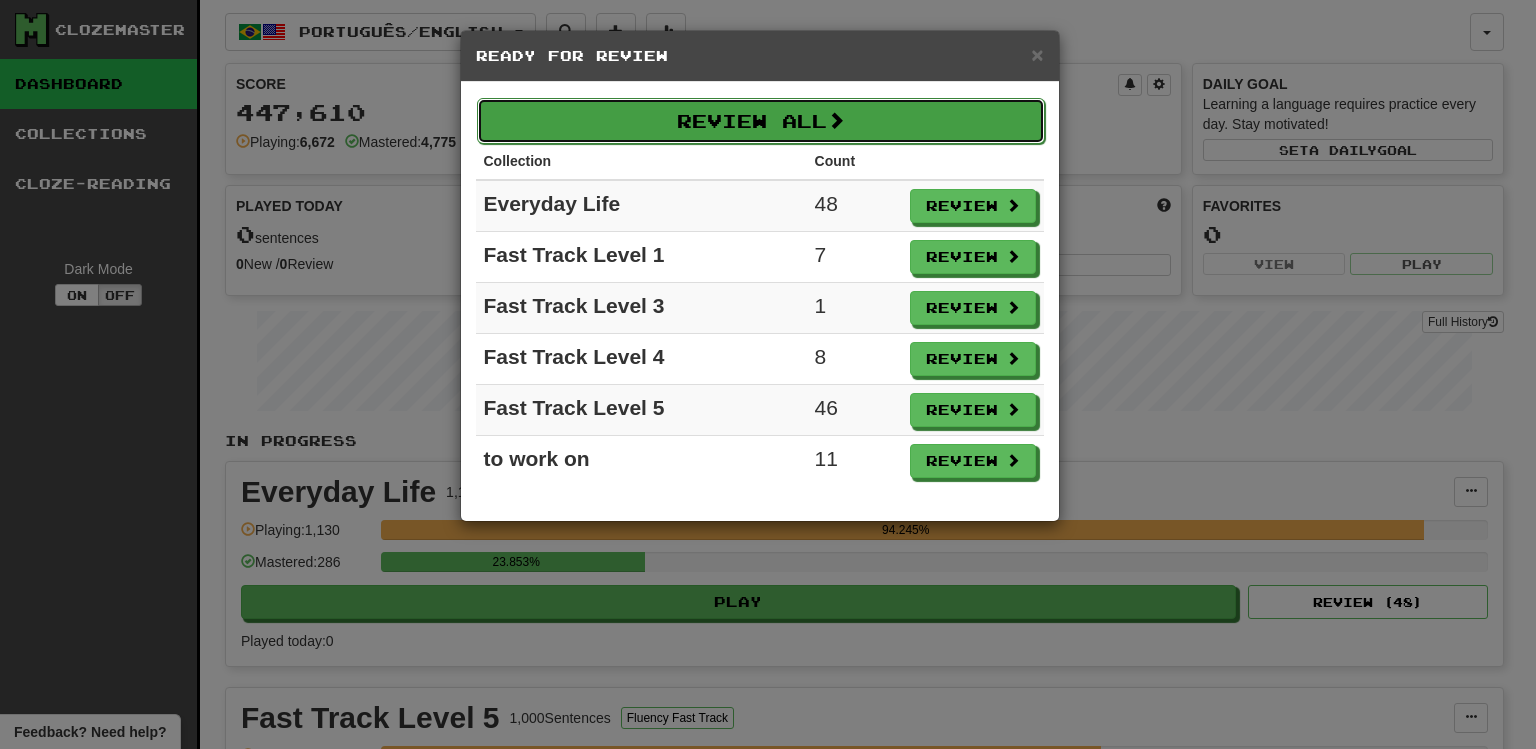 click on "Review All" at bounding box center (761, 121) 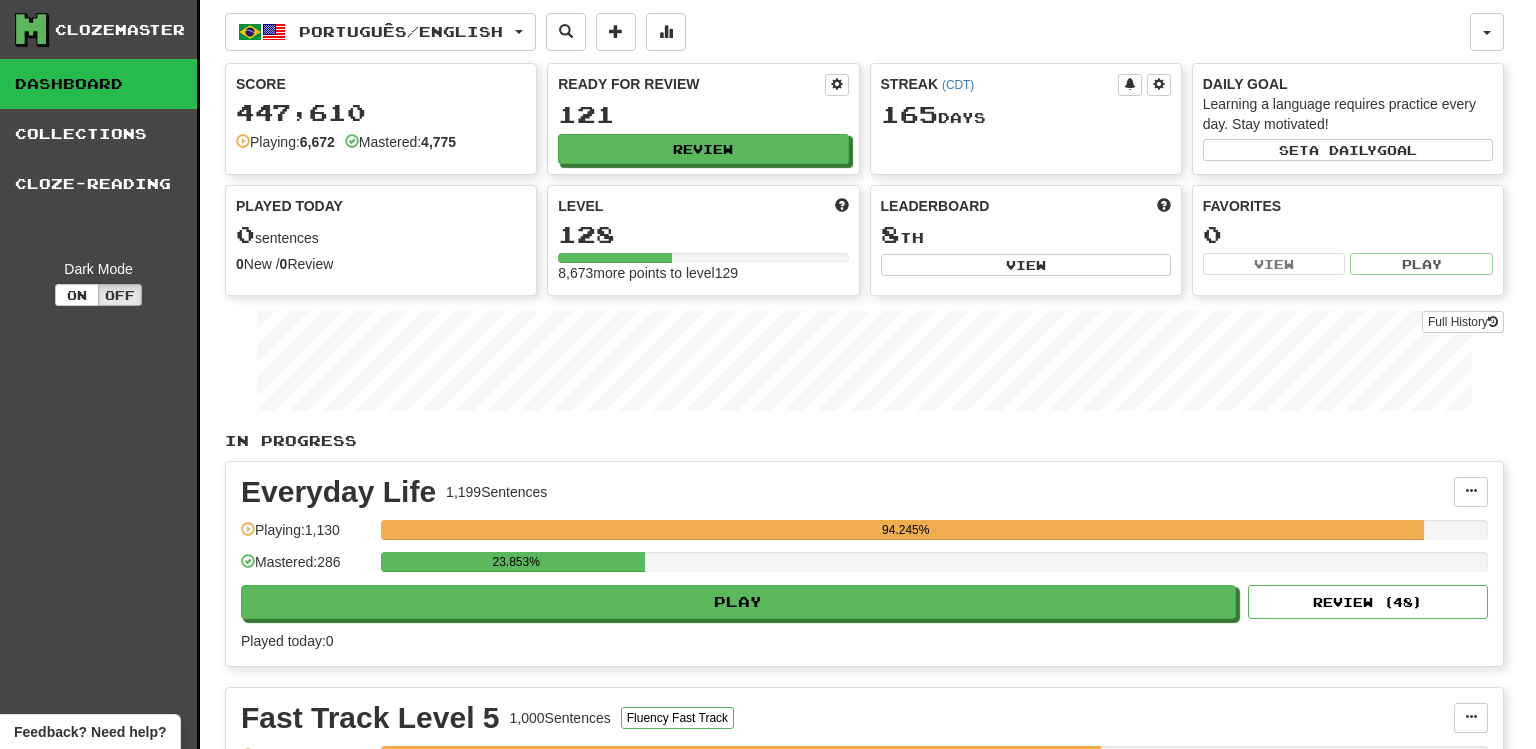 select on "**" 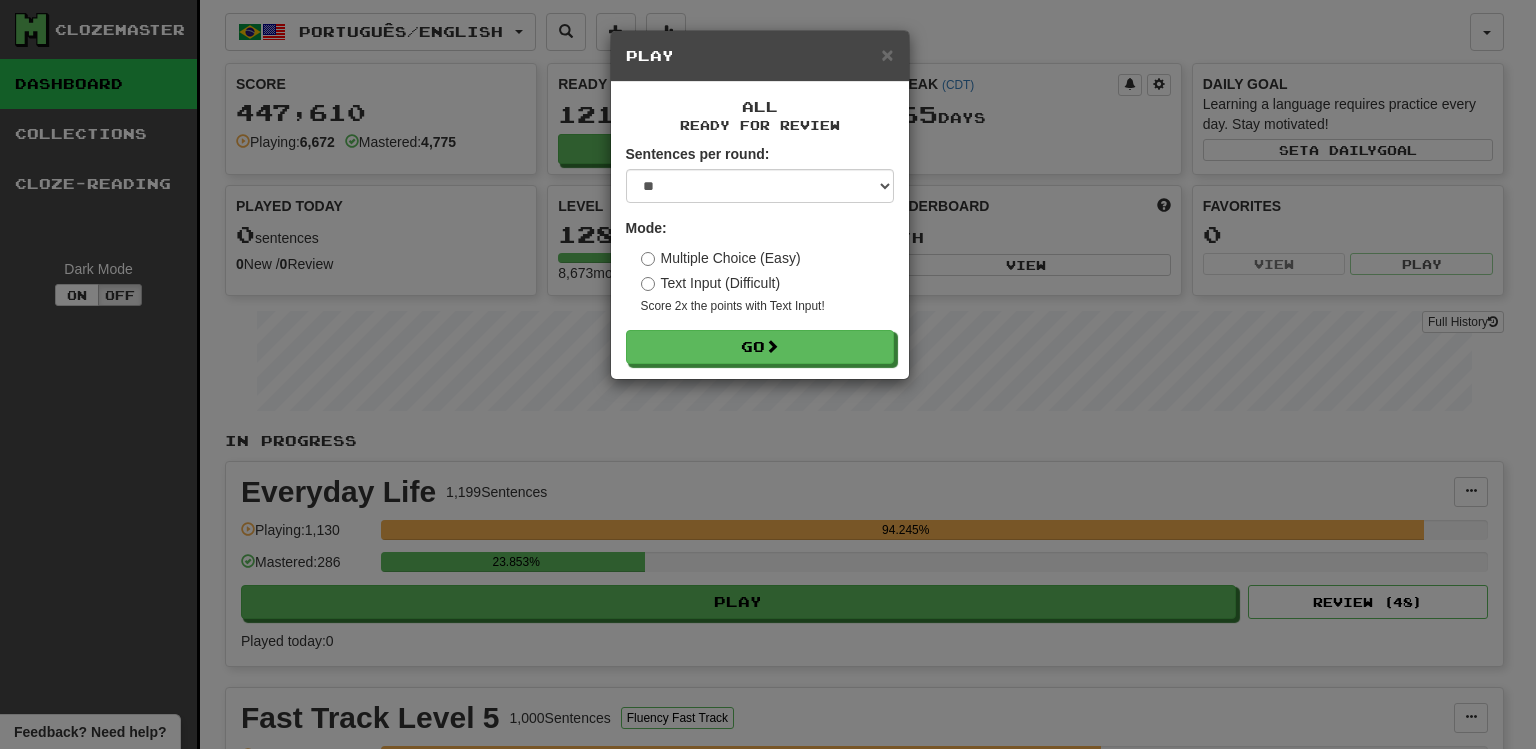 click on "Multiple Choice (Easy) Text Input (Difficult) Score 2x the points with Text Input !" at bounding box center [767, 281] 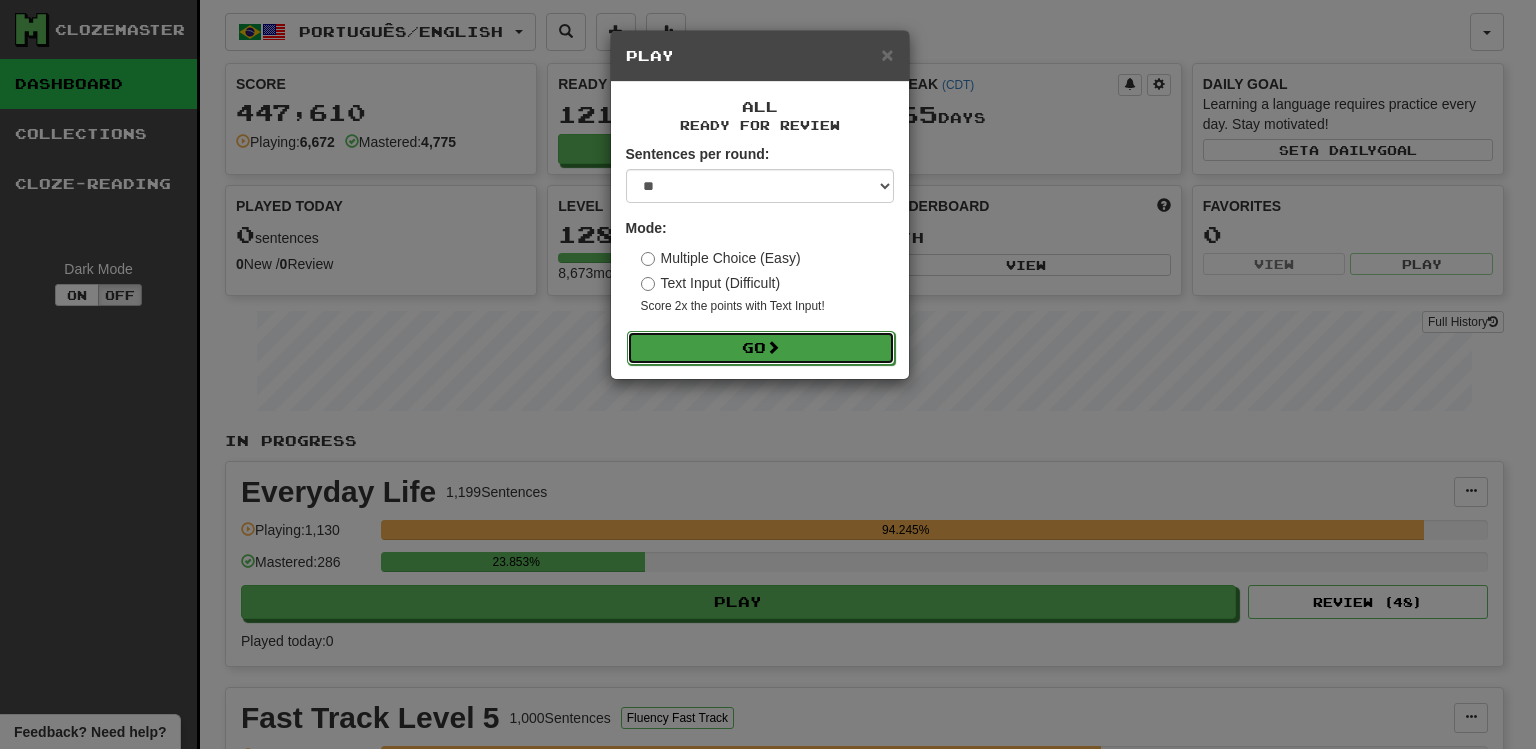 click on "Go" at bounding box center [761, 348] 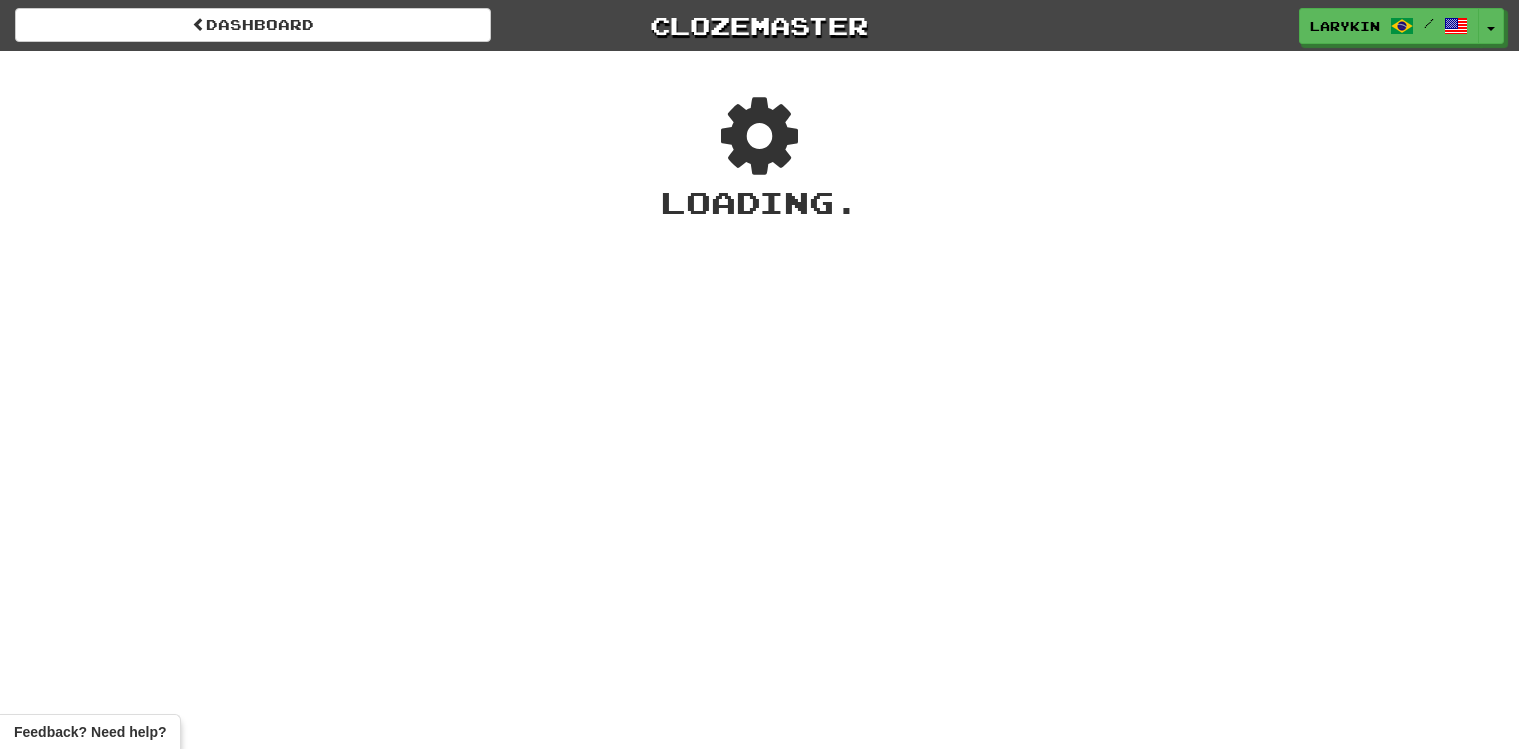 scroll, scrollTop: 0, scrollLeft: 0, axis: both 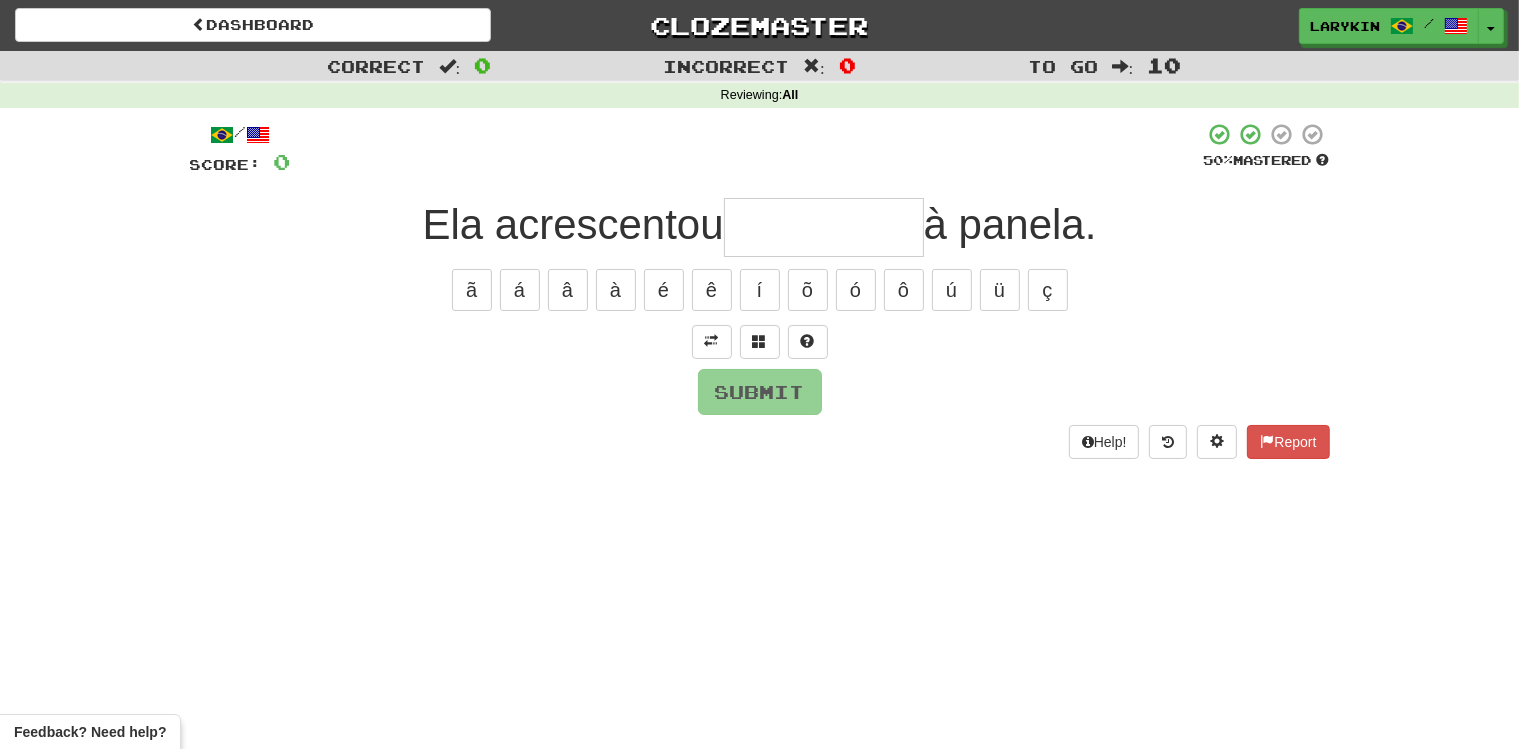 click at bounding box center (824, 227) 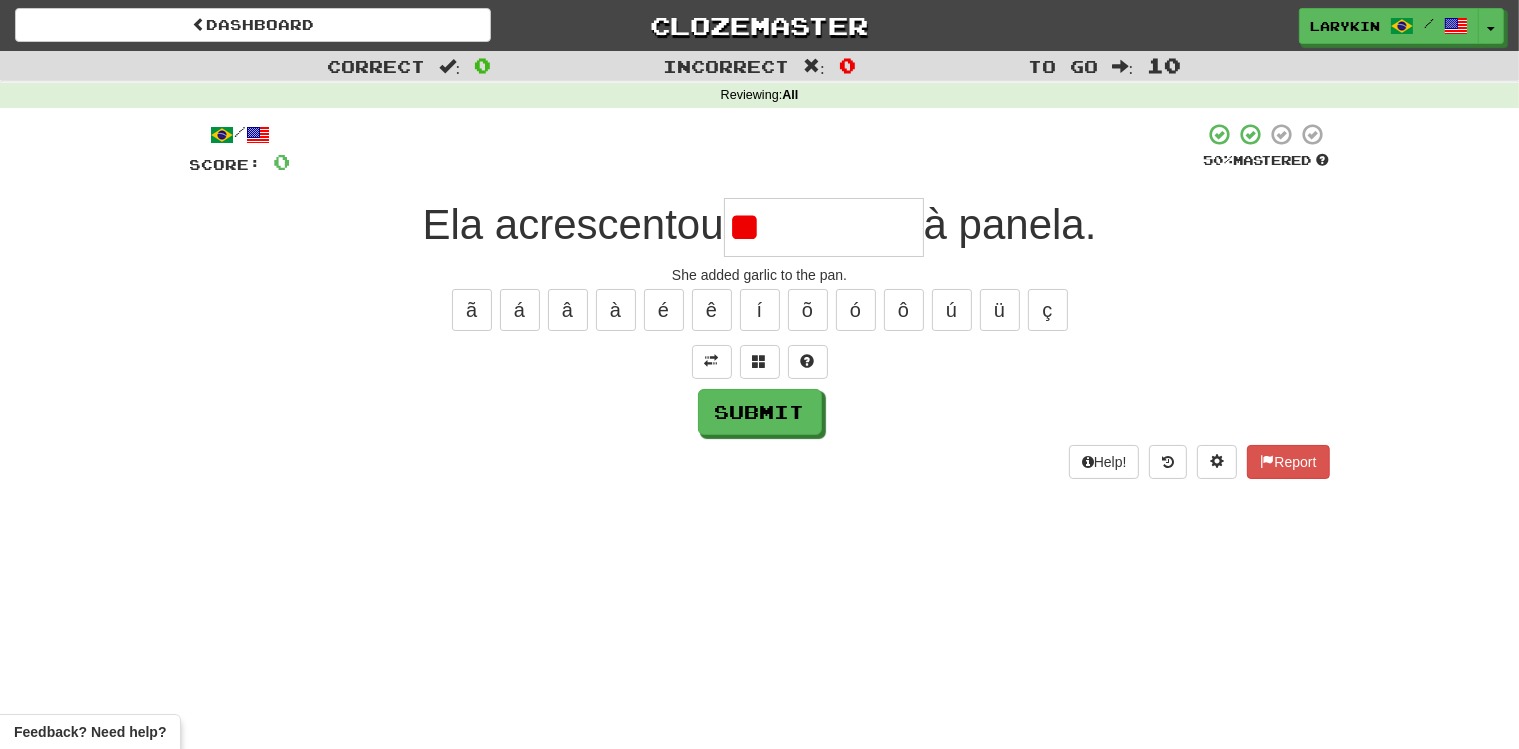 type on "*" 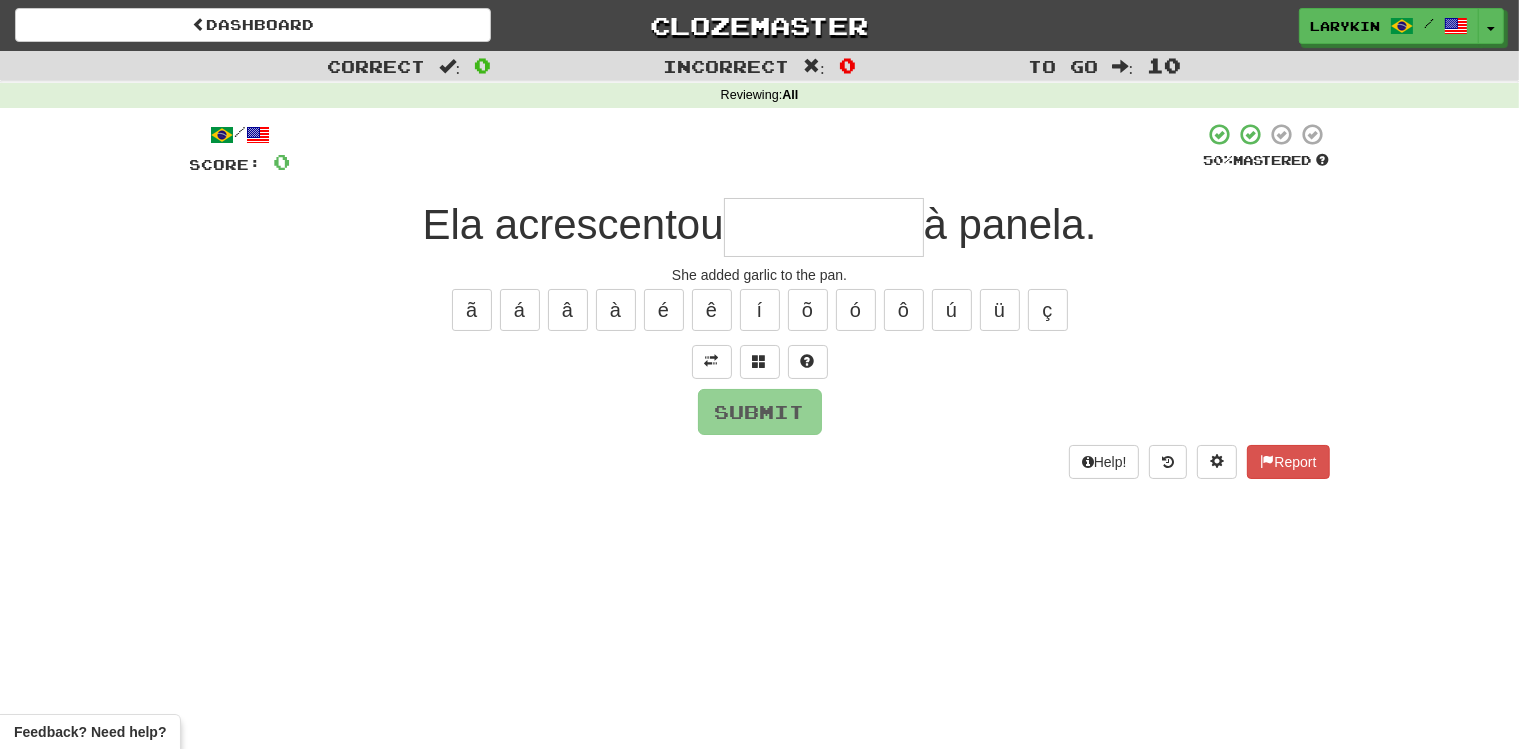type on "*" 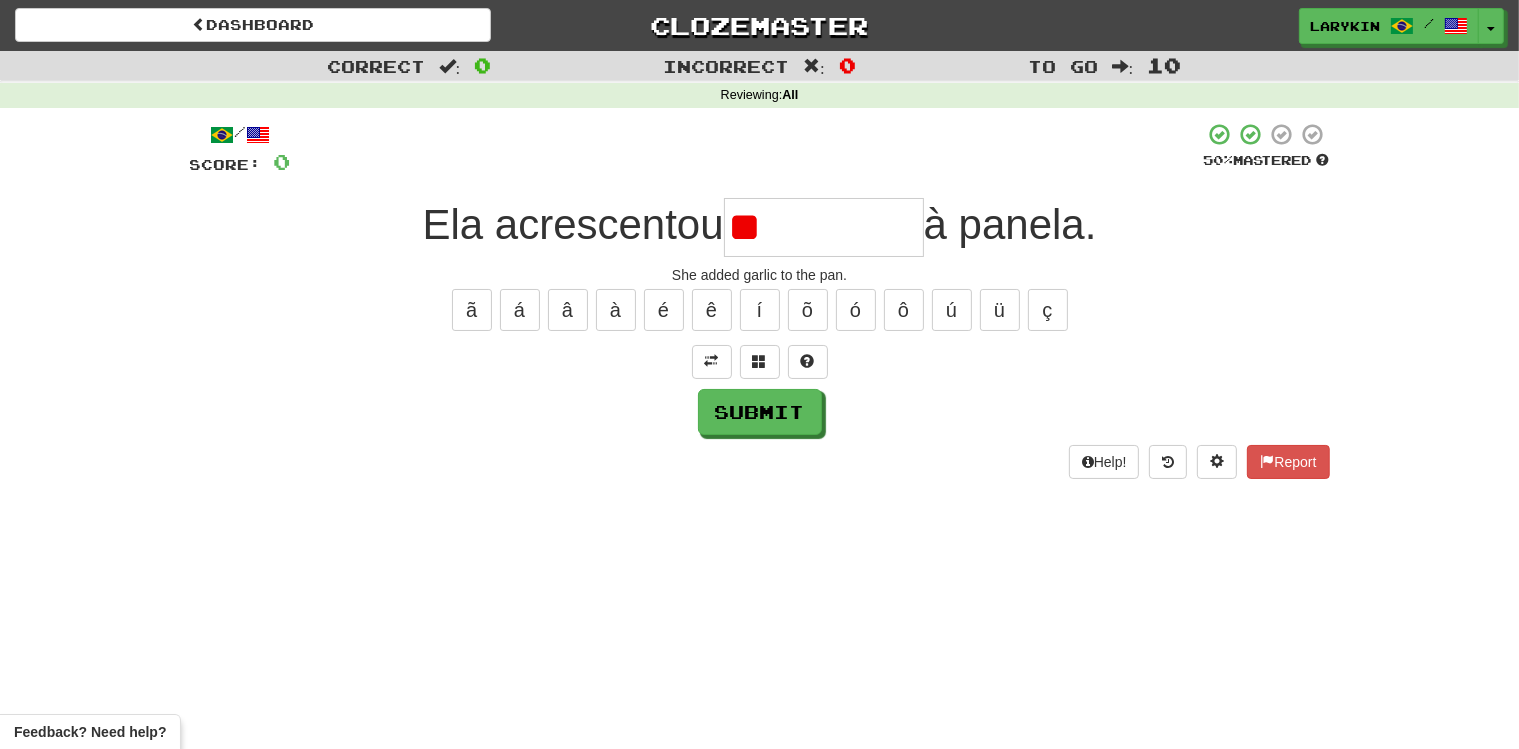 type on "*" 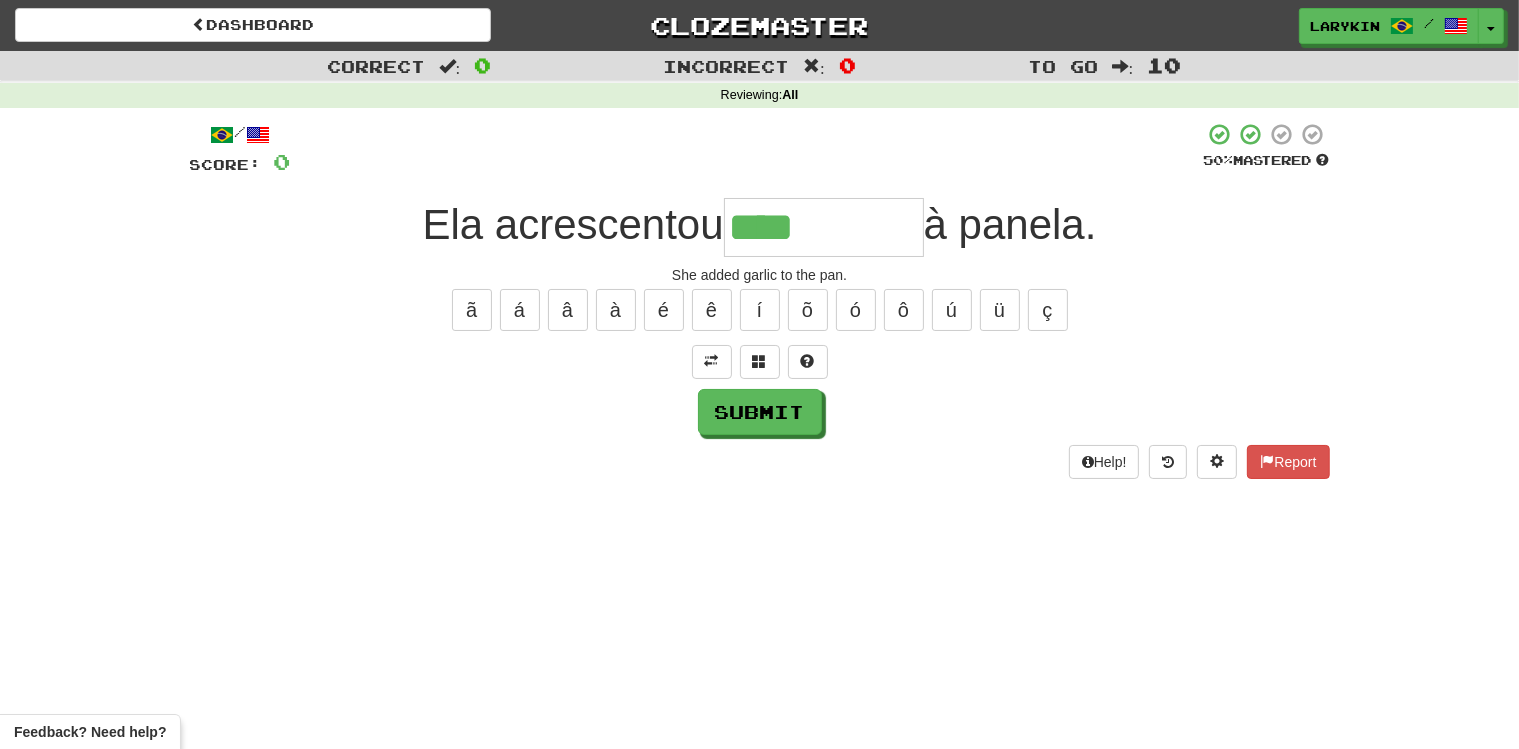 type on "****" 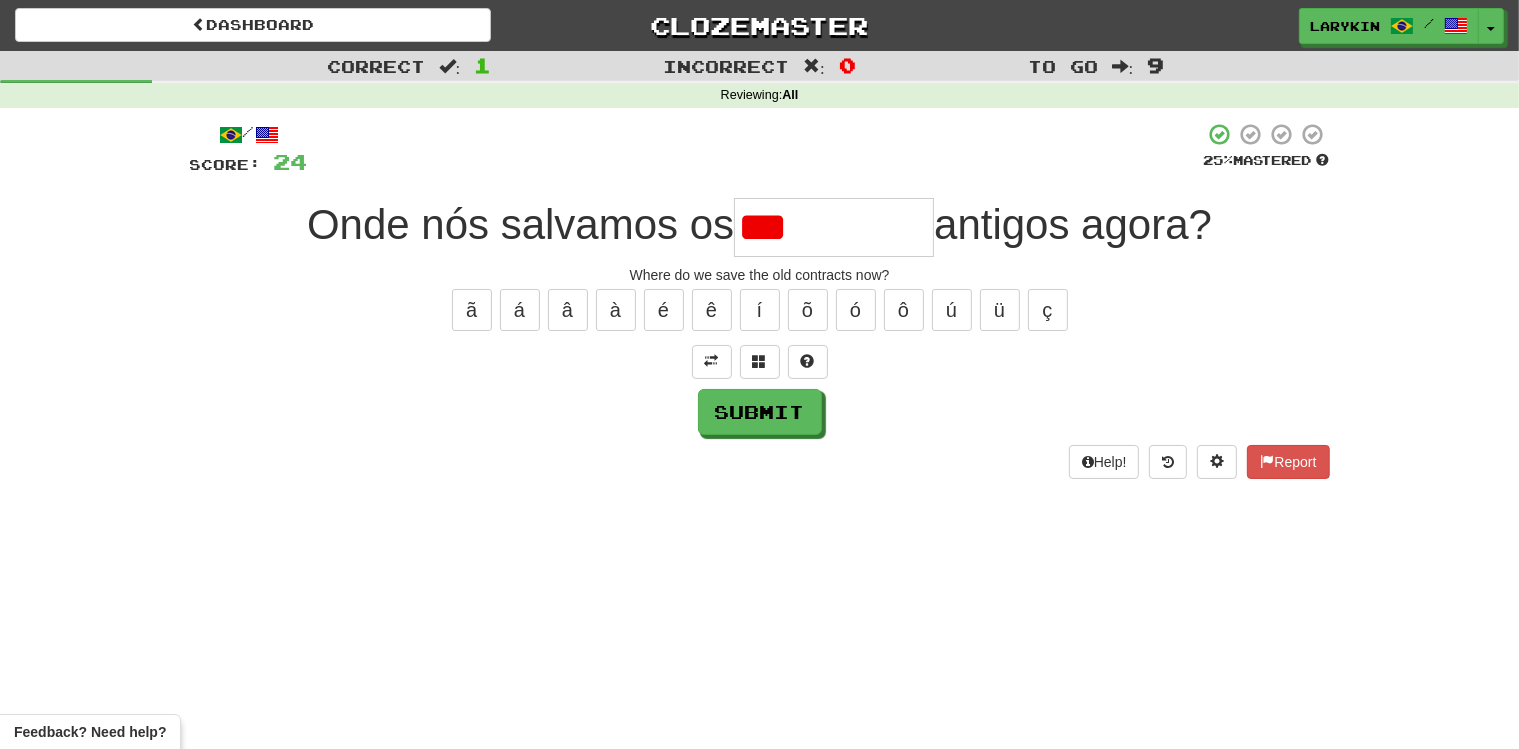 type on "*" 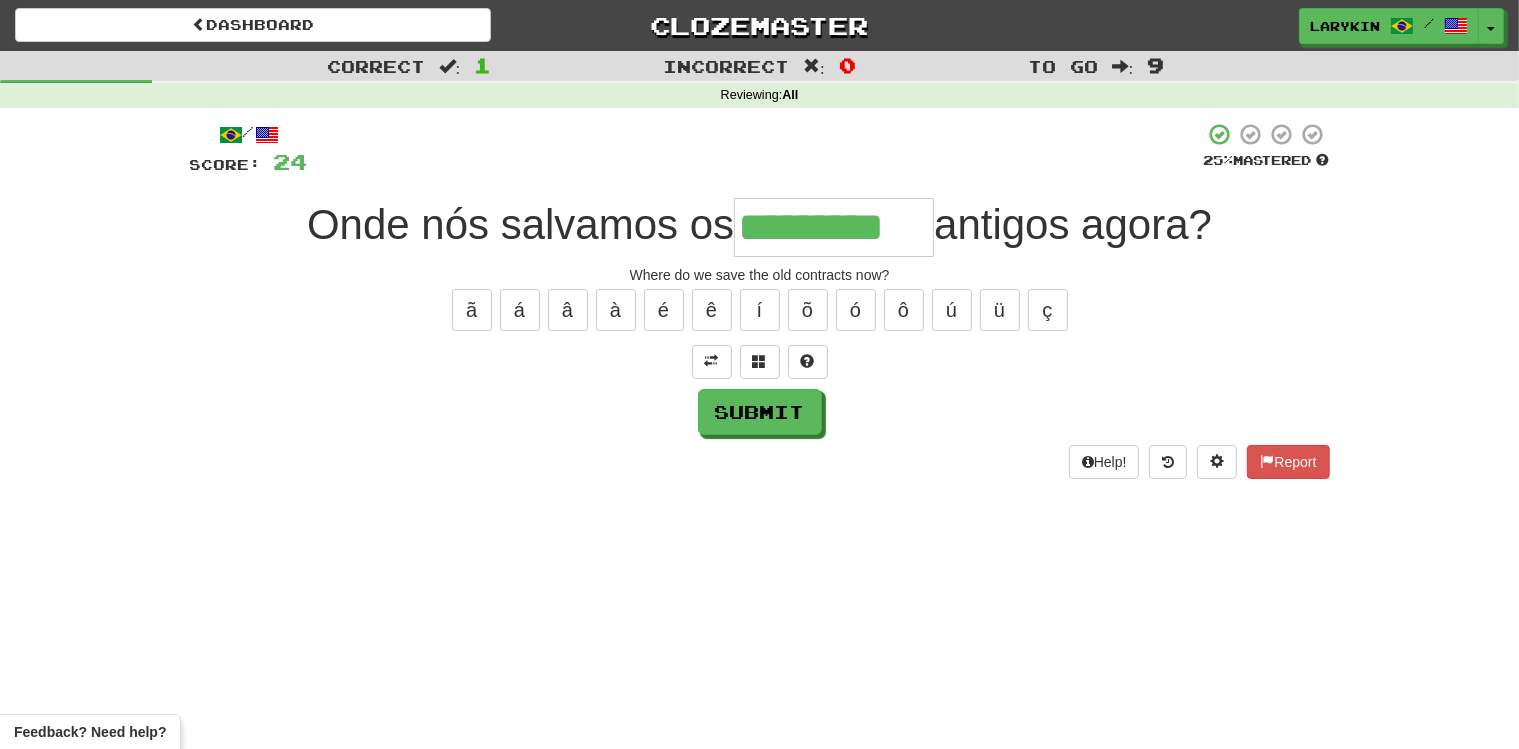 type on "*********" 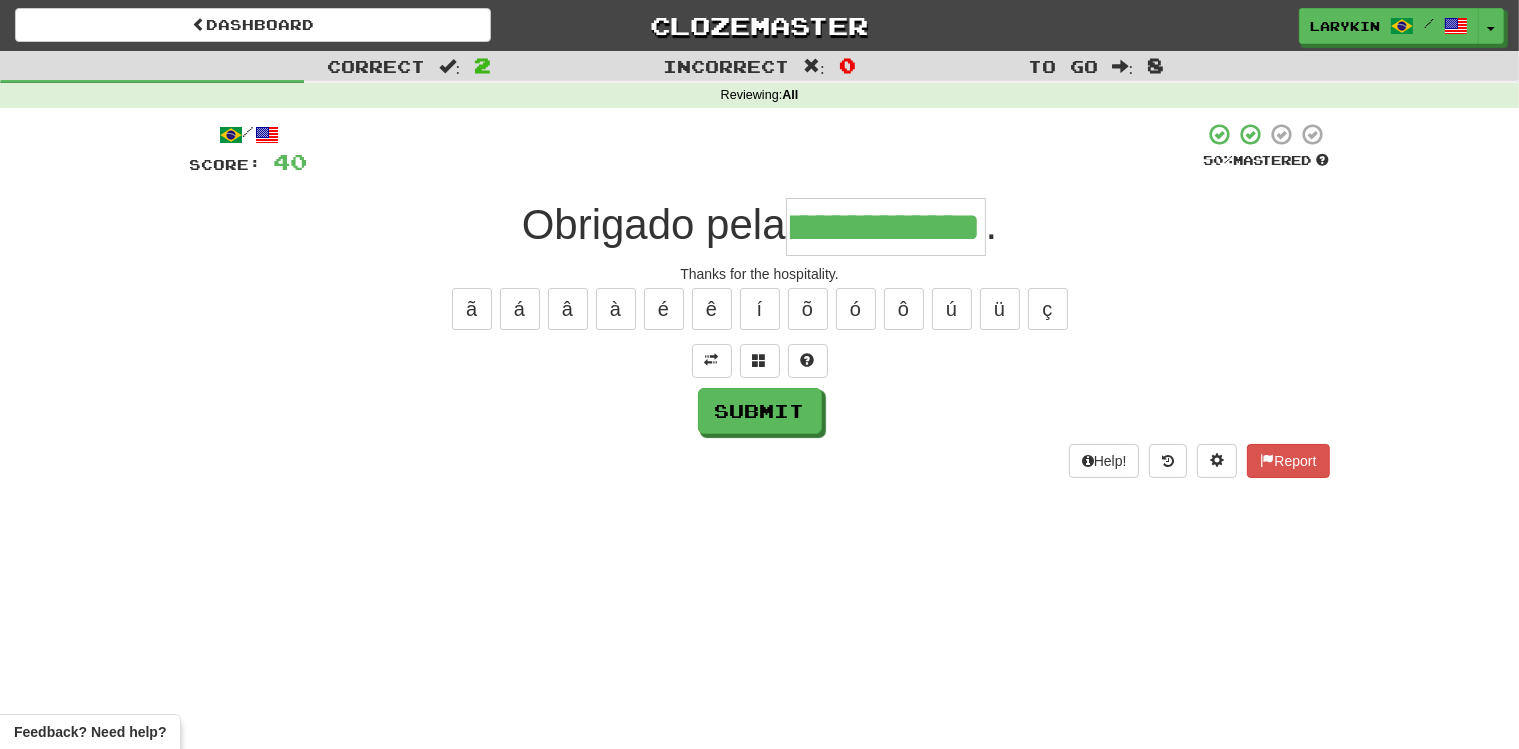 scroll, scrollTop: 0, scrollLeft: 55, axis: horizontal 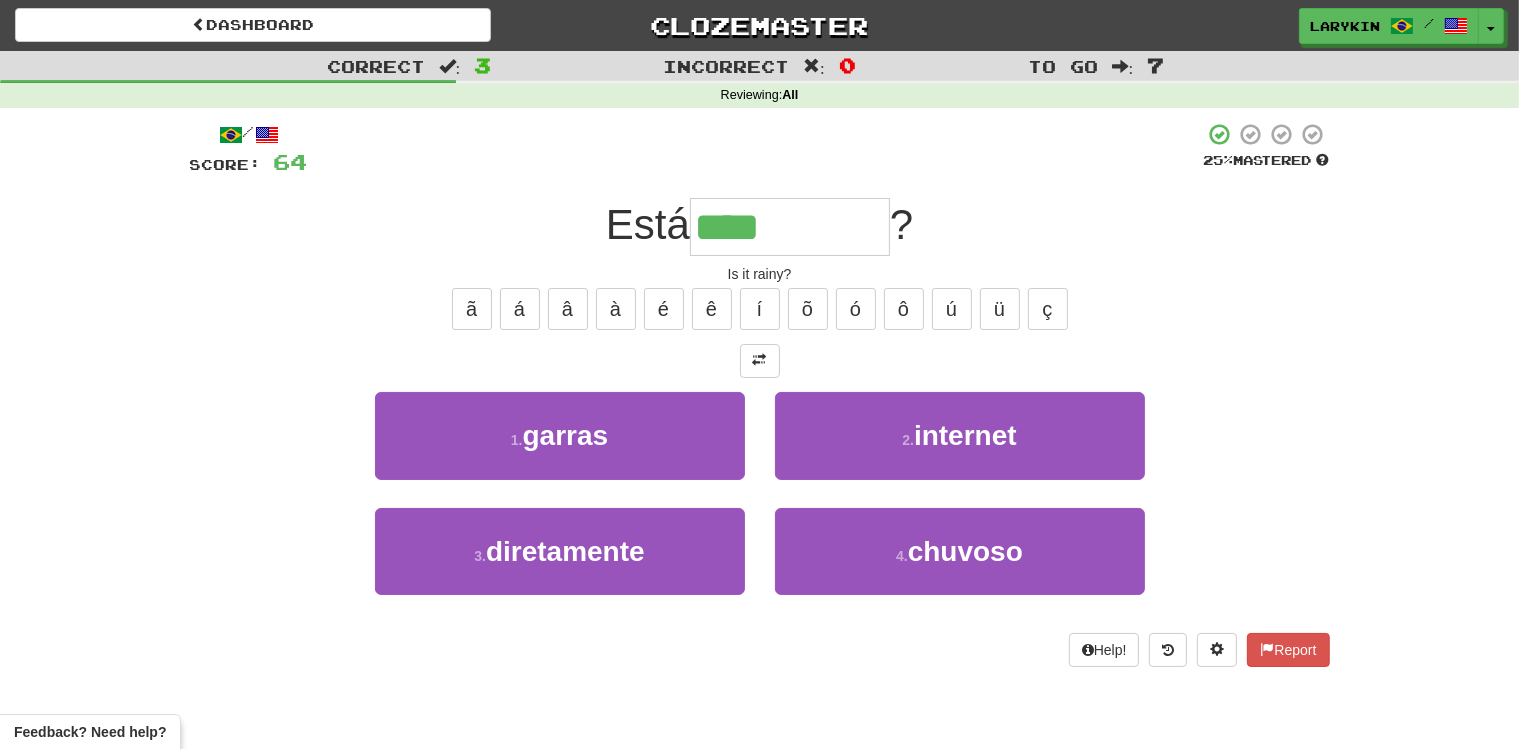 type on "*******" 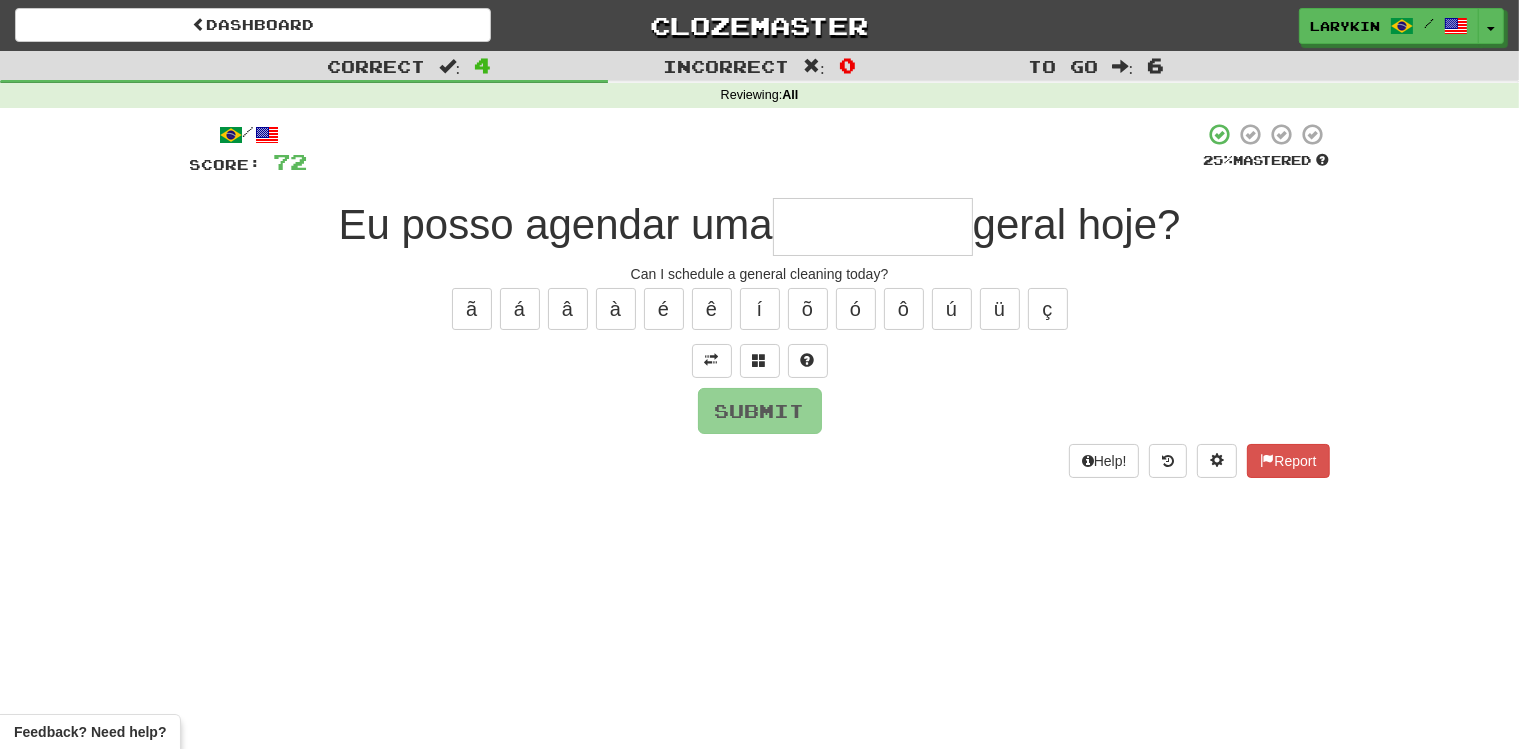 type on "*" 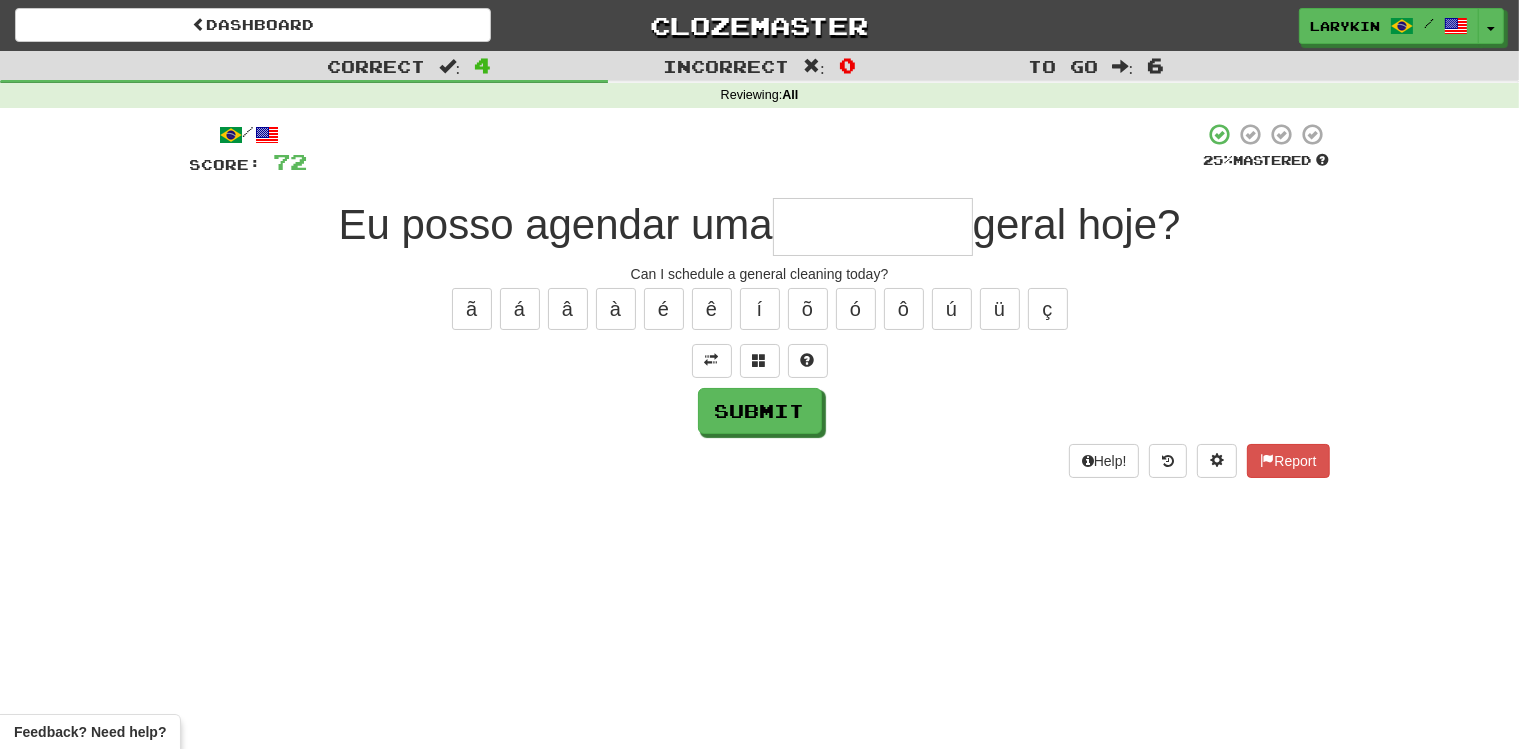 type on "*" 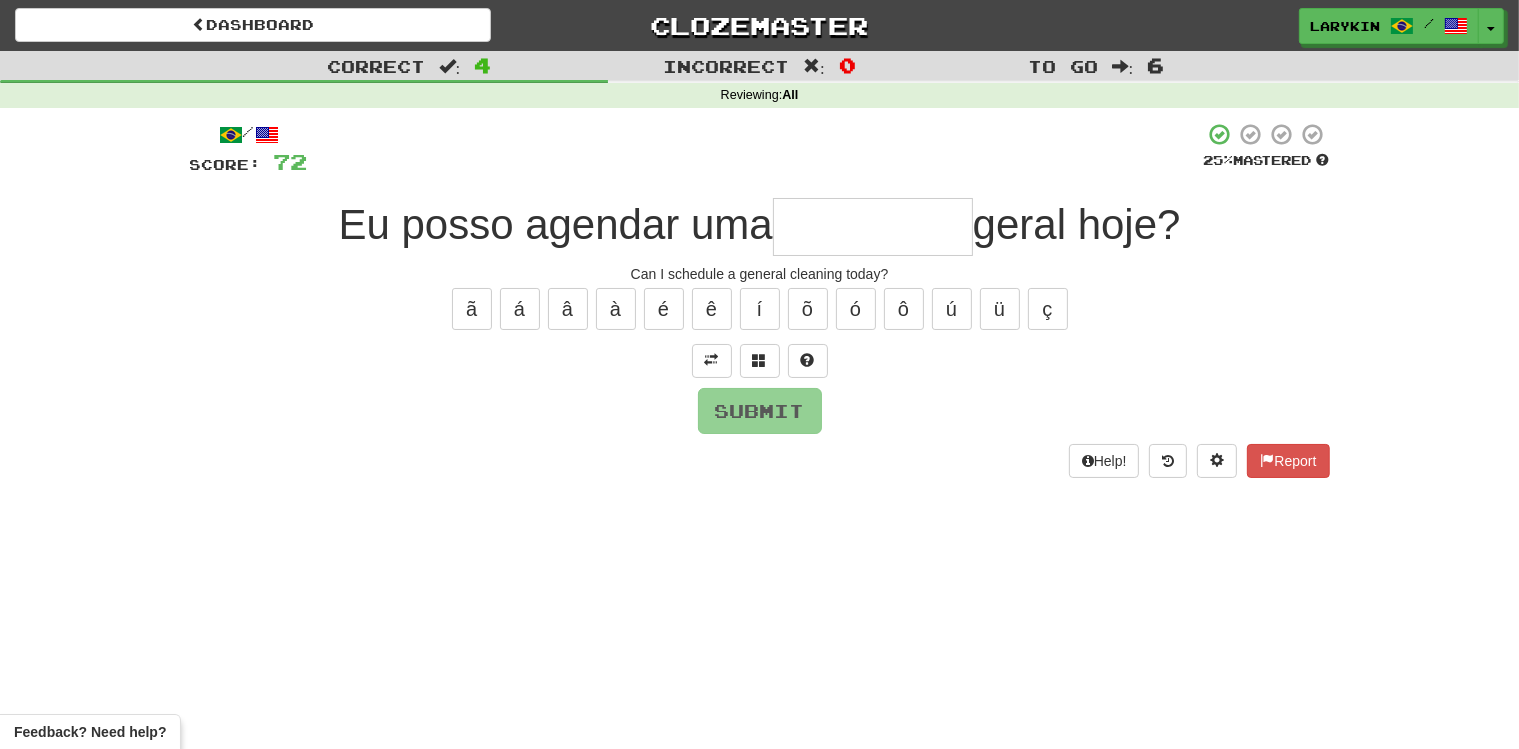 type on "*" 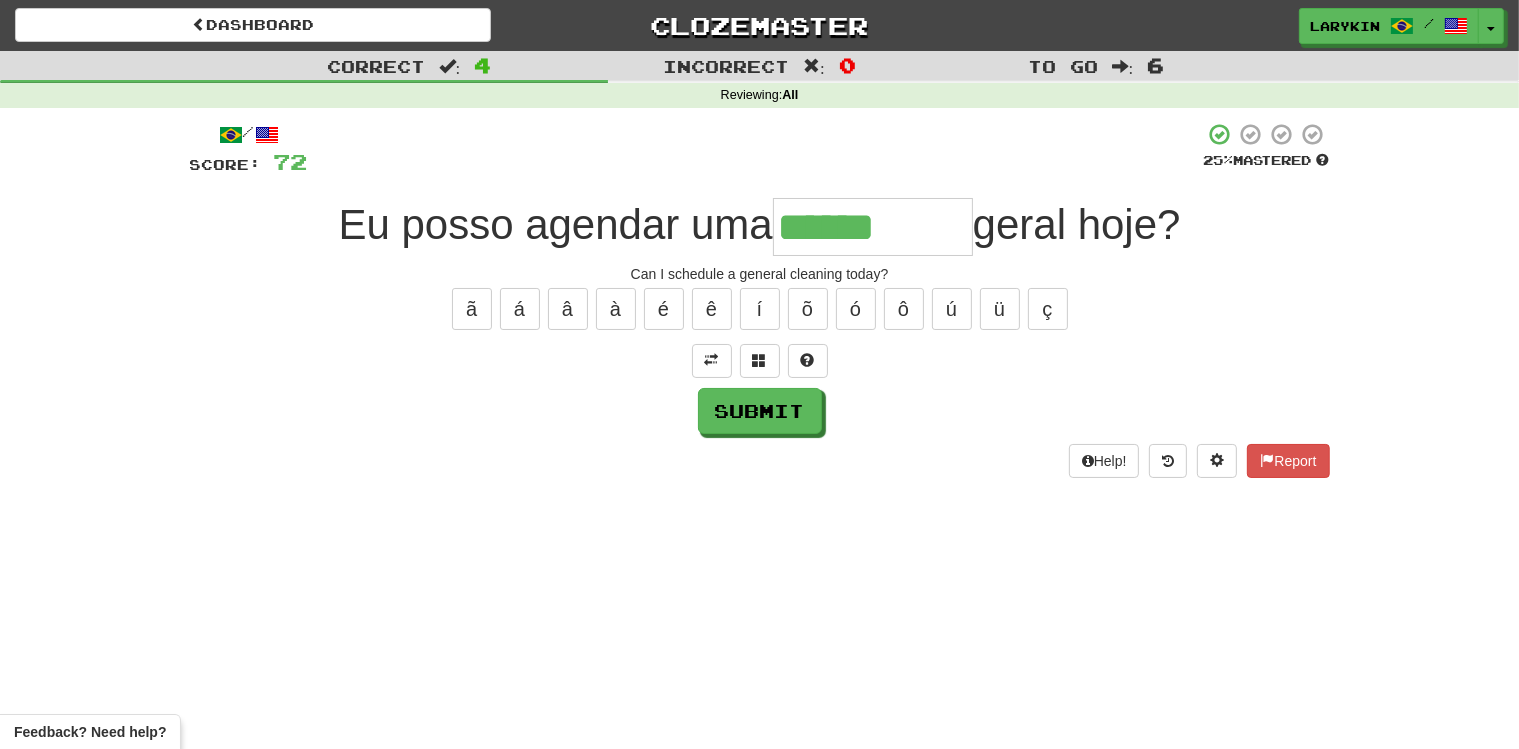 type on "******" 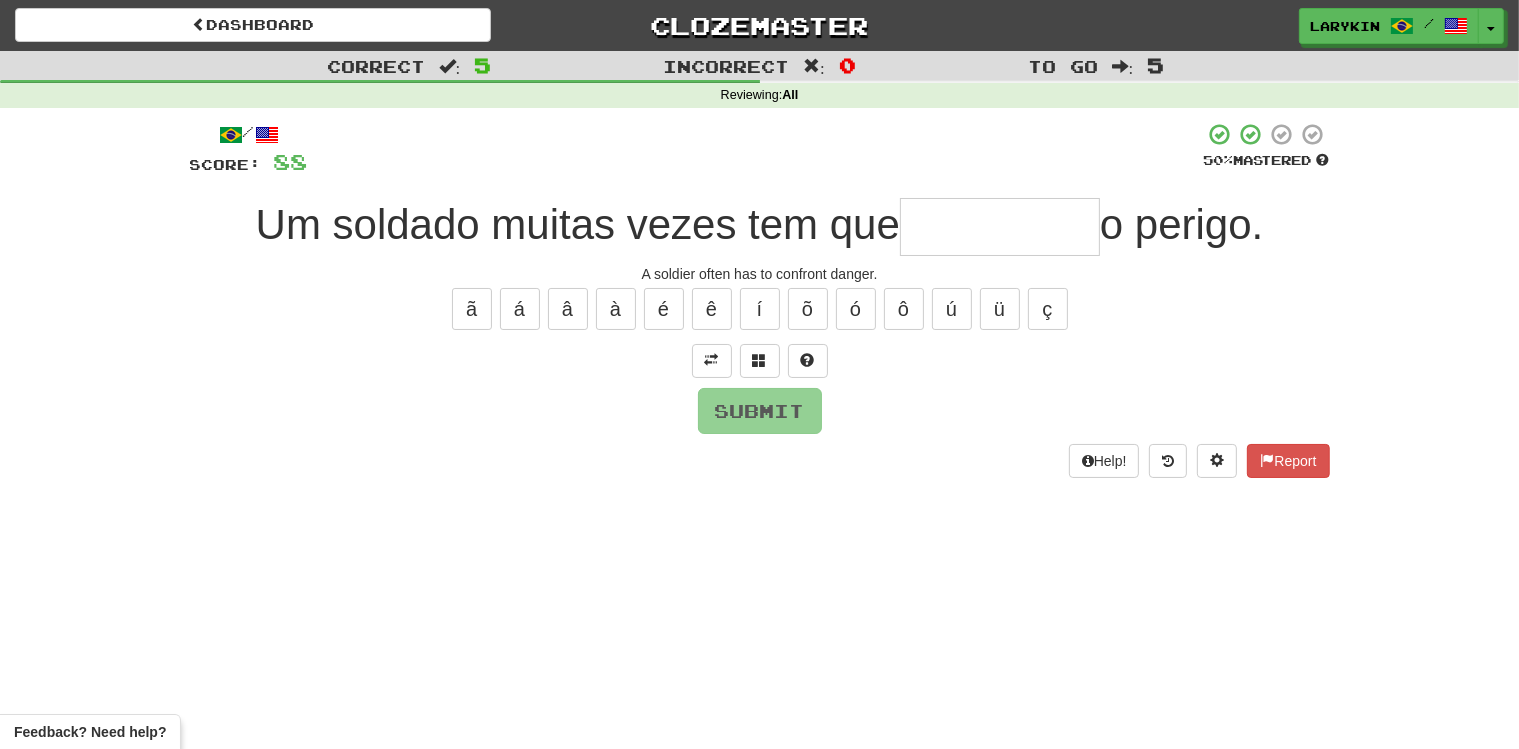 type on "*" 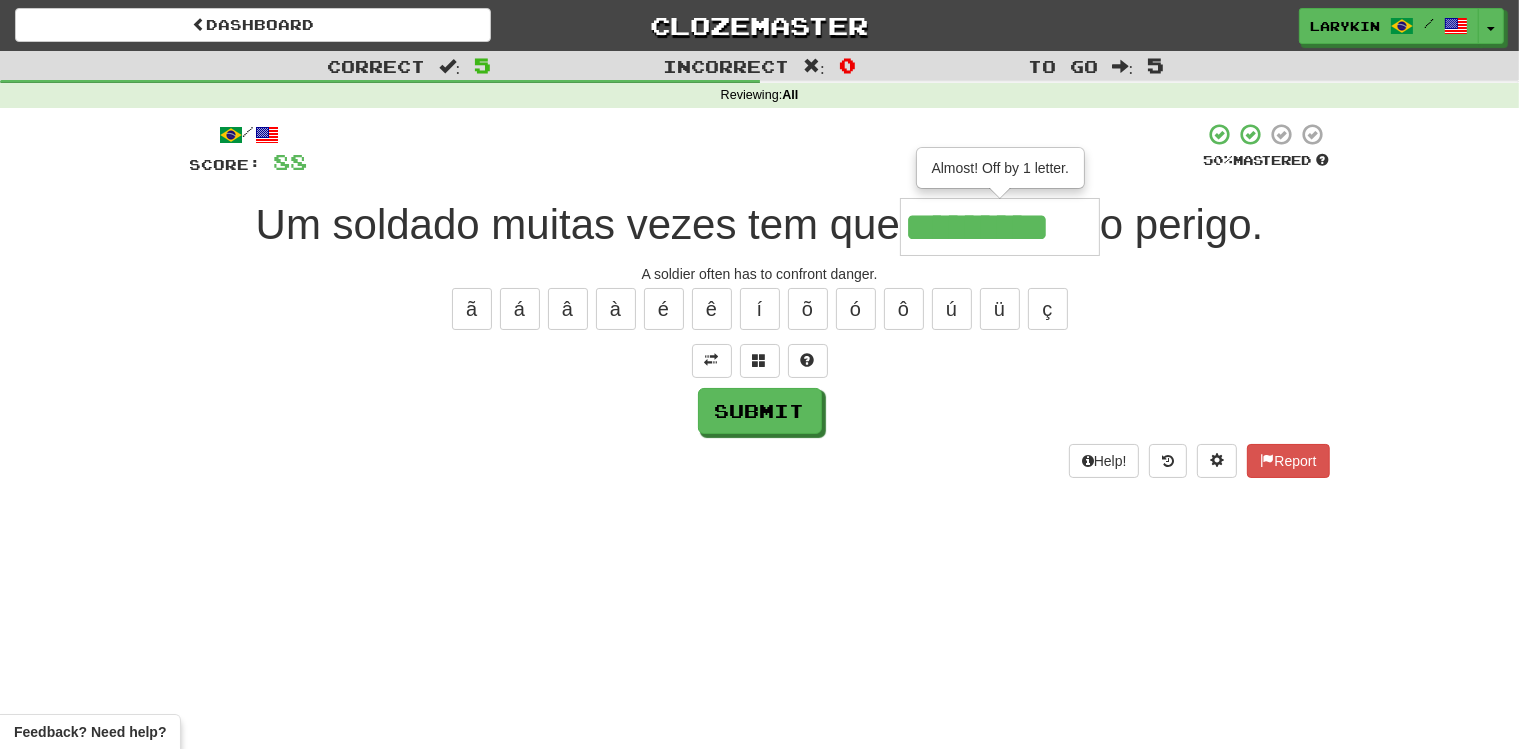 type on "*********" 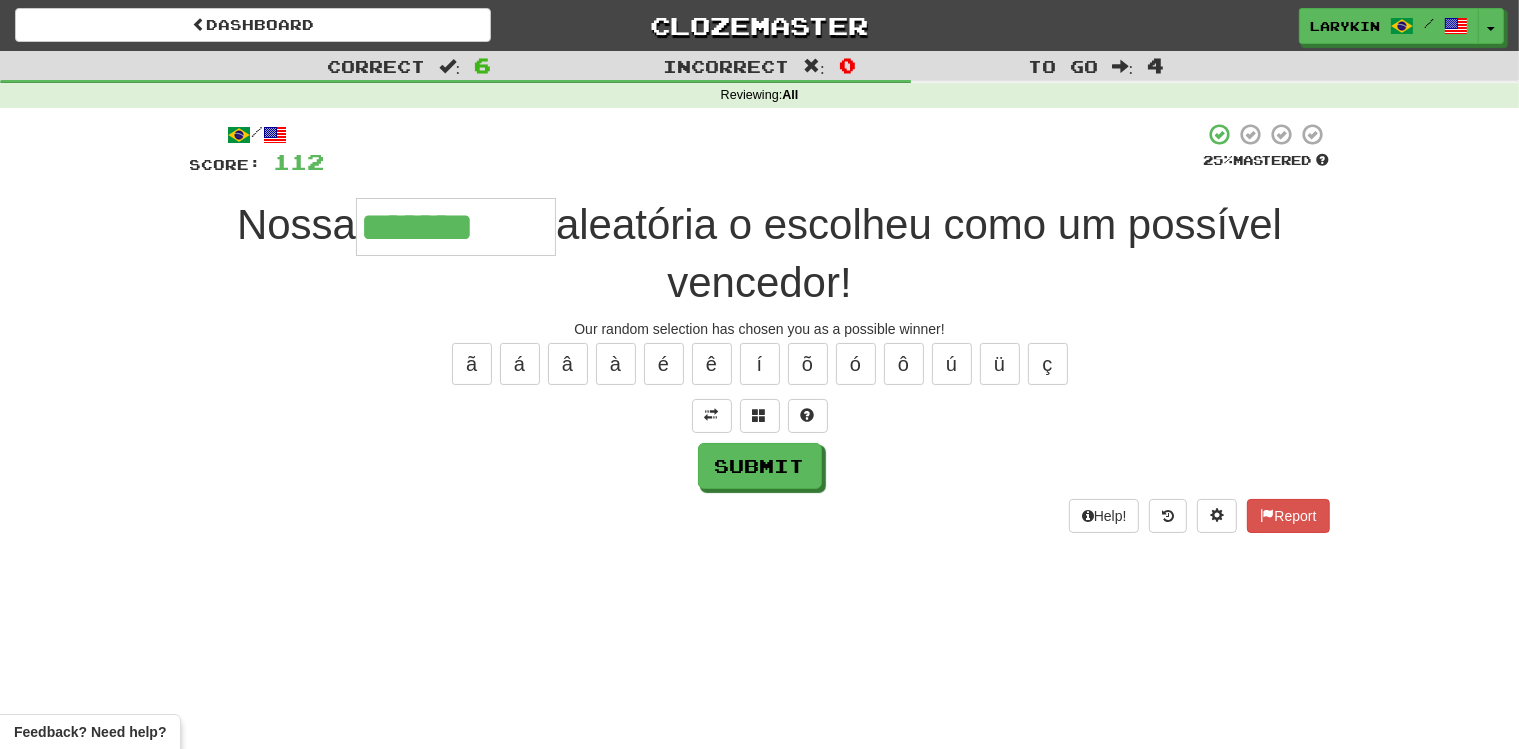 type on "*******" 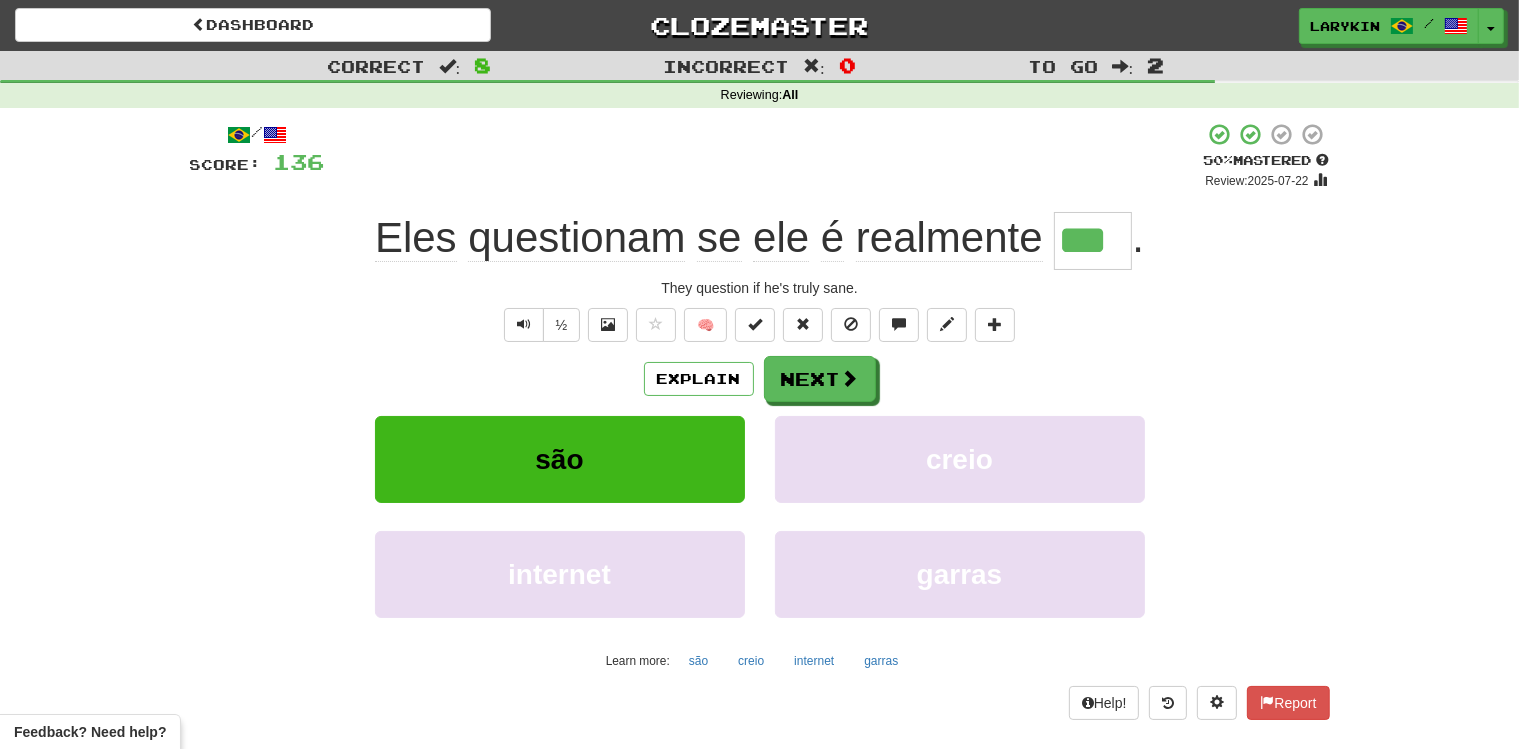 type on "***" 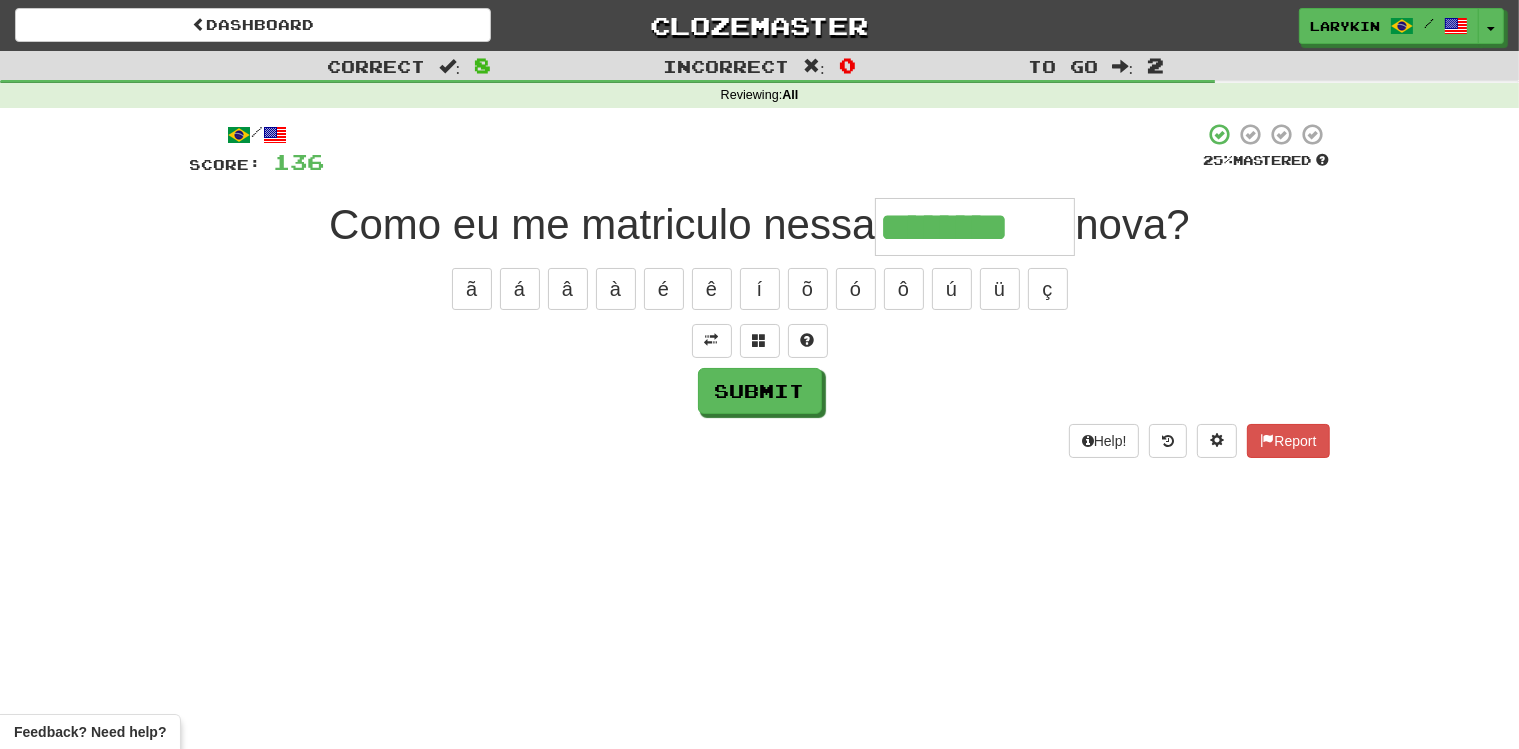 type on "********" 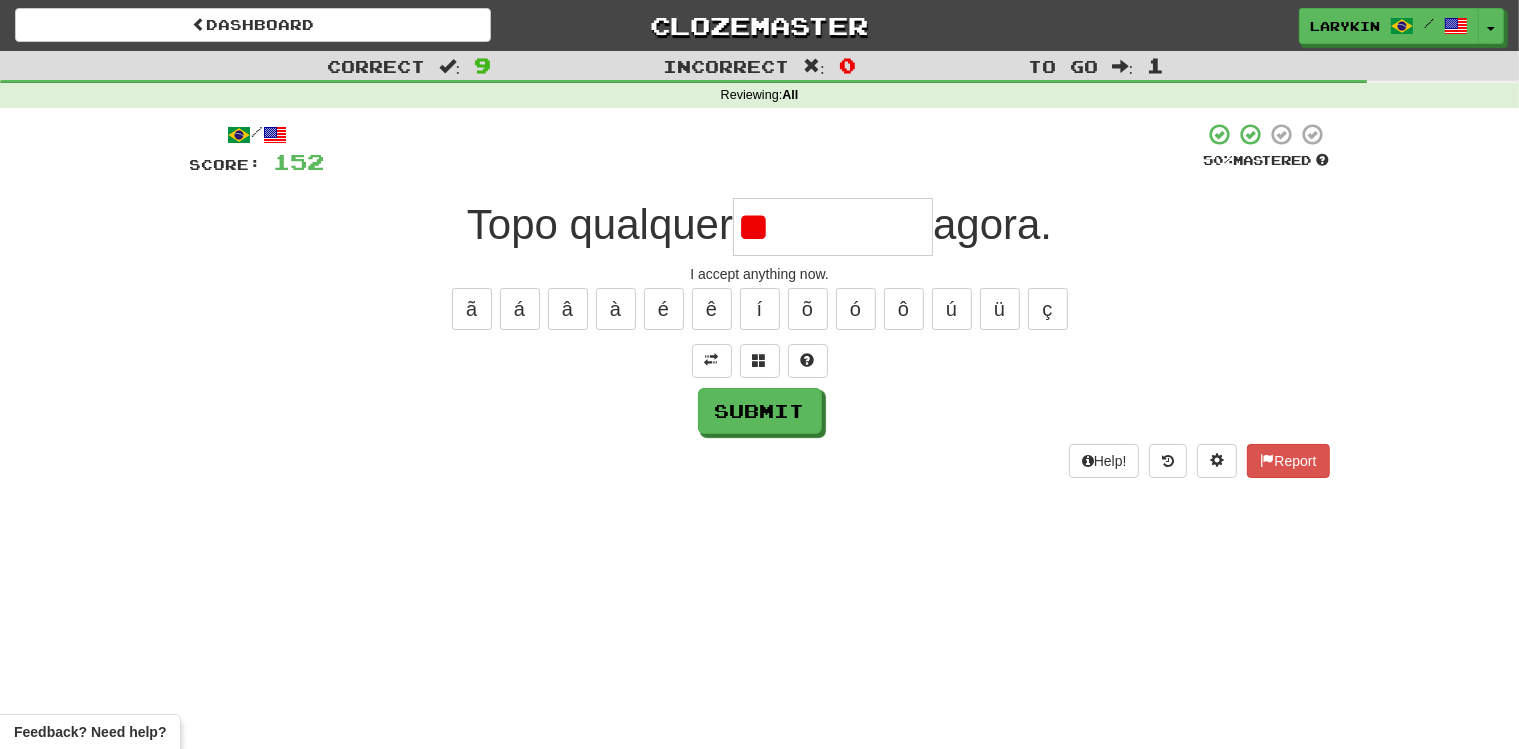 type on "*" 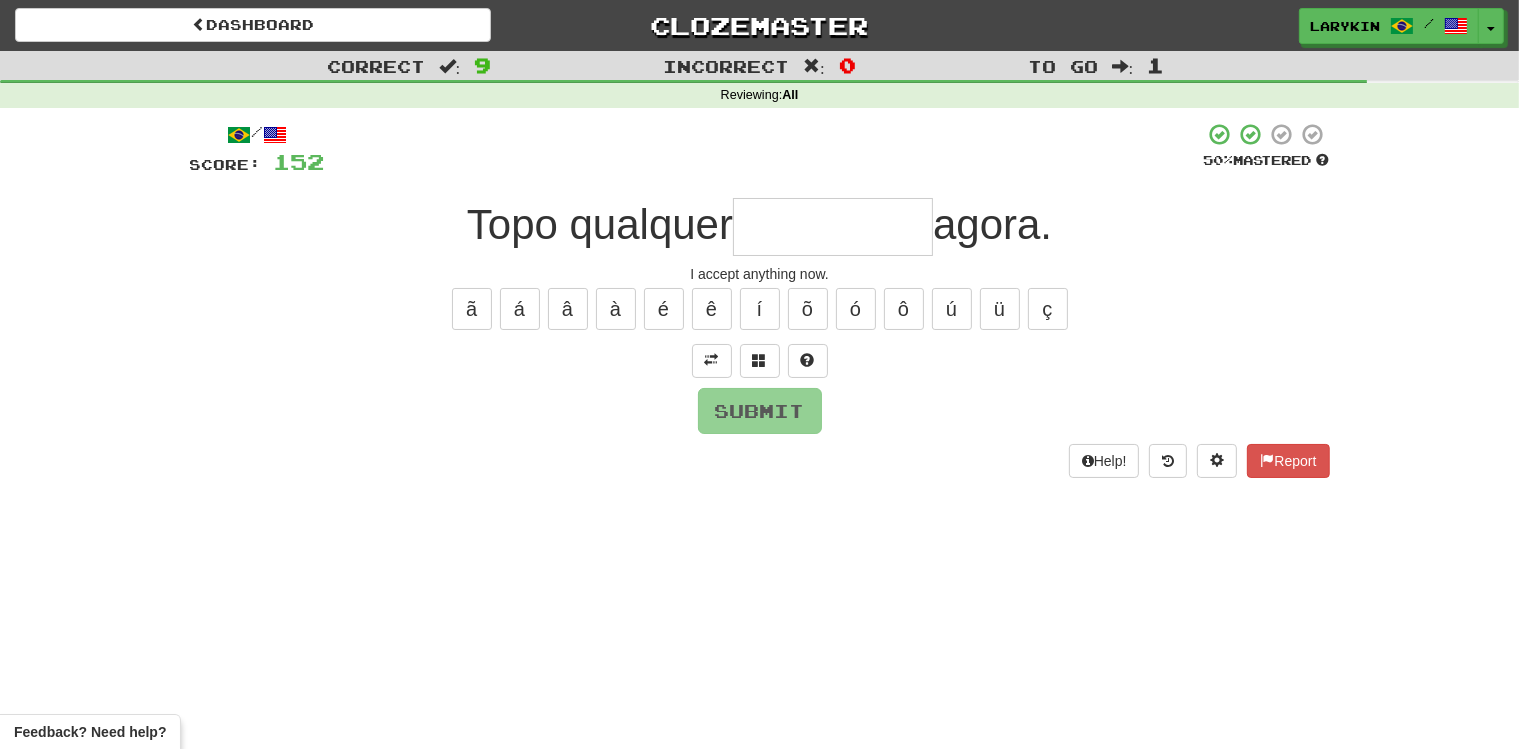 type on "*" 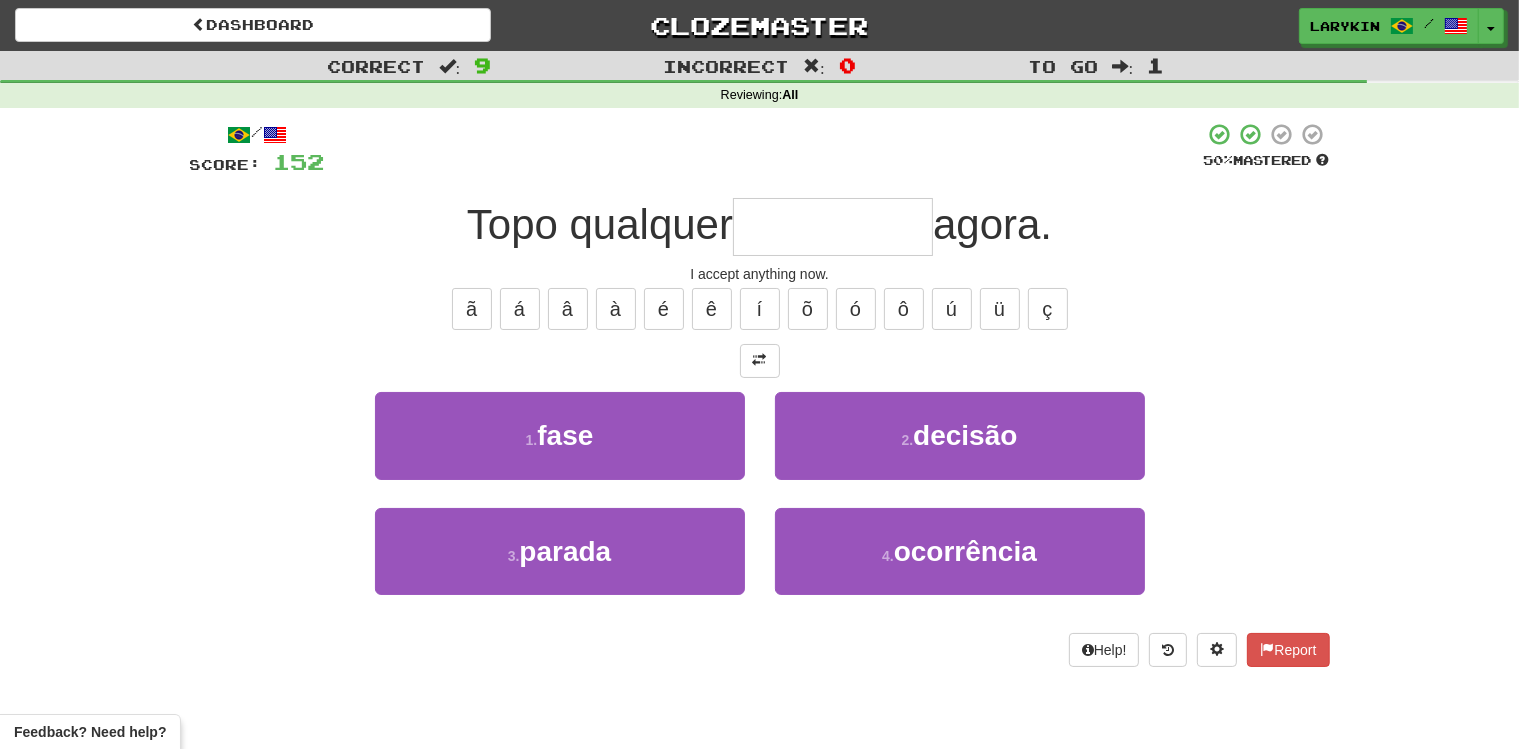 type on "******" 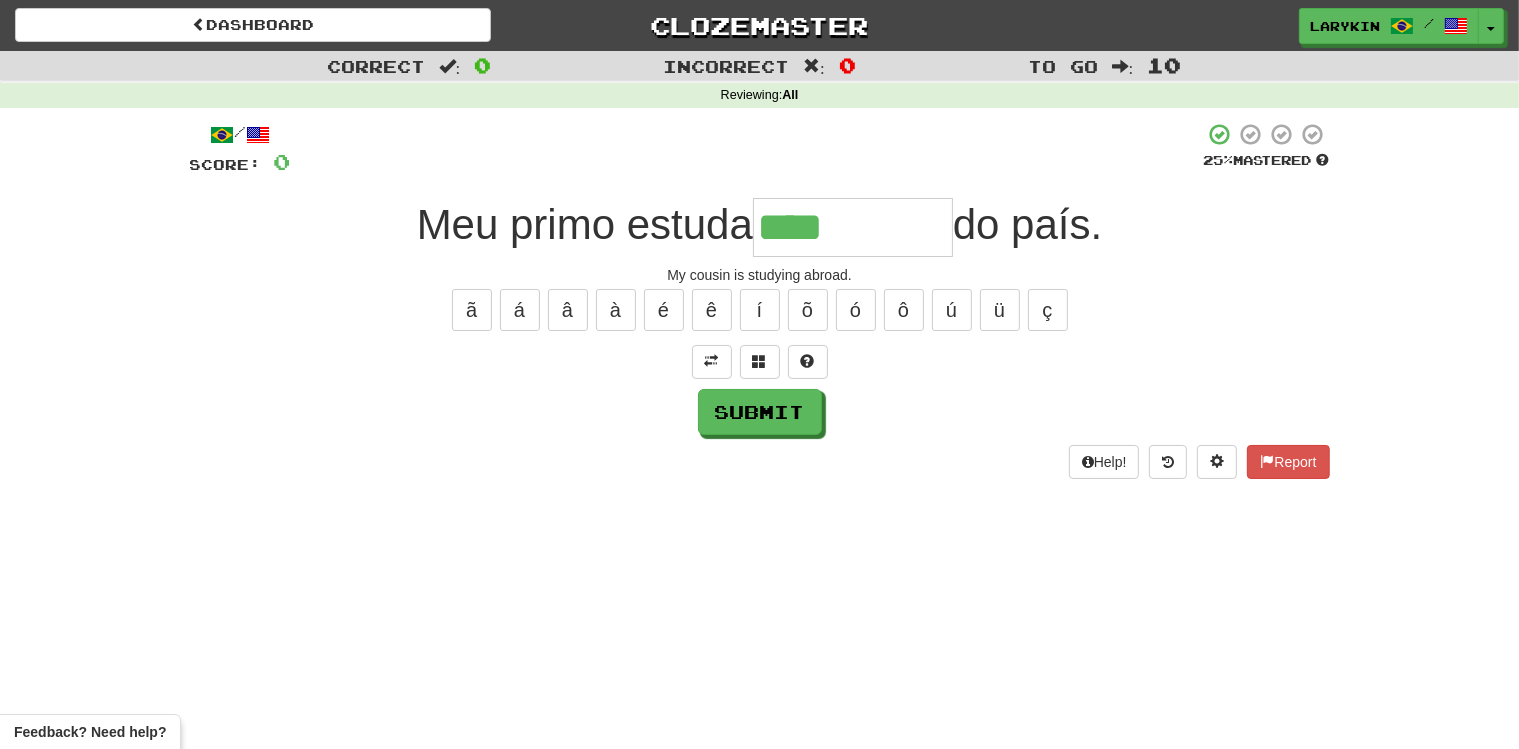 type on "****" 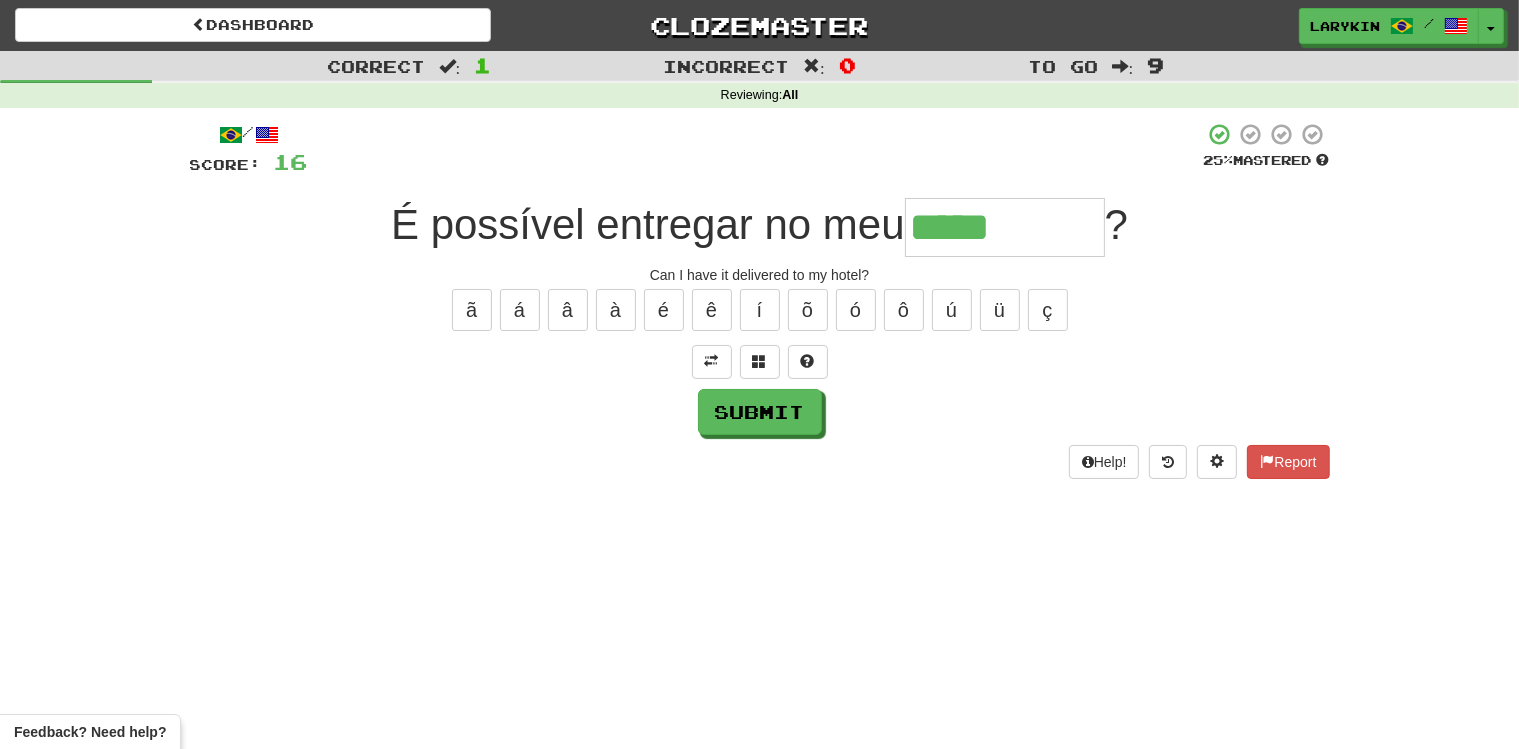 type on "*****" 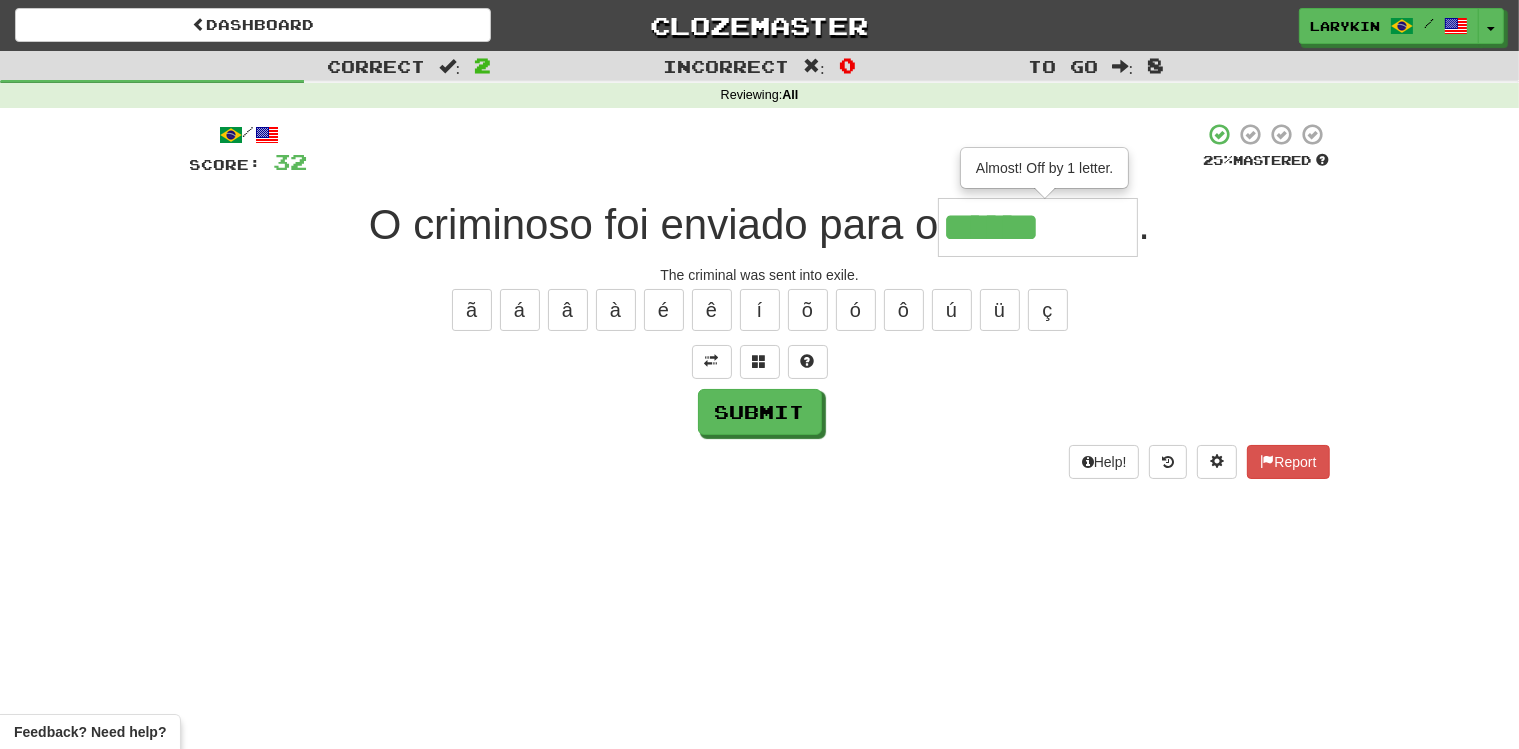 type on "******" 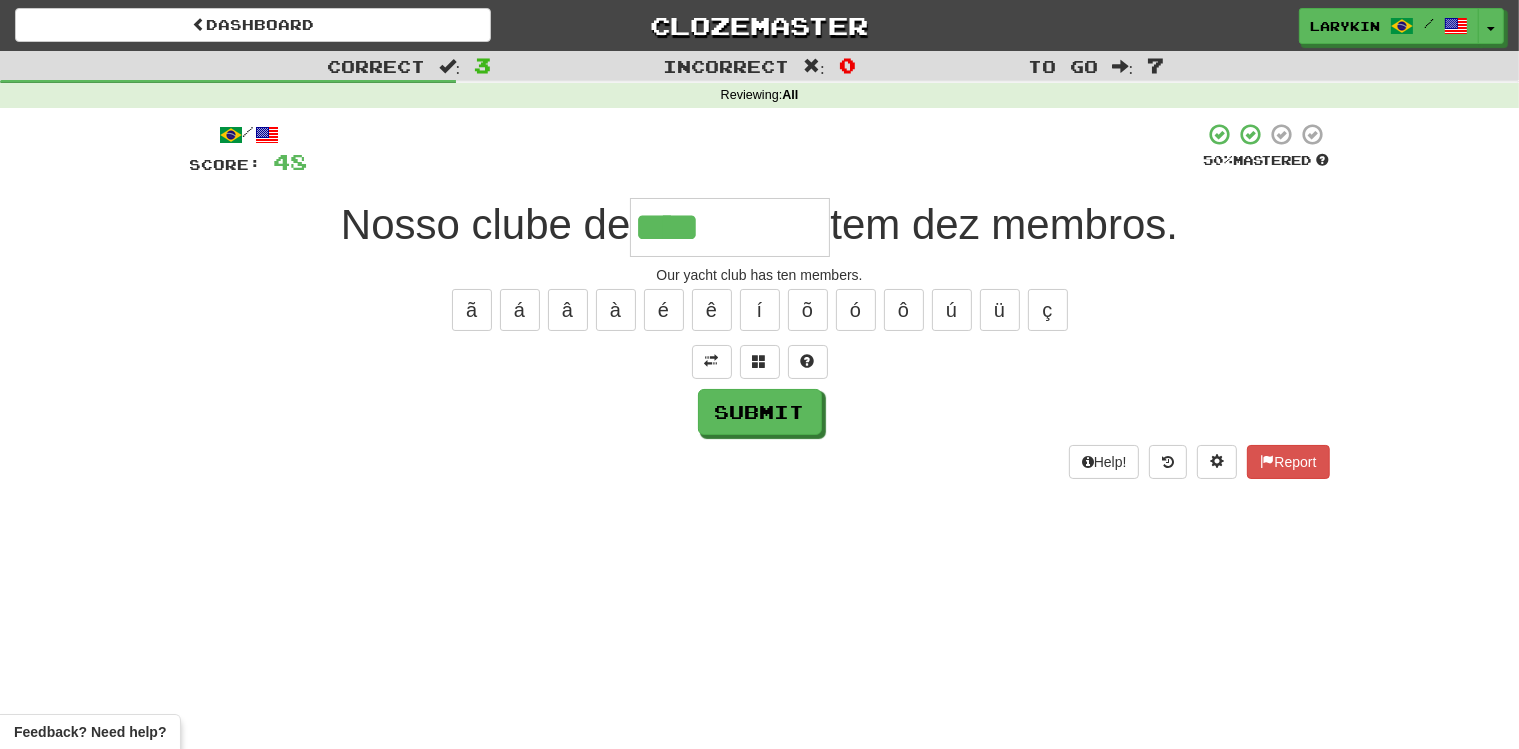 type on "****" 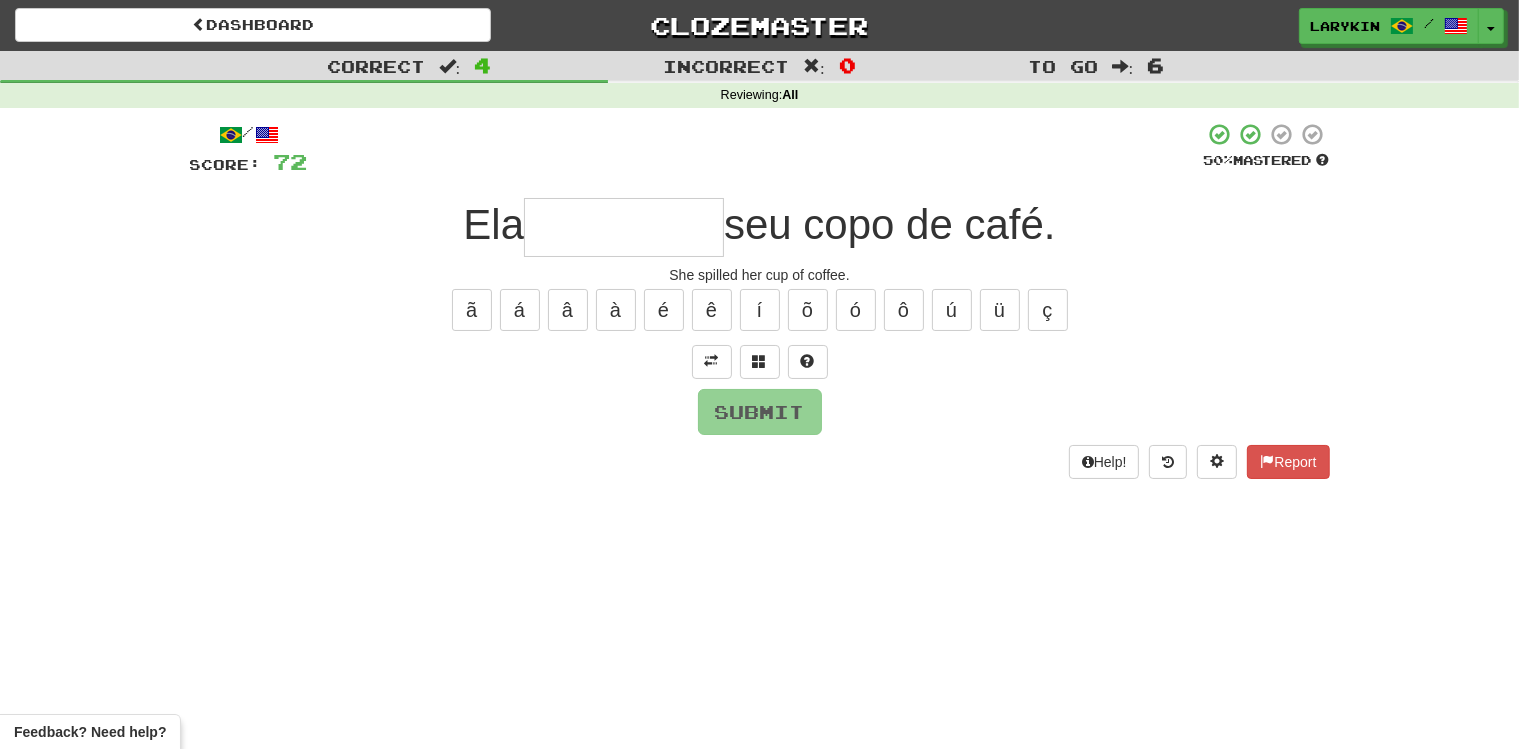 type on "*" 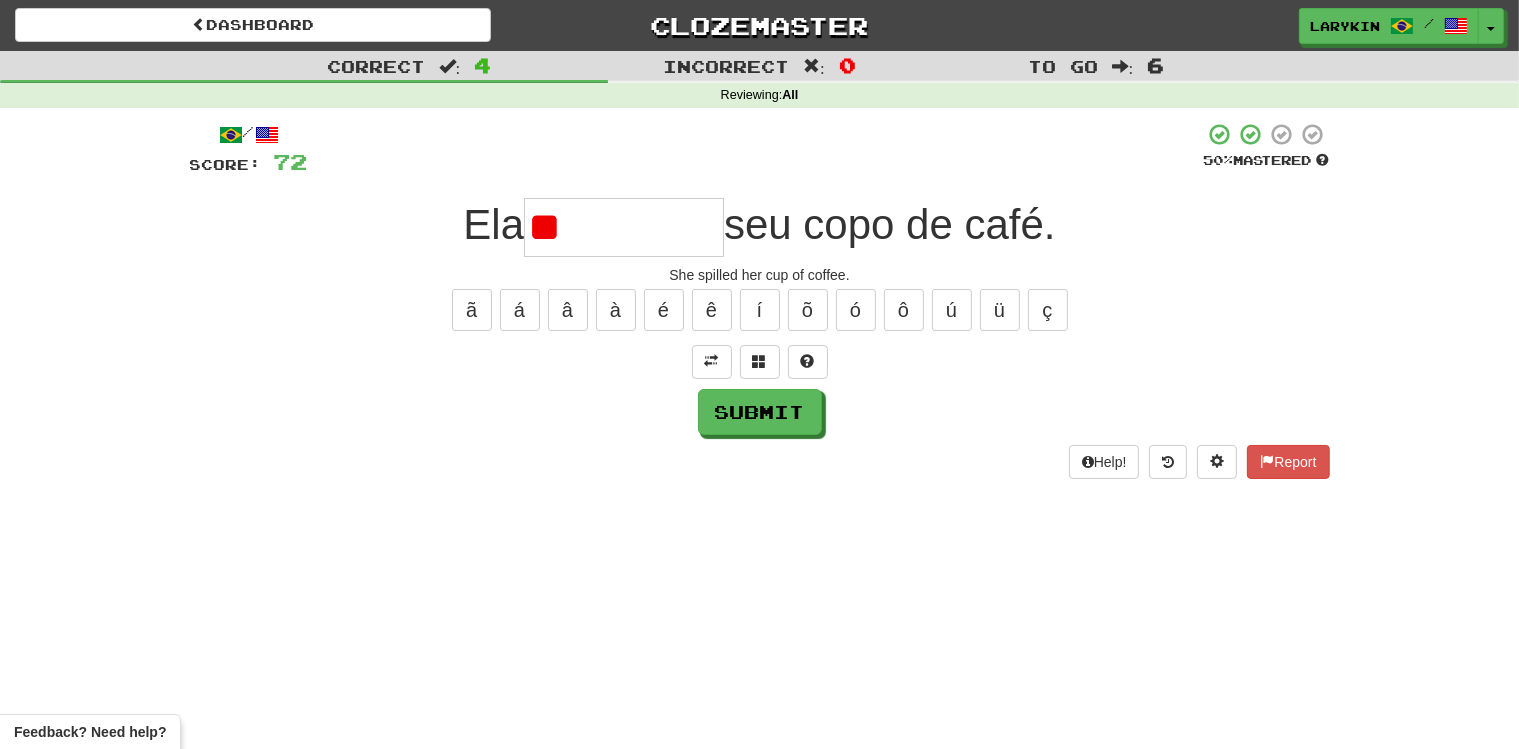 type on "*" 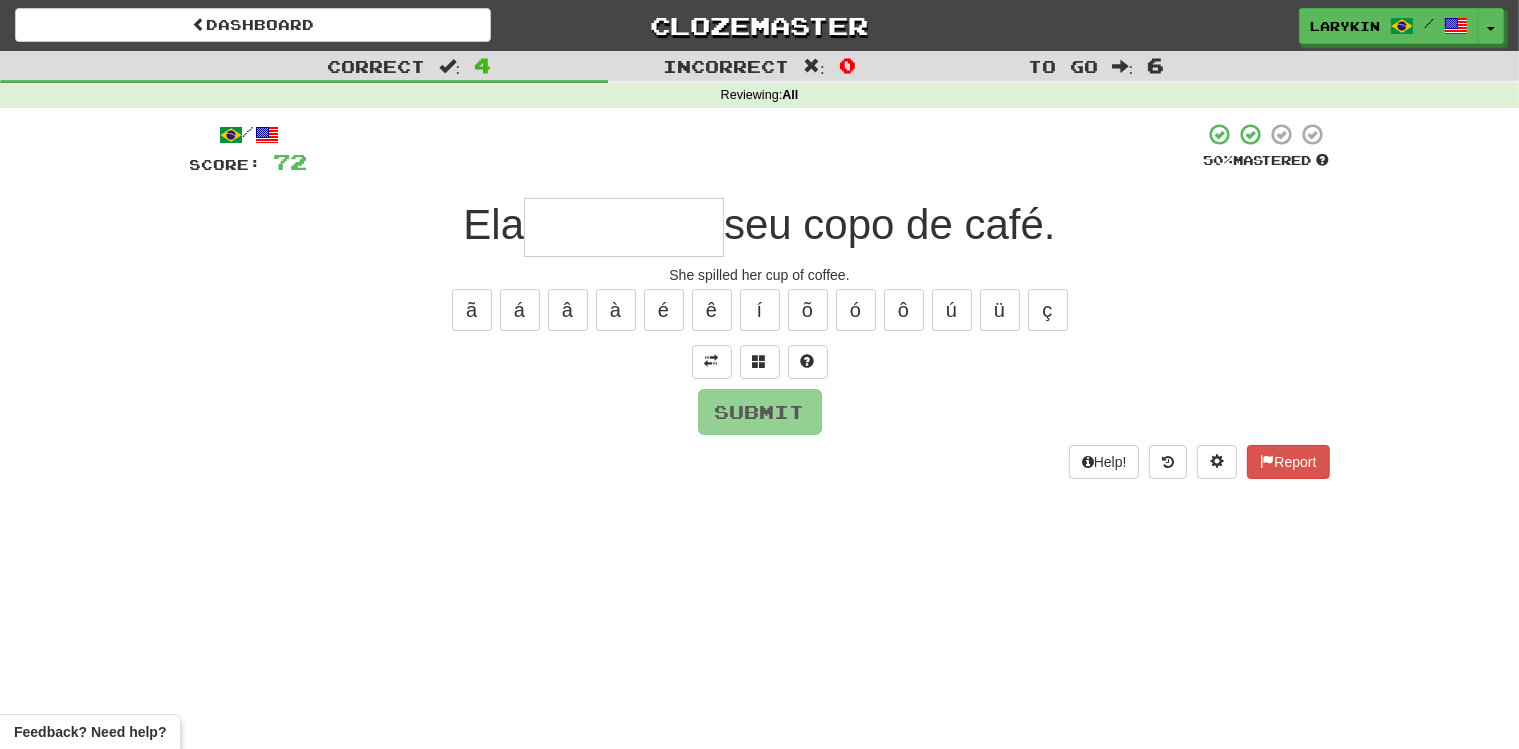type on "*" 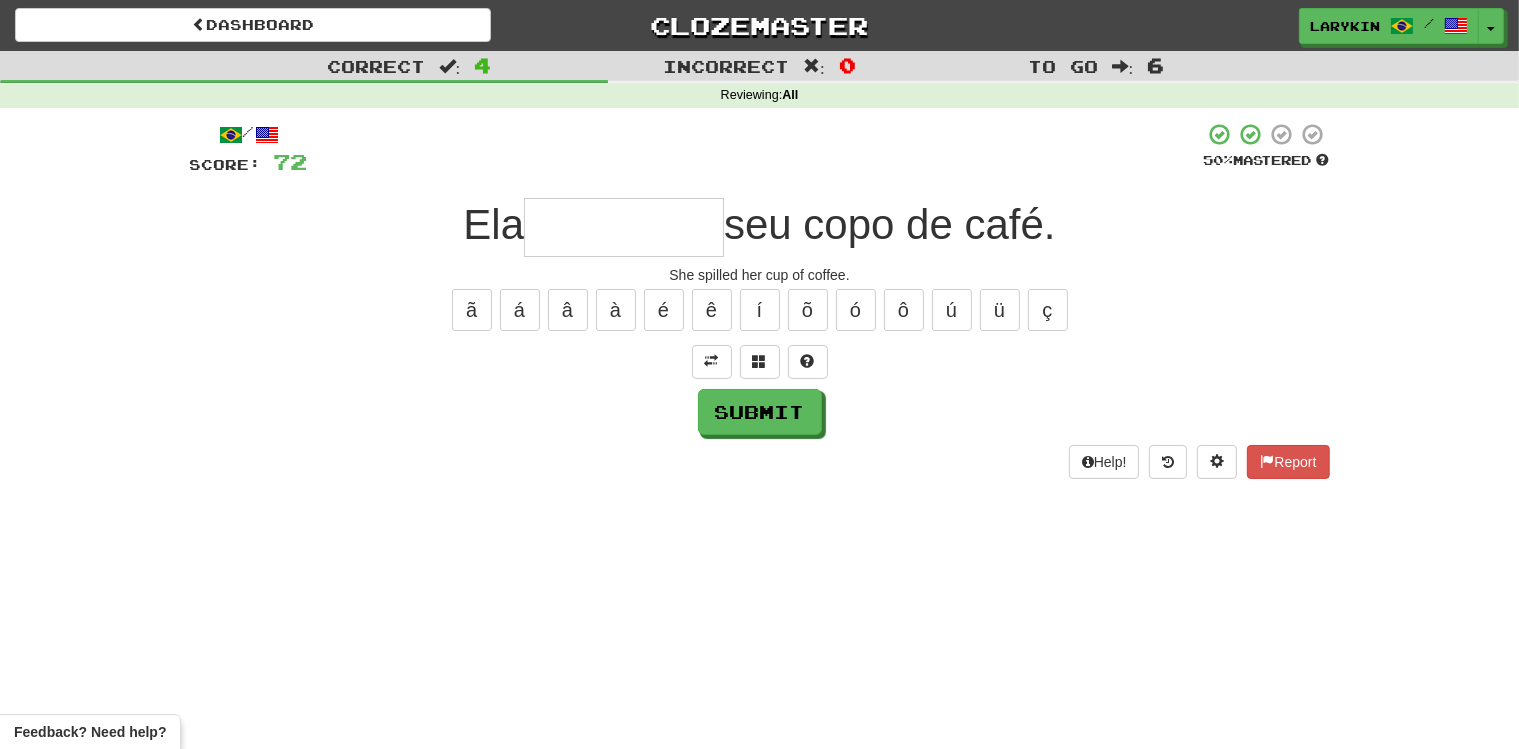 type on "*" 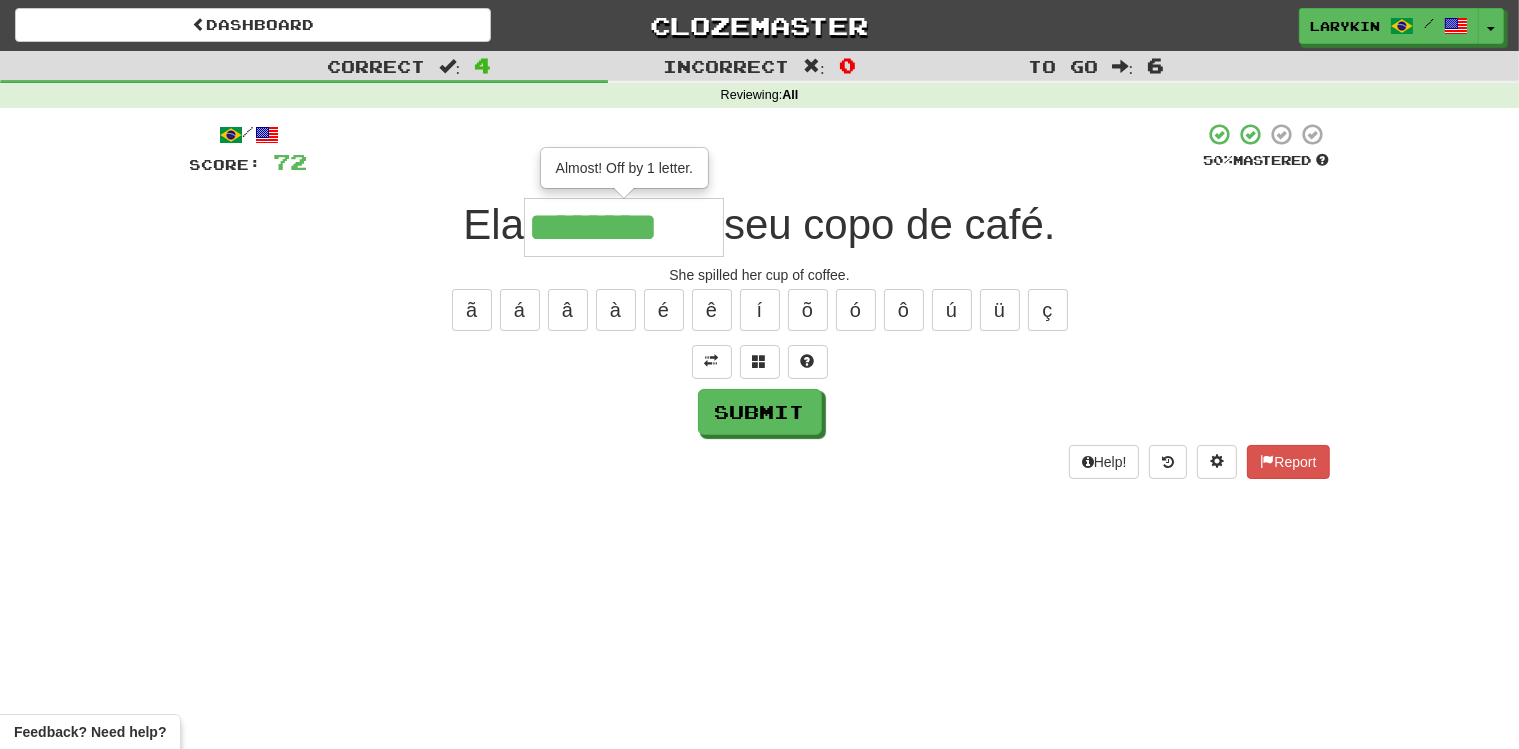 type on "********" 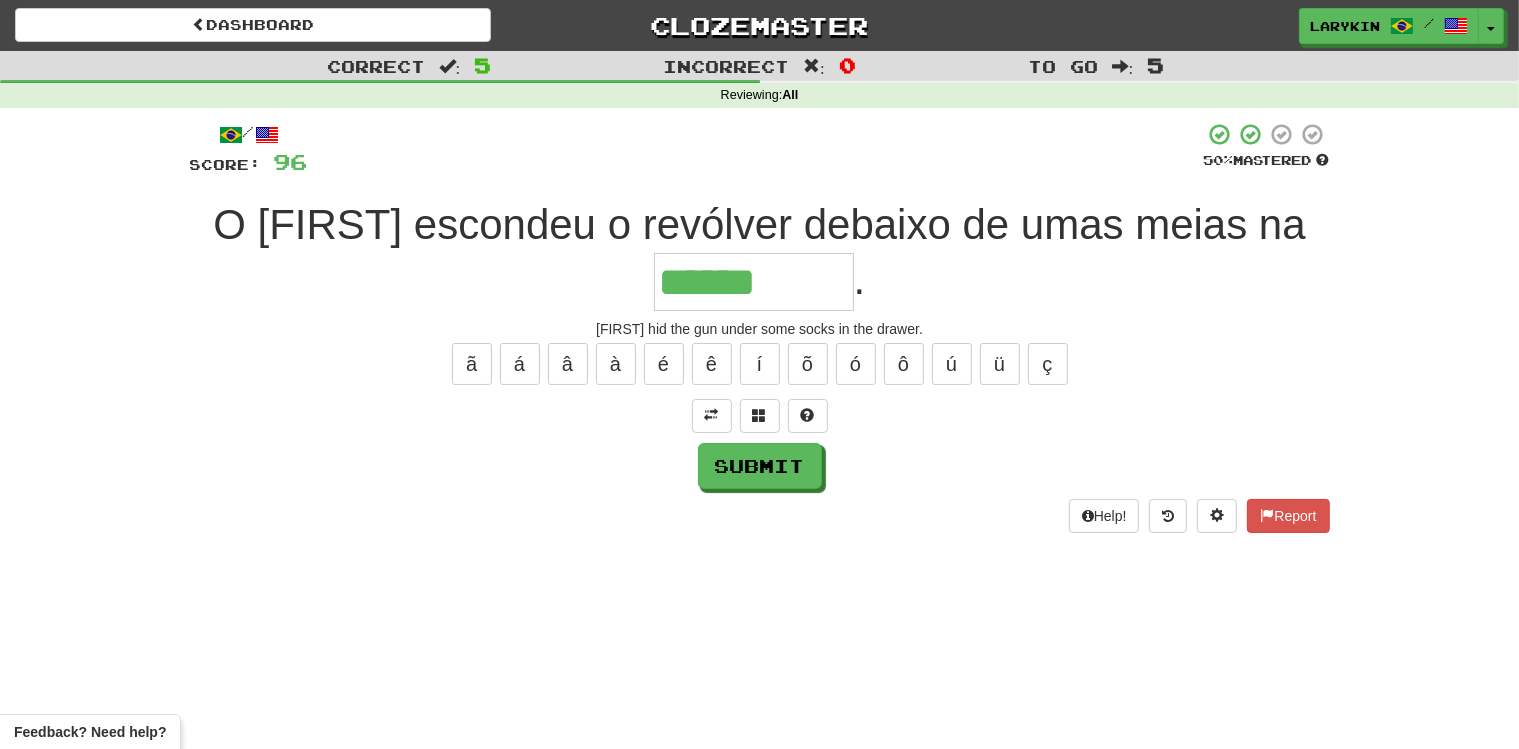 type on "******" 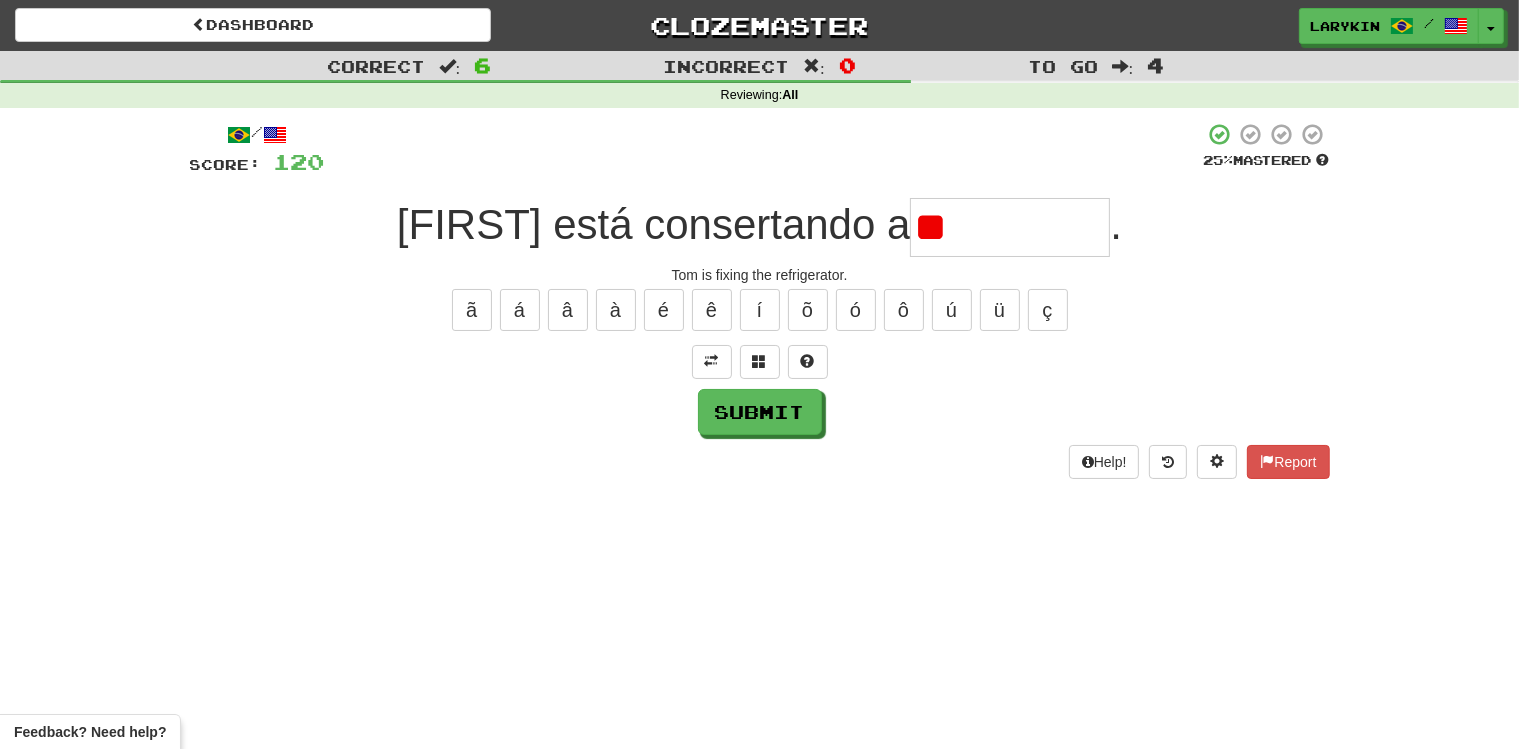 type on "*" 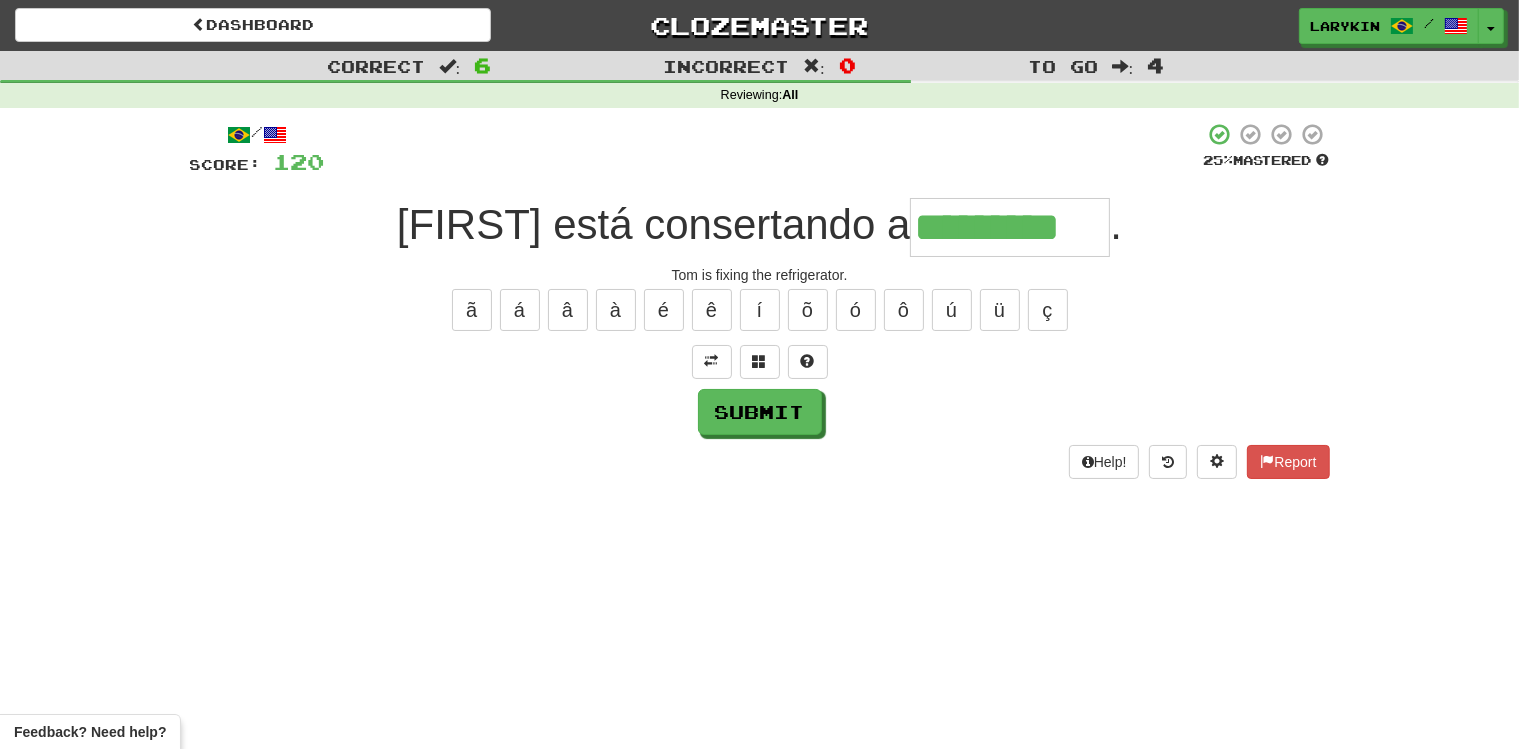 type on "*********" 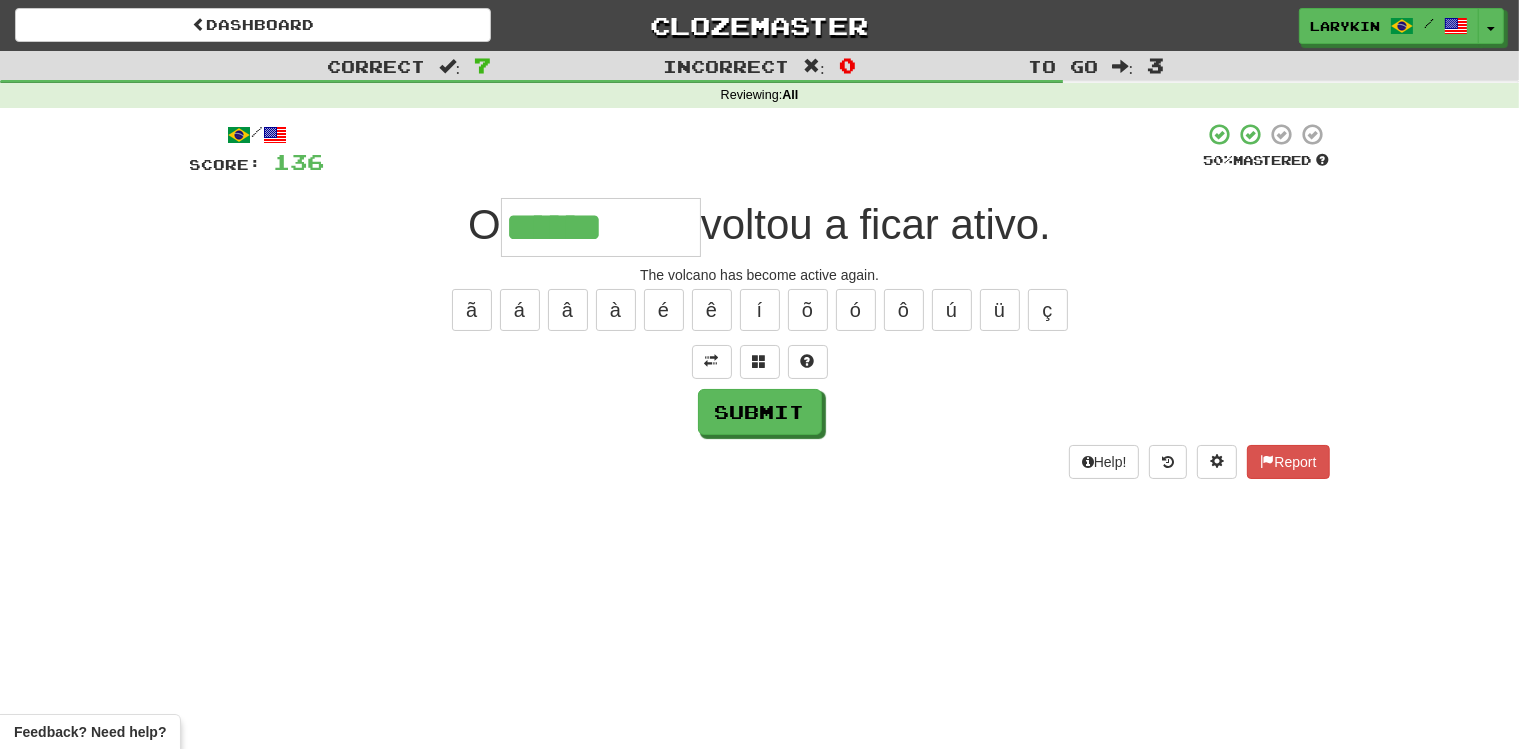 type on "******" 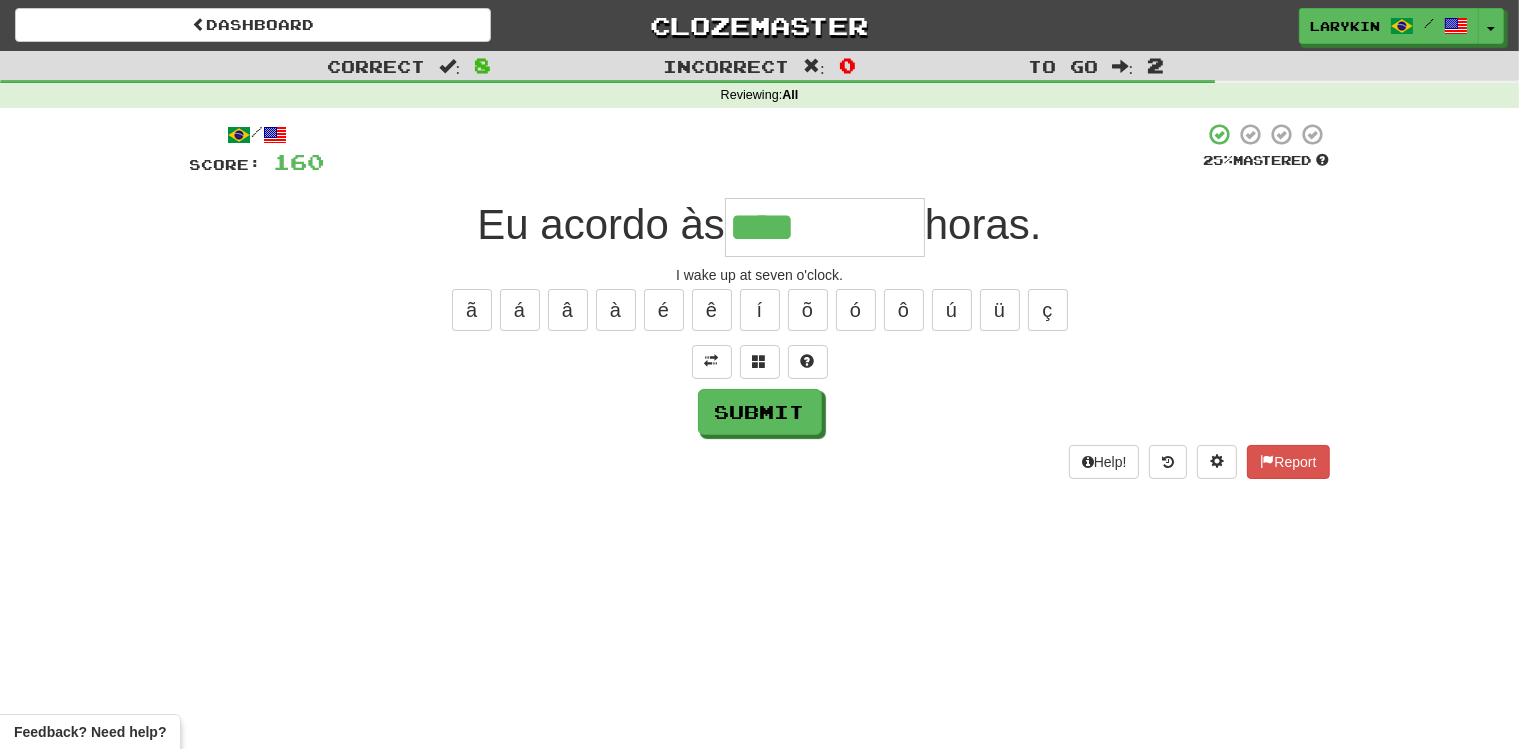 type on "****" 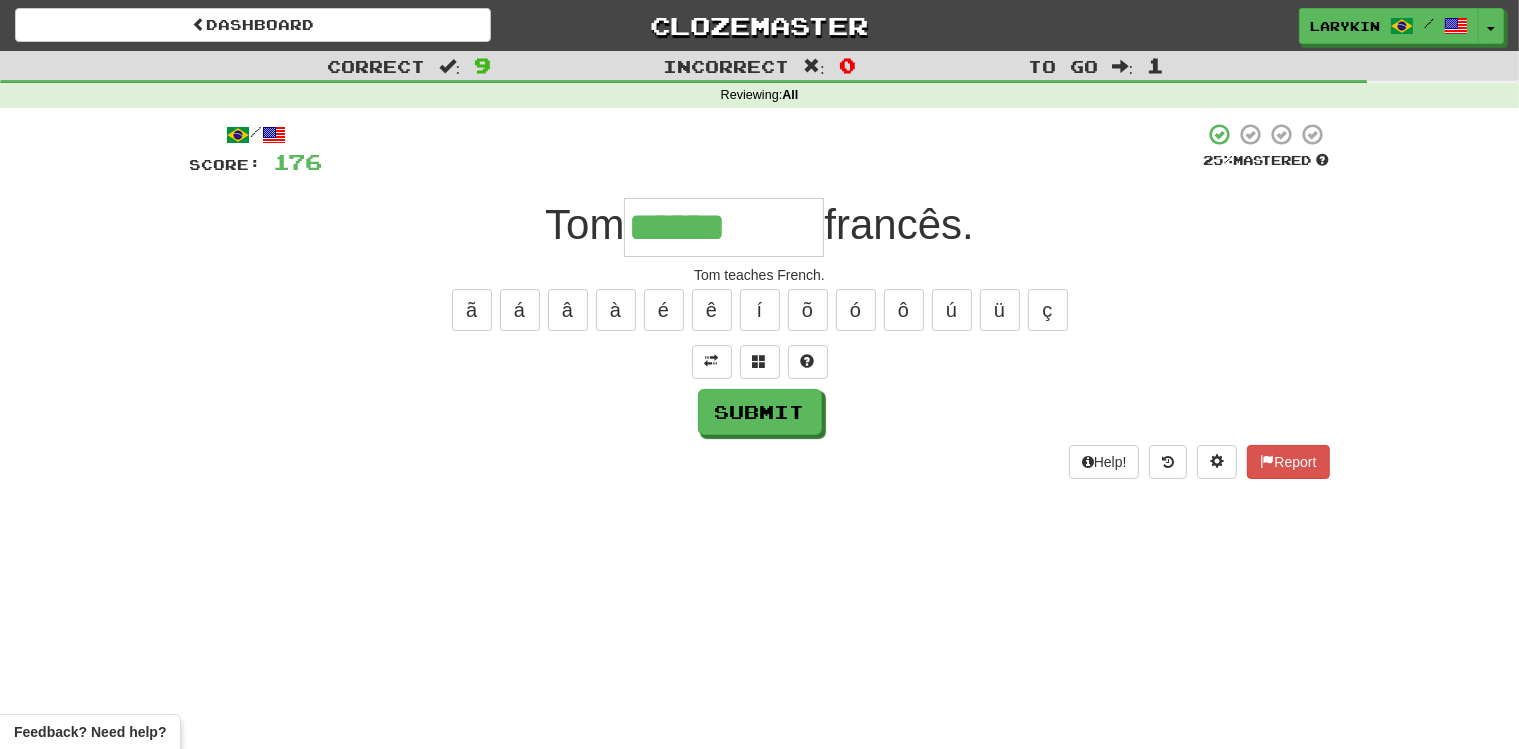 type on "******" 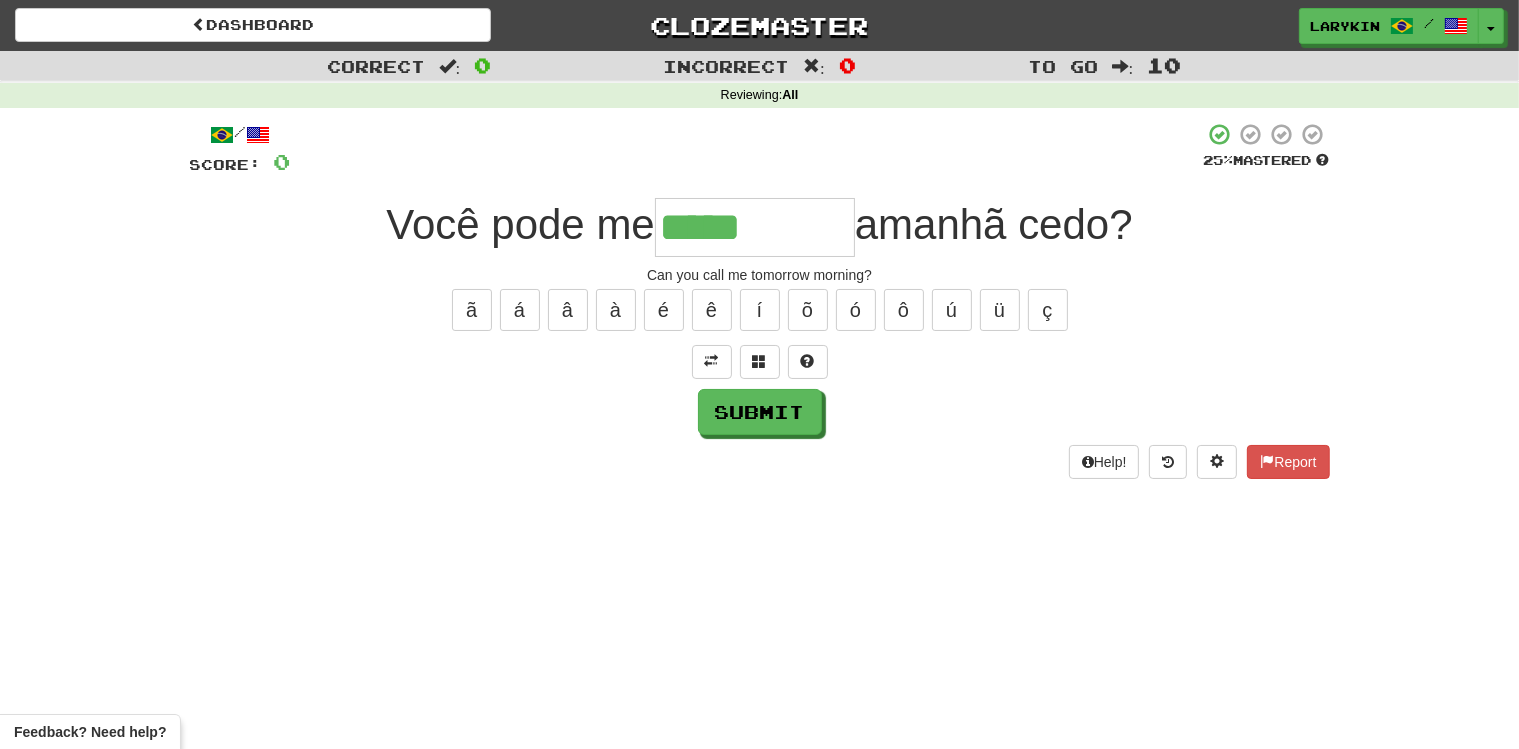 type on "*****" 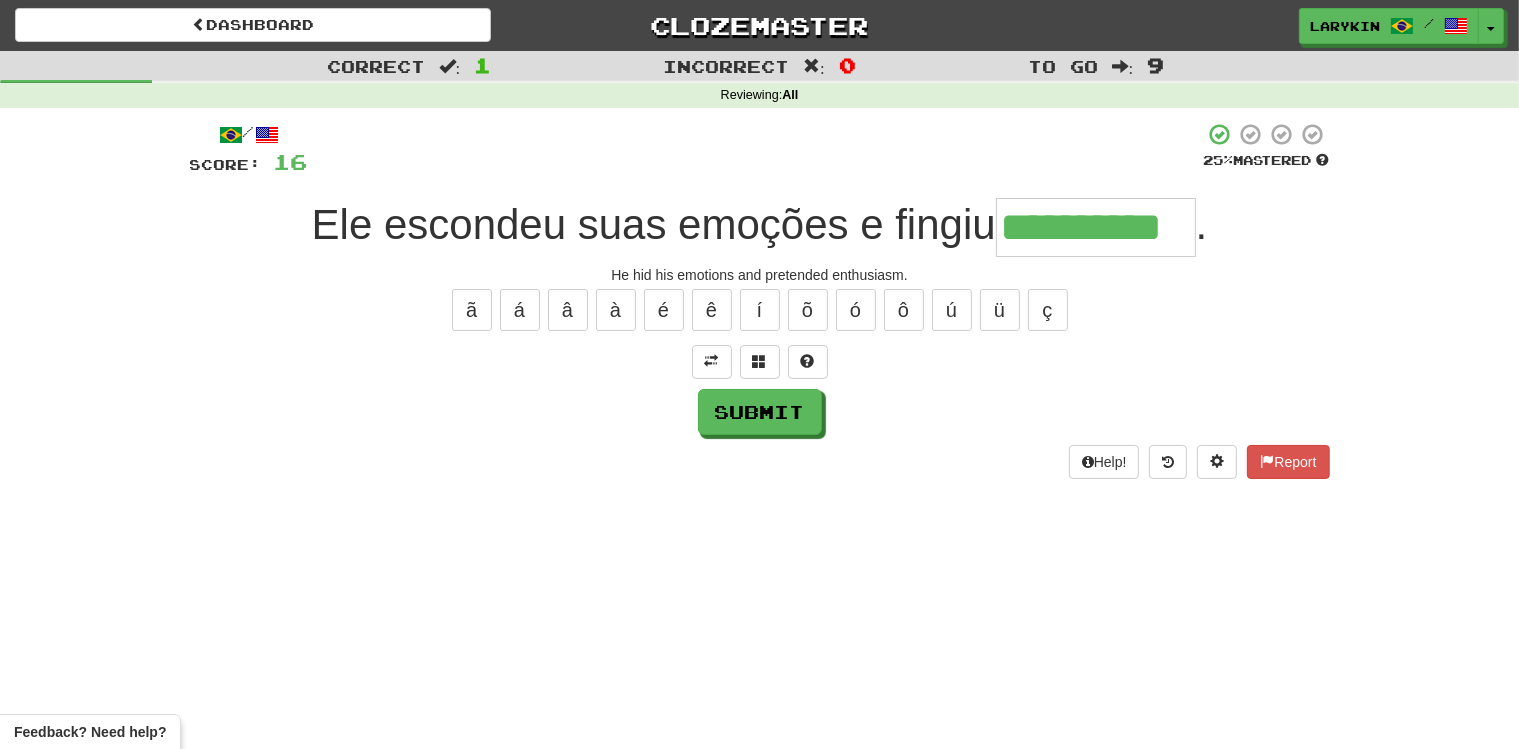 scroll, scrollTop: 0, scrollLeft: 22, axis: horizontal 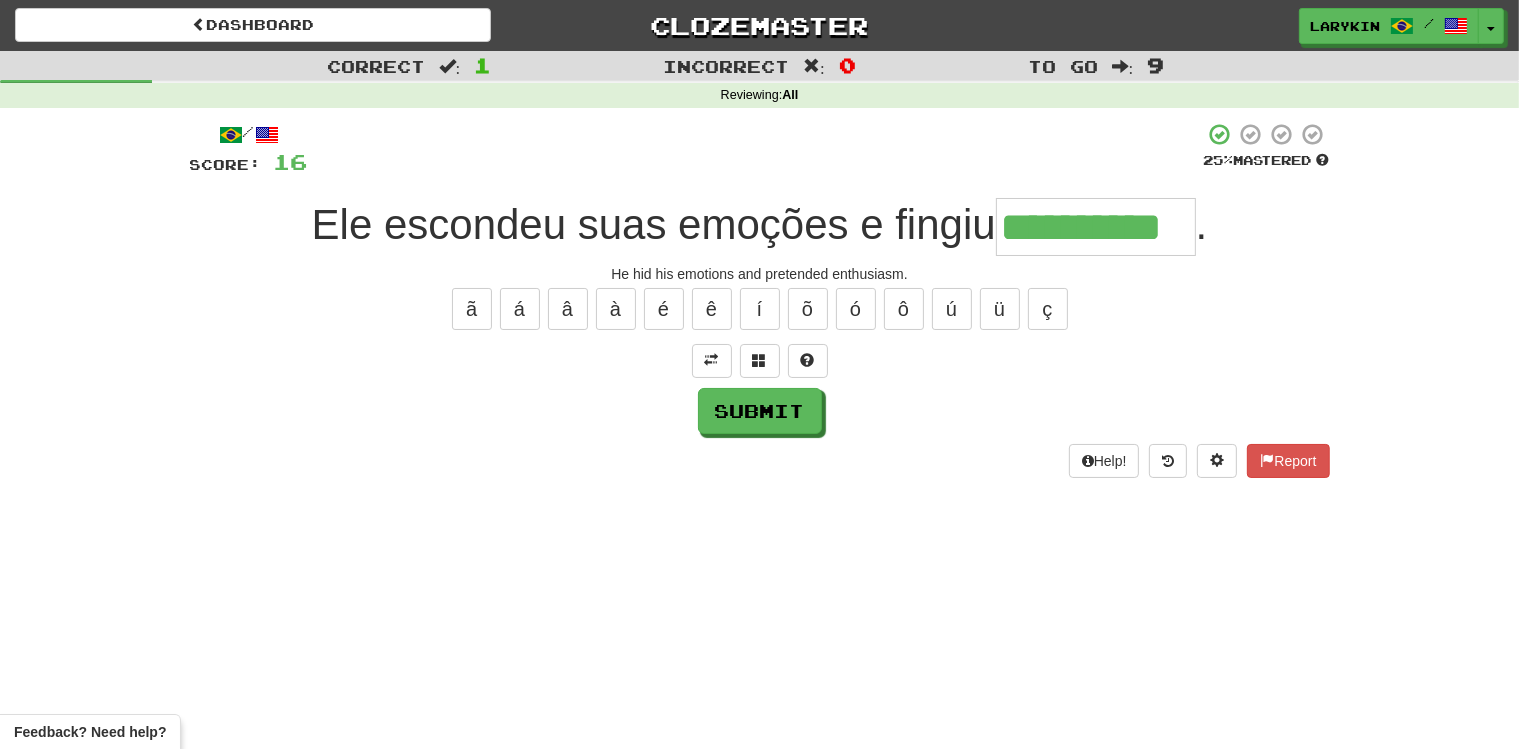 type on "**********" 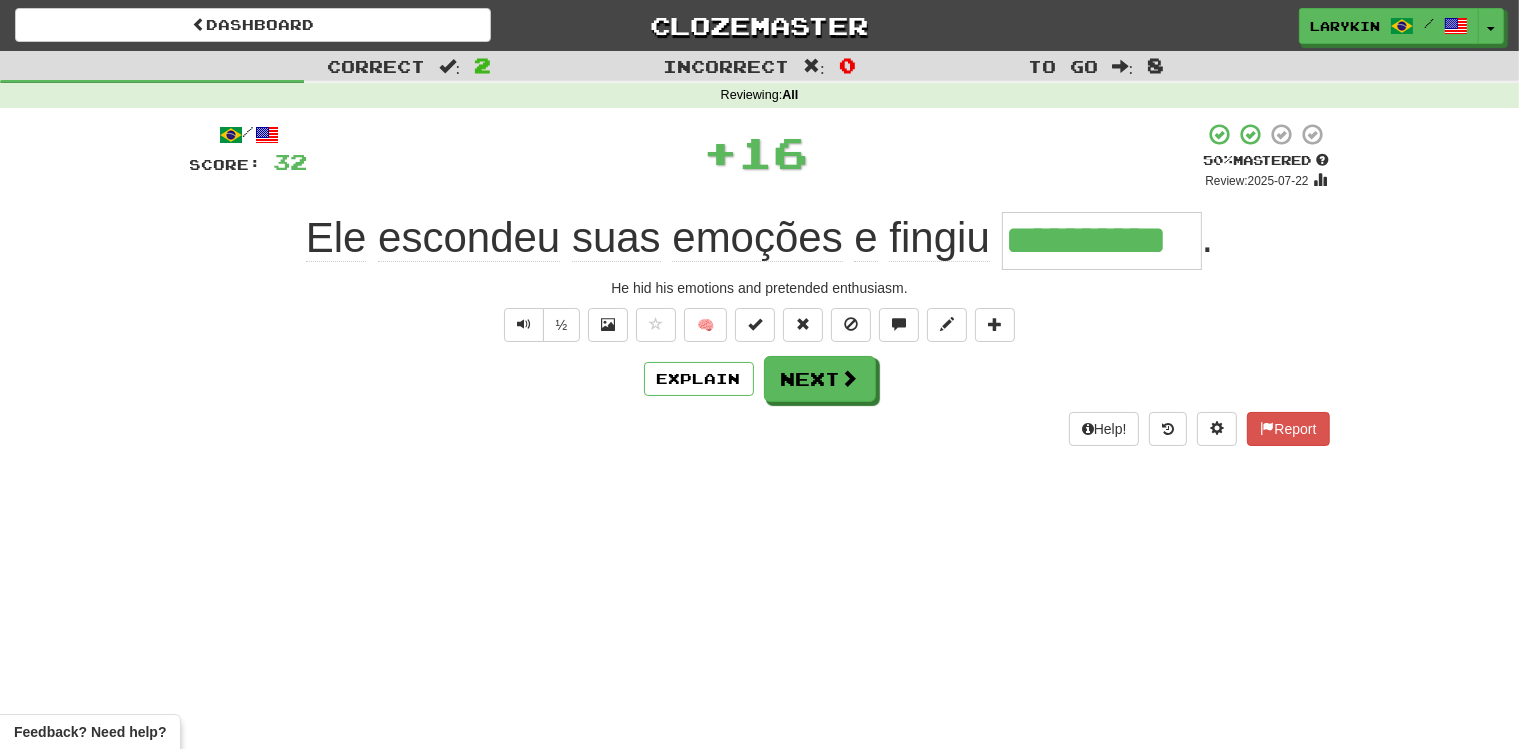 scroll, scrollTop: 0, scrollLeft: 0, axis: both 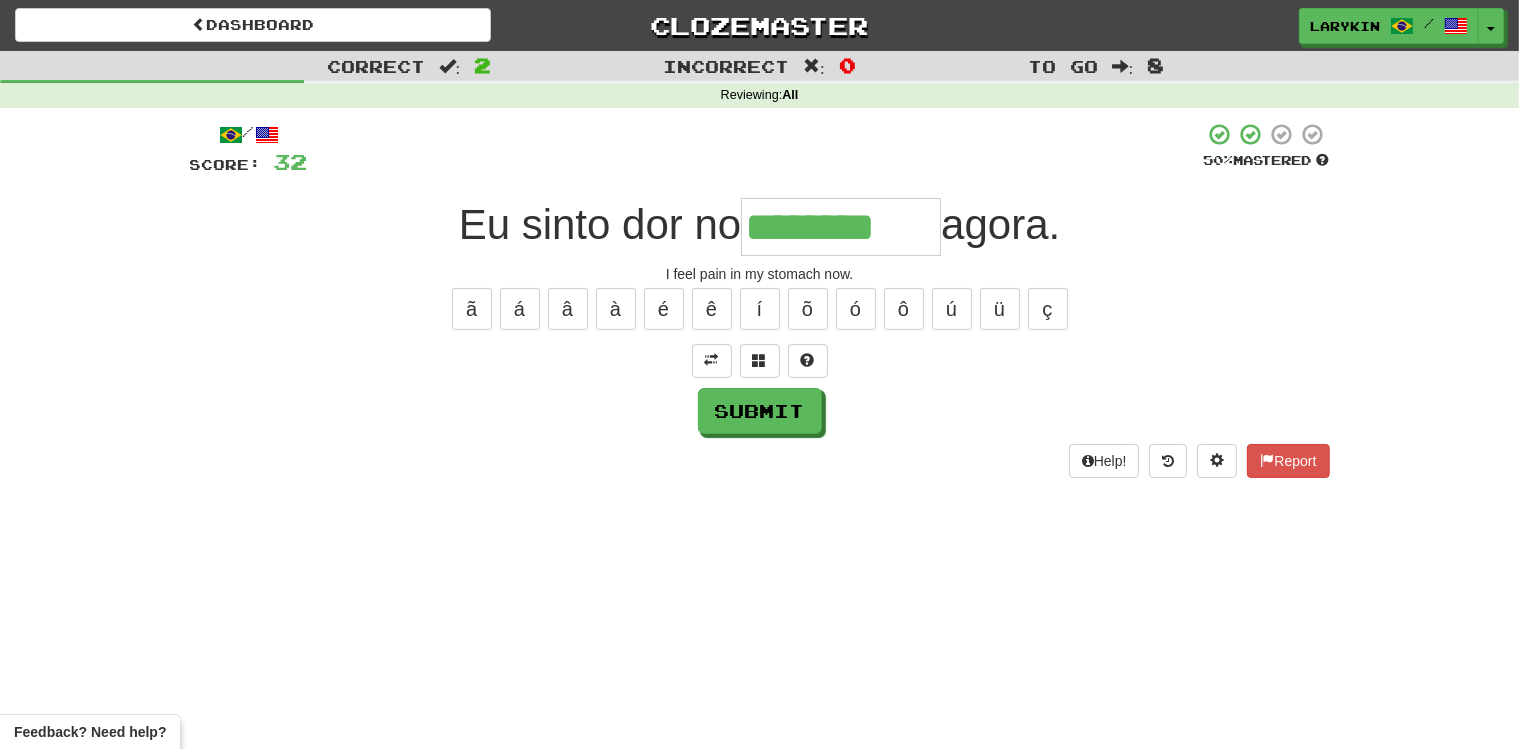 type on "********" 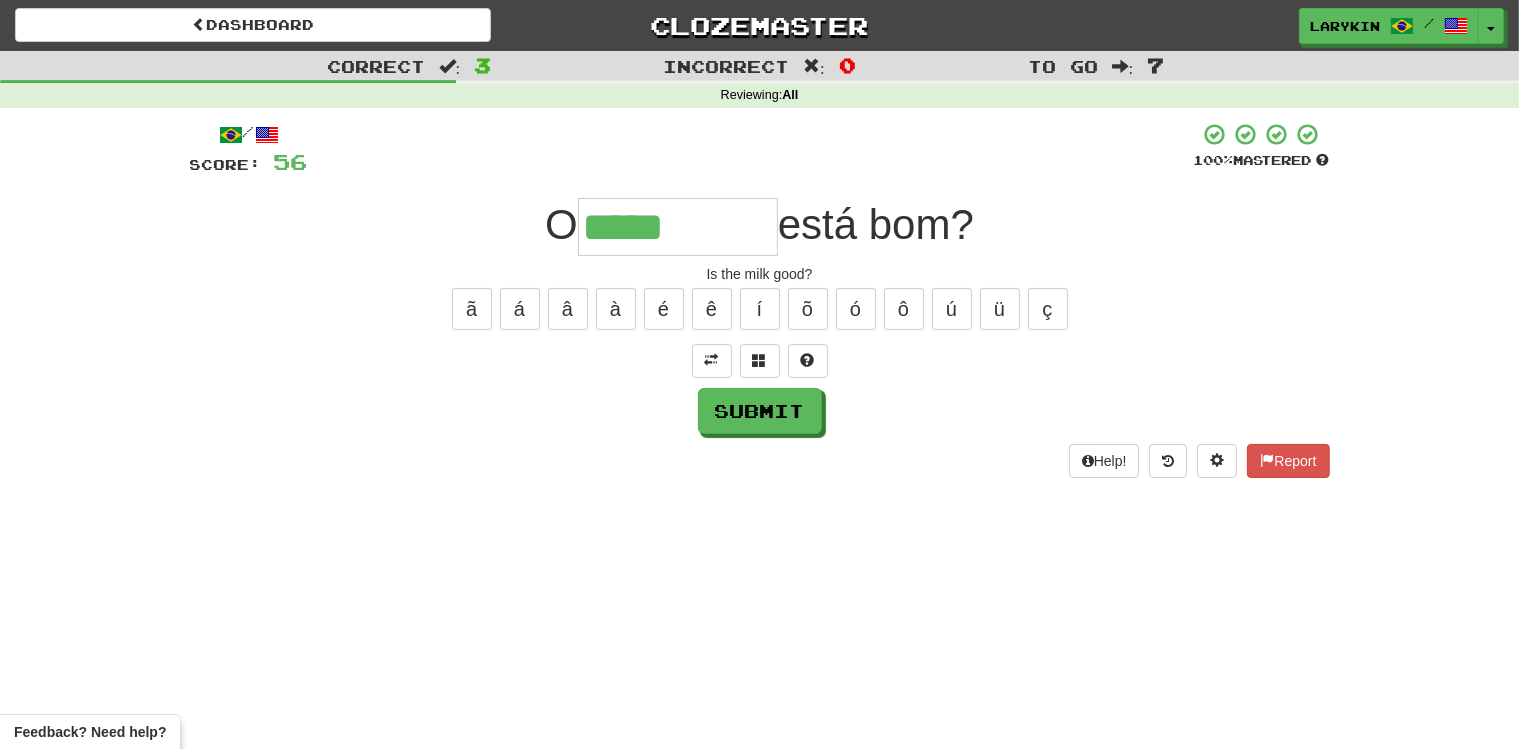 type on "*****" 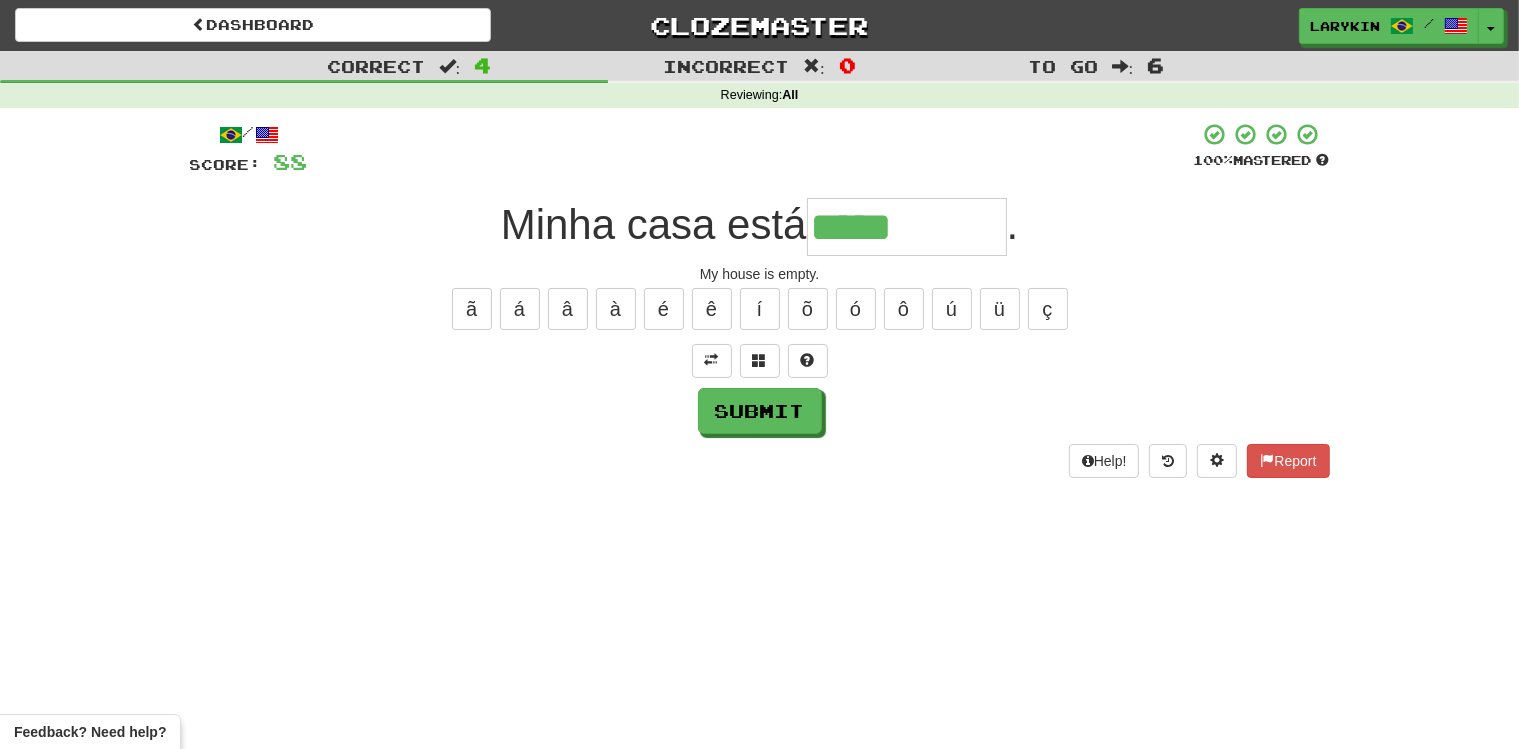 type on "*****" 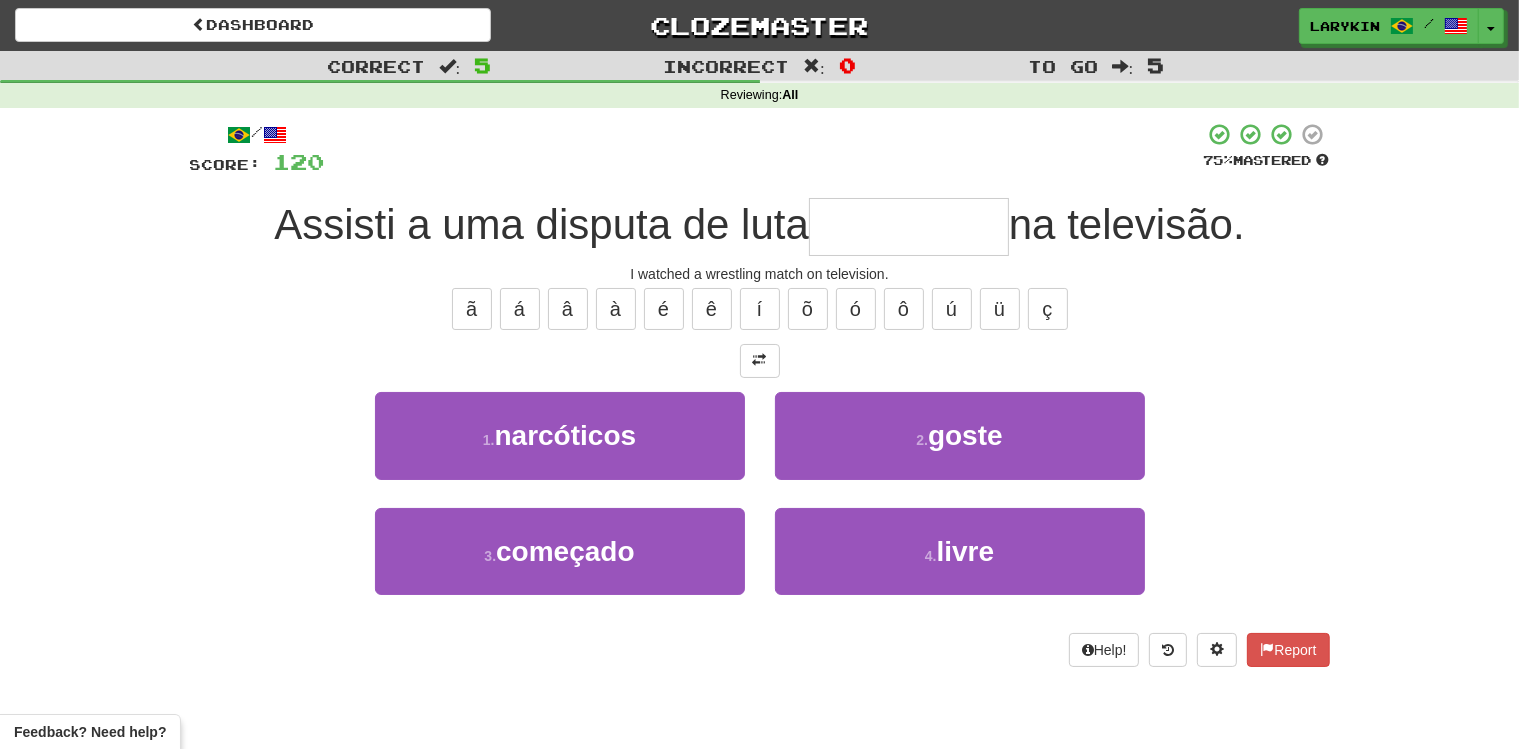 type on "*****" 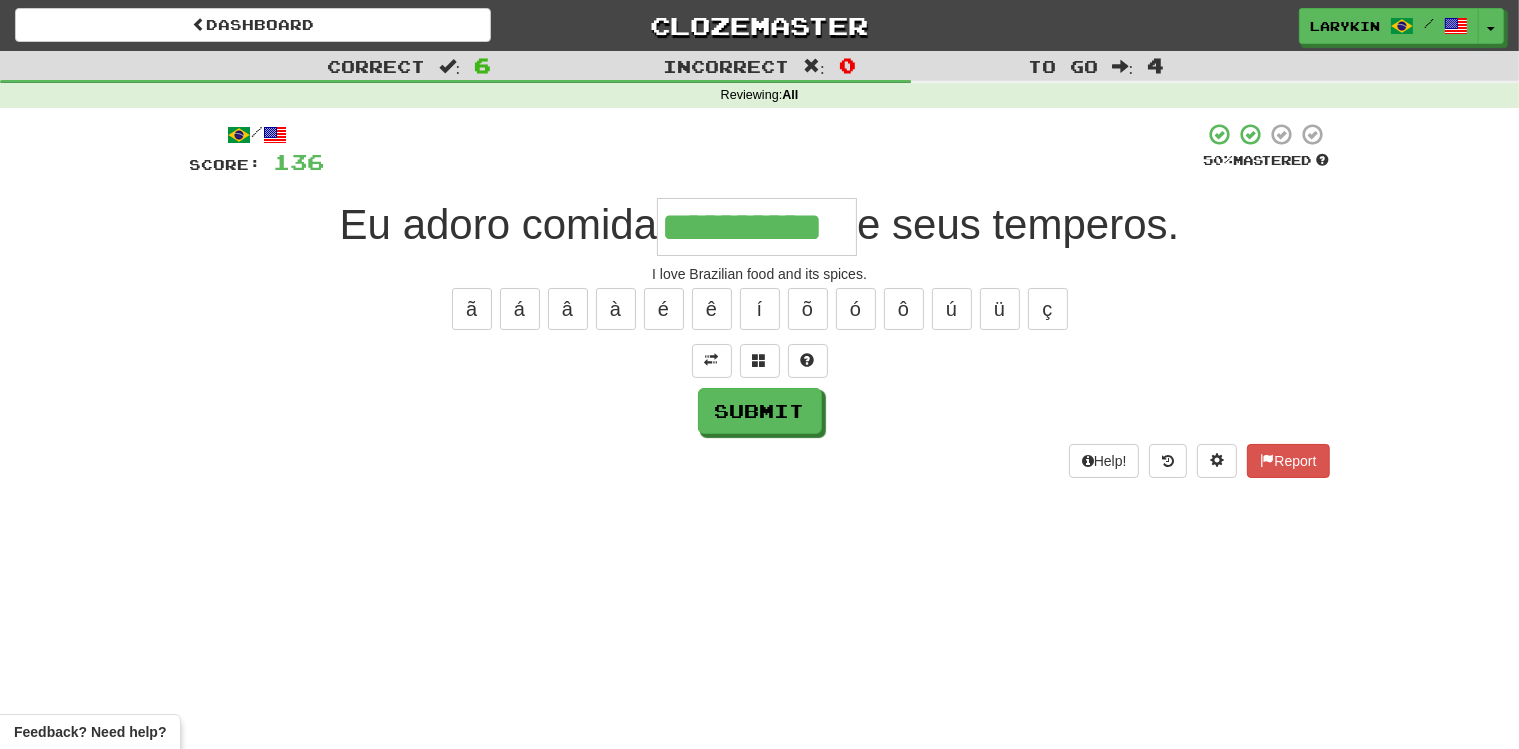 type on "**********" 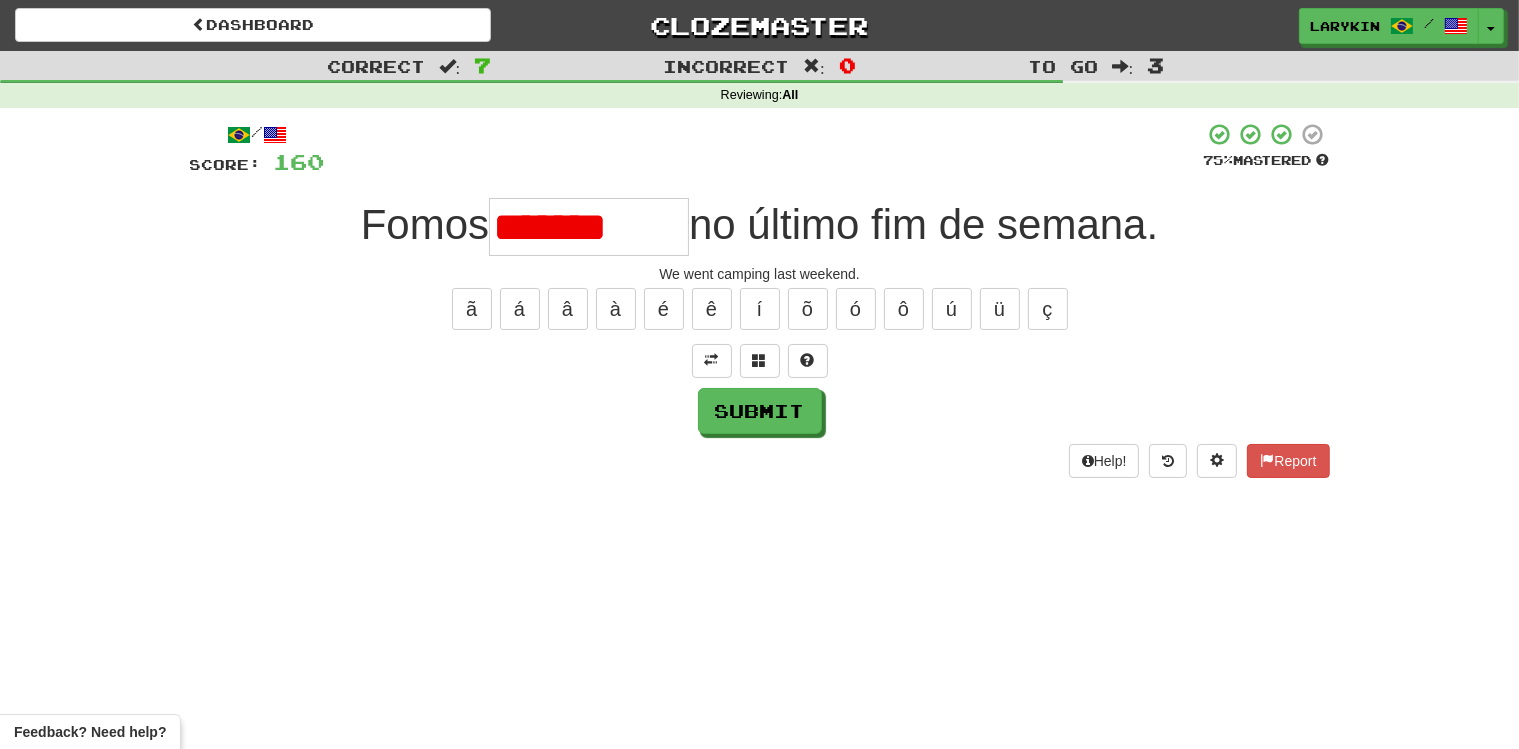 scroll, scrollTop: 0, scrollLeft: 0, axis: both 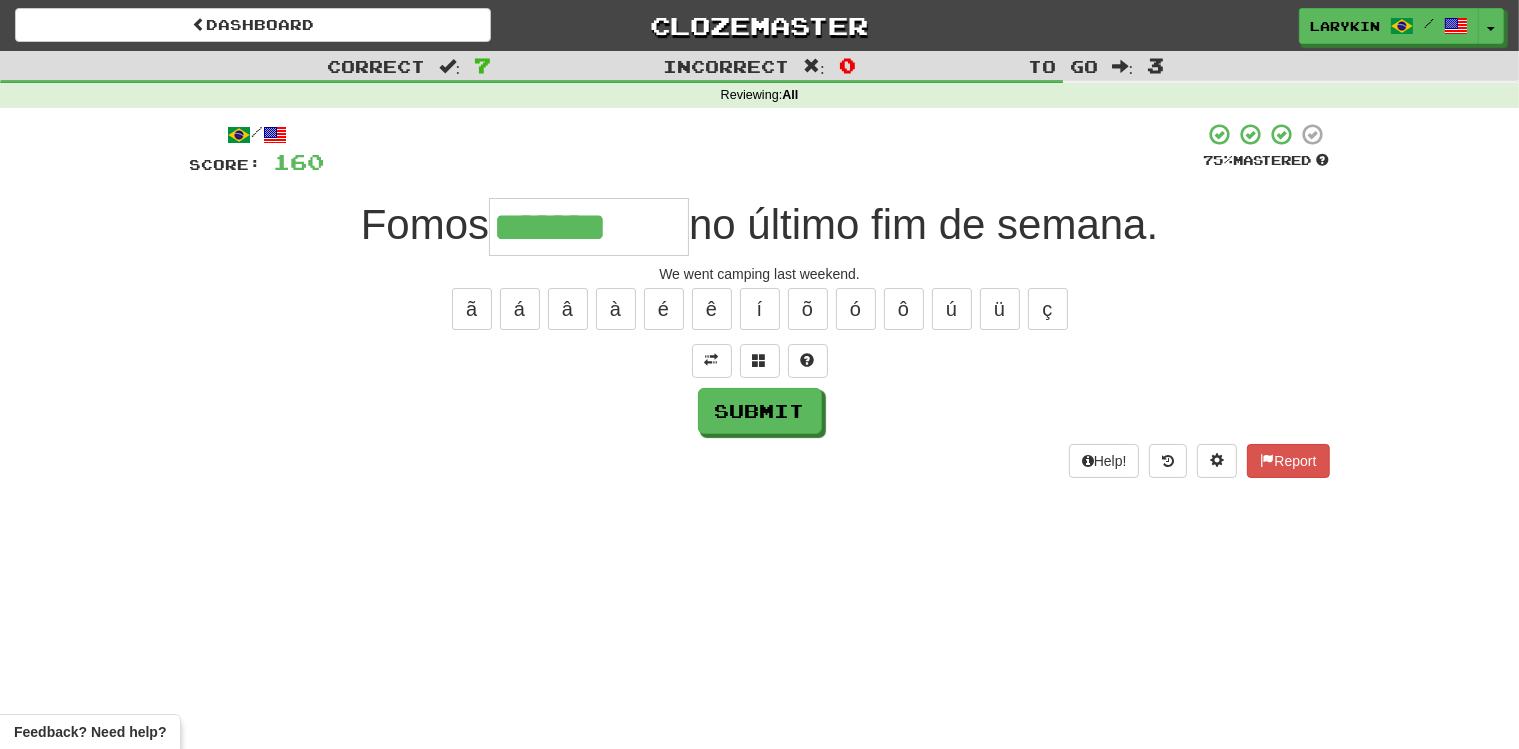 type on "*******" 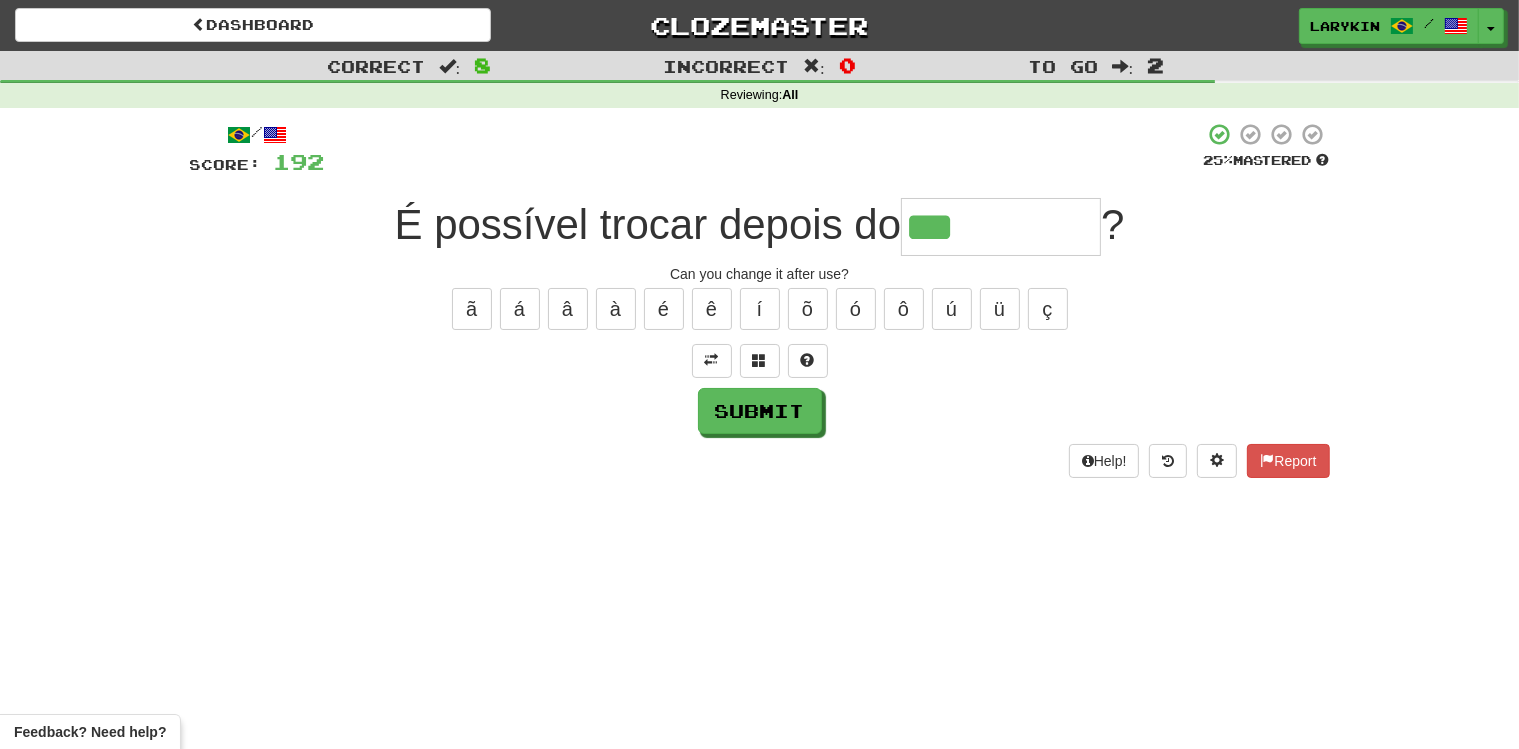 type on "***" 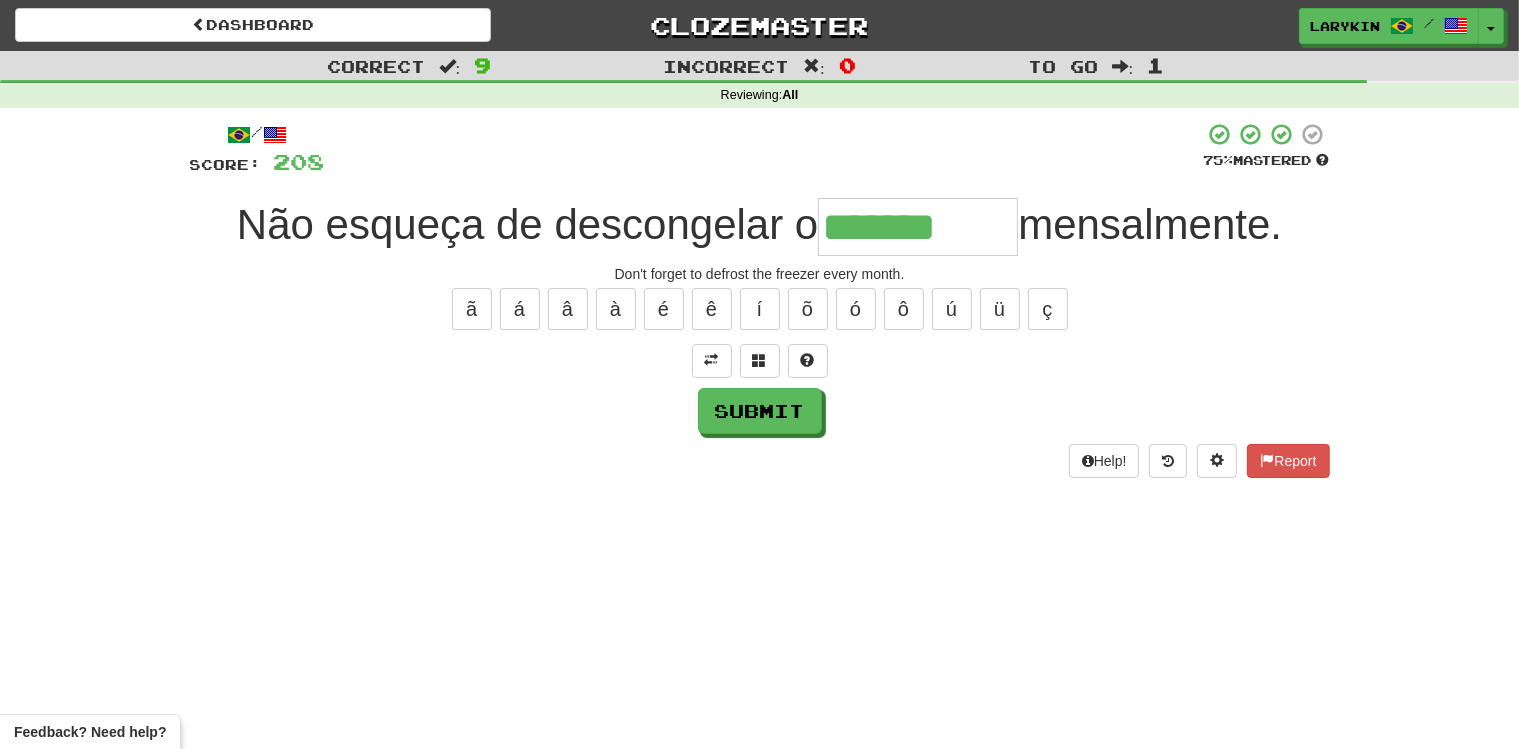 type on "*******" 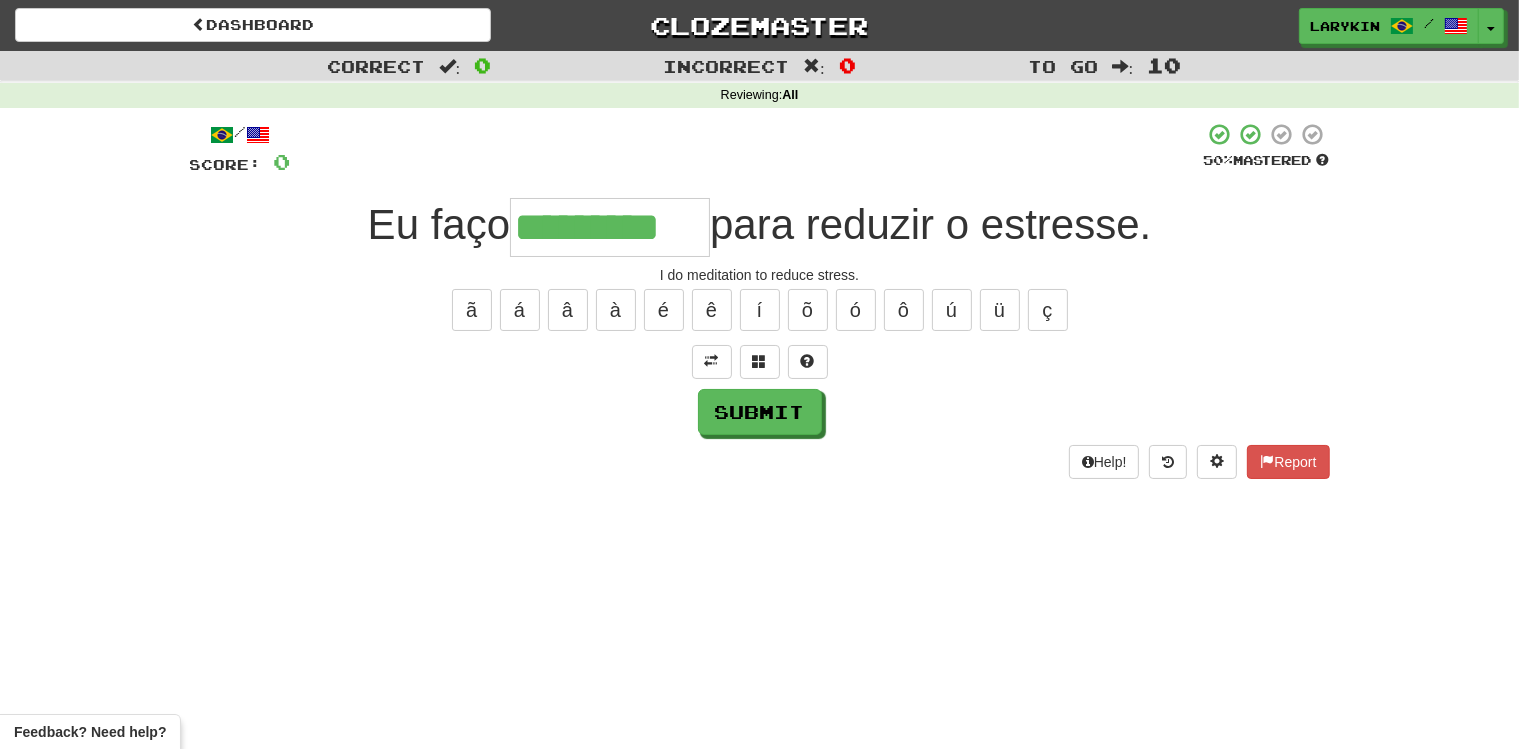 scroll, scrollTop: 0, scrollLeft: 2, axis: horizontal 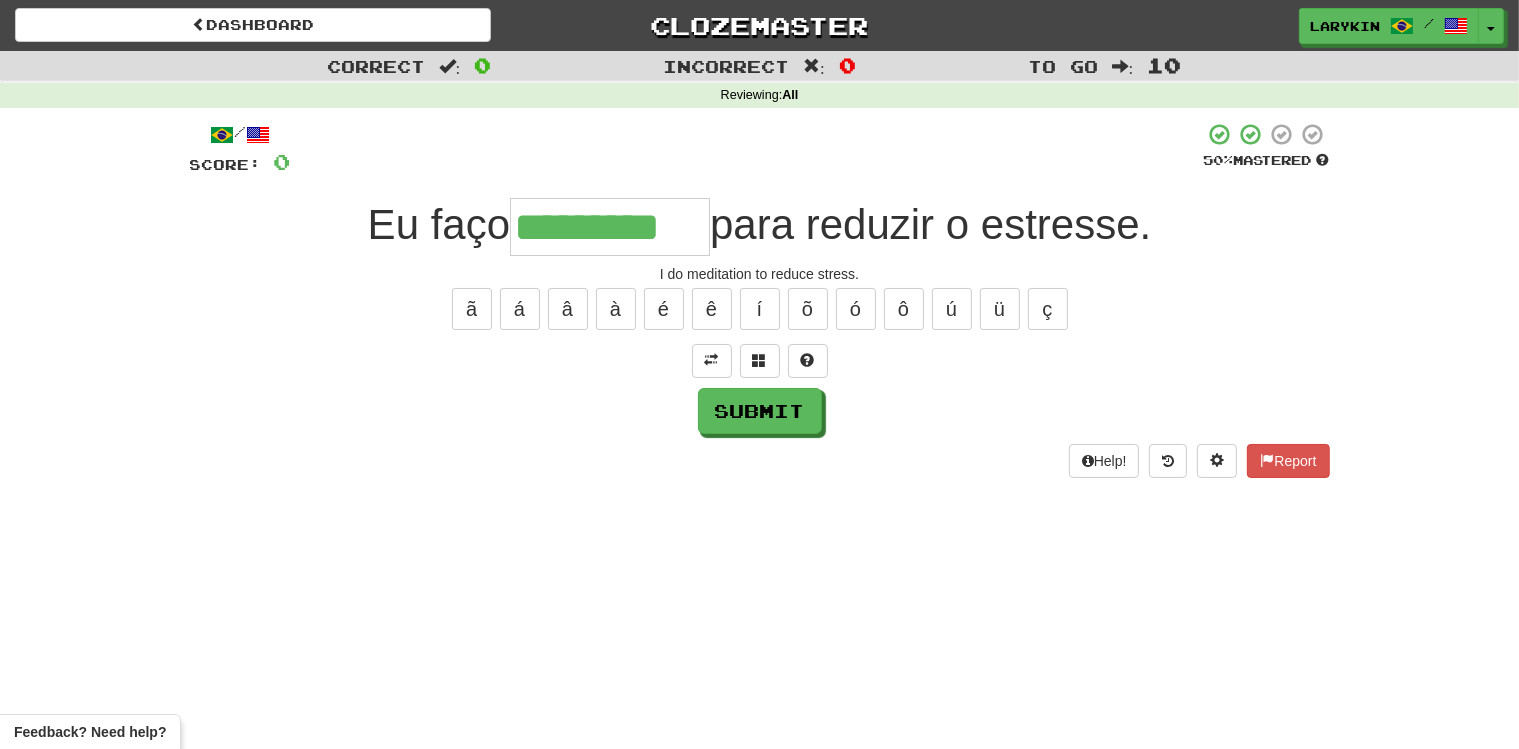 type on "*********" 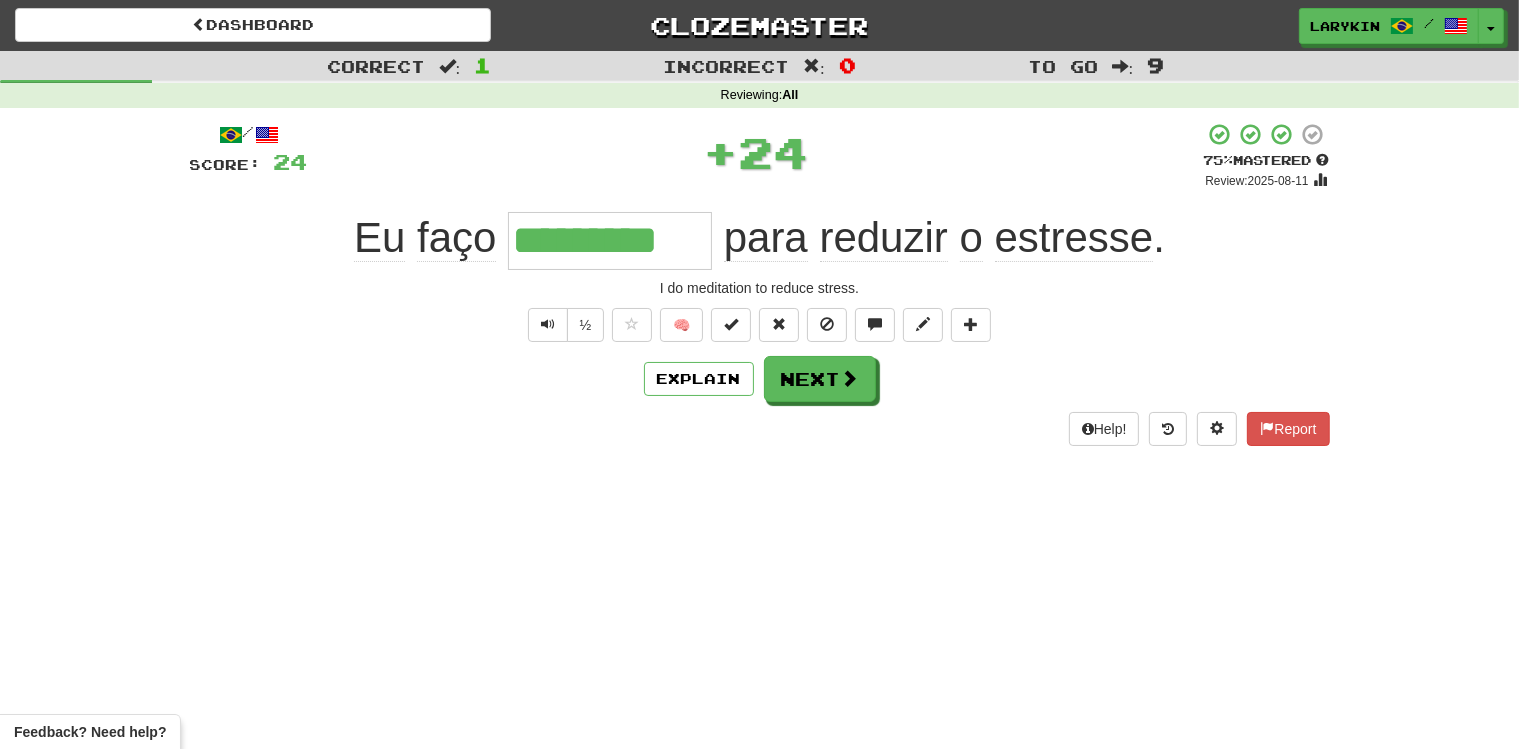 scroll, scrollTop: 0, scrollLeft: 0, axis: both 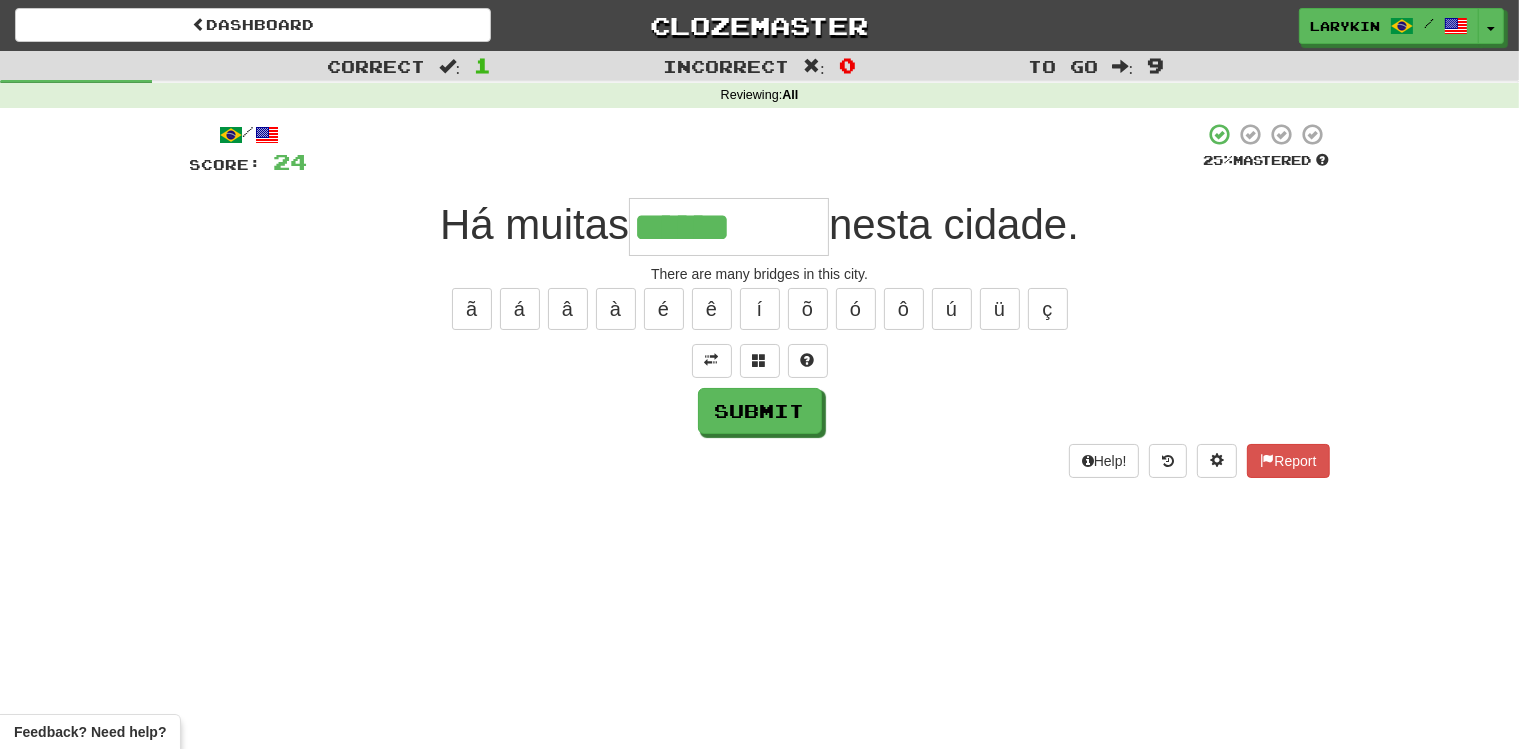 type on "******" 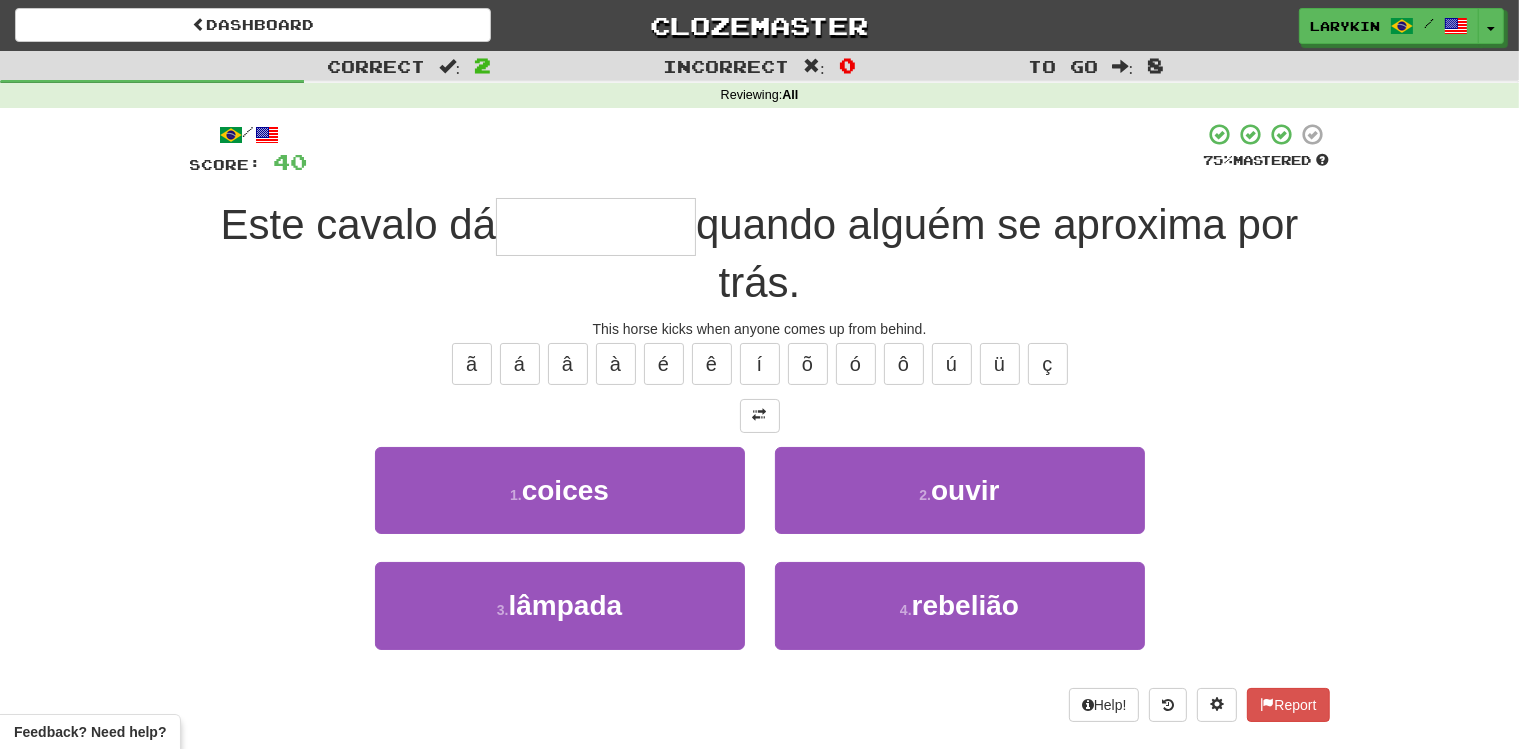 type on "******" 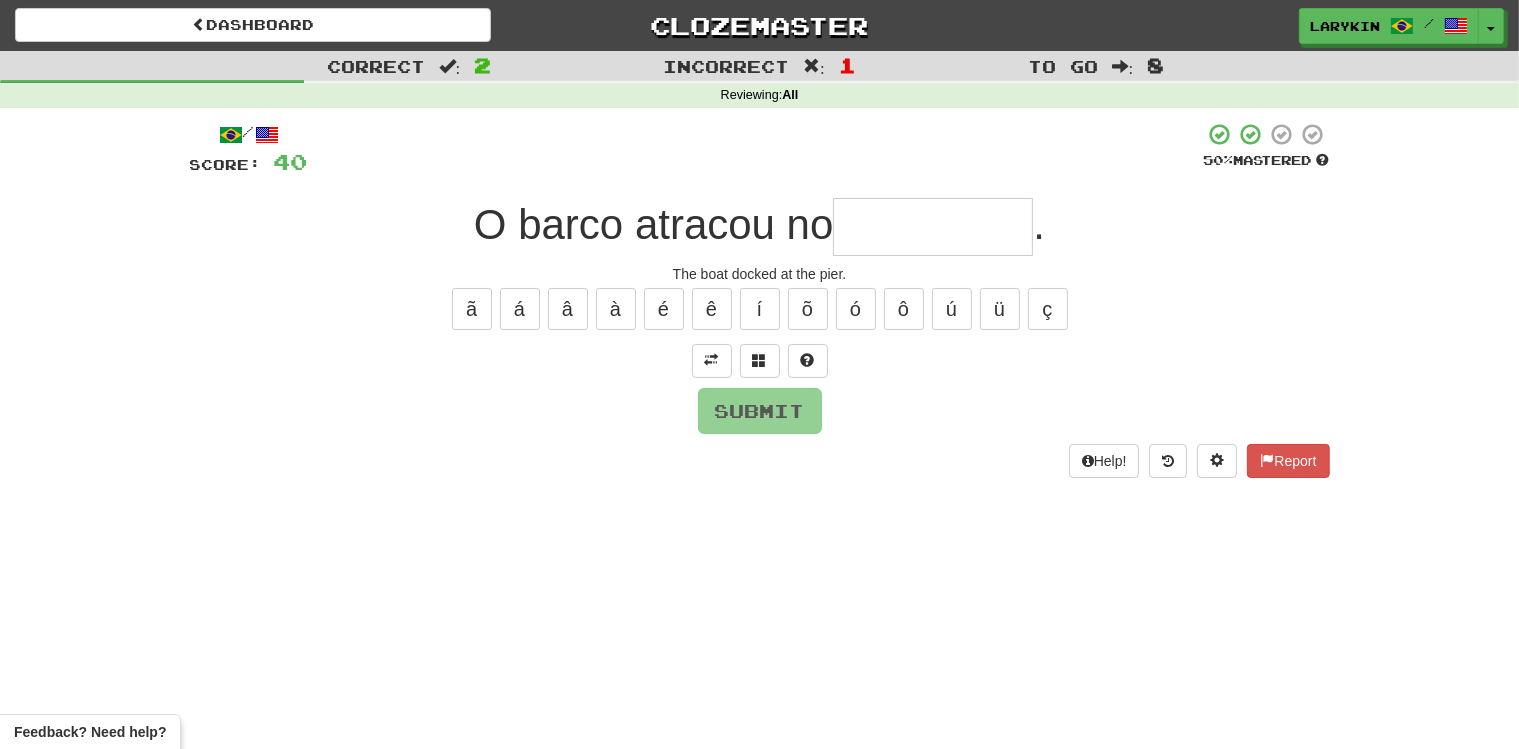type on "*" 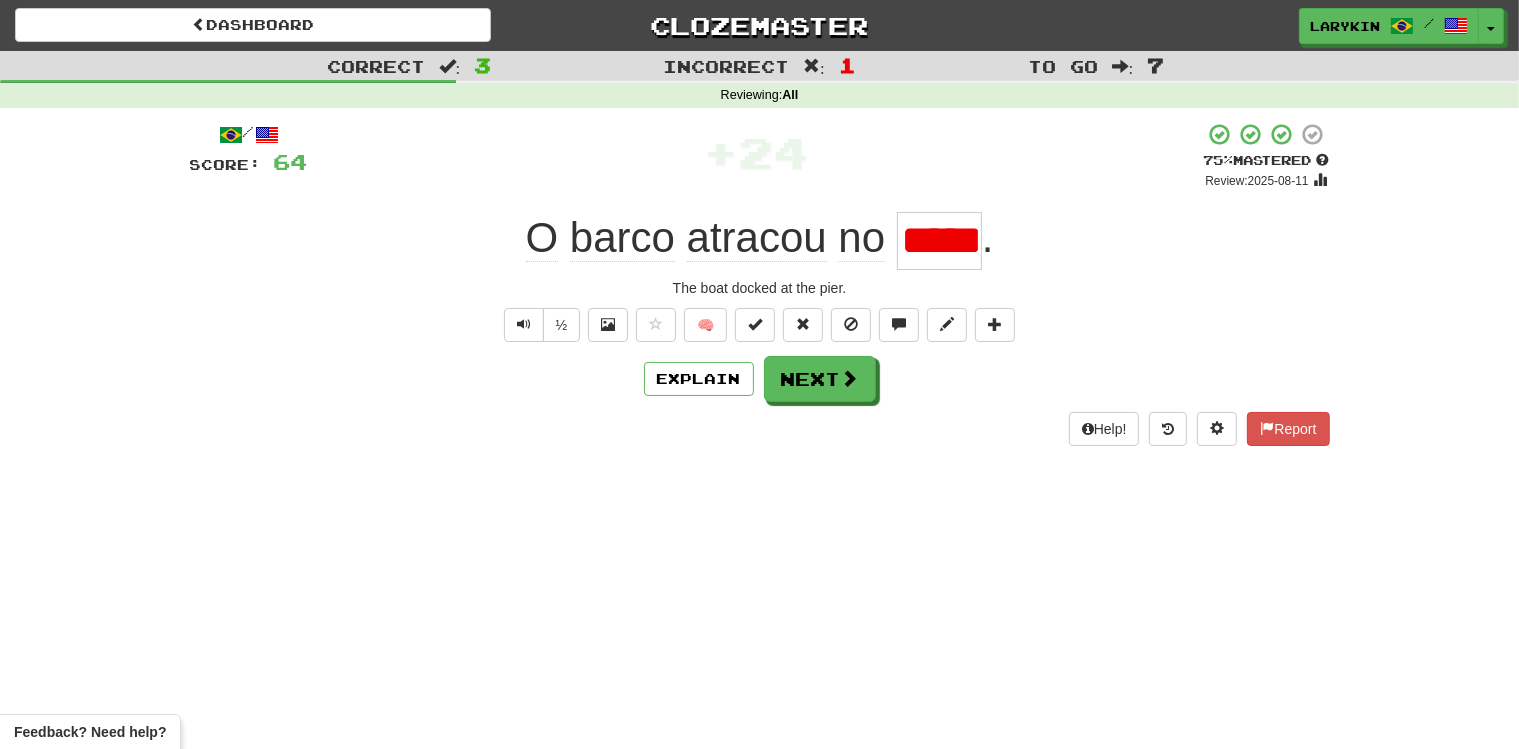 scroll, scrollTop: 0, scrollLeft: 18, axis: horizontal 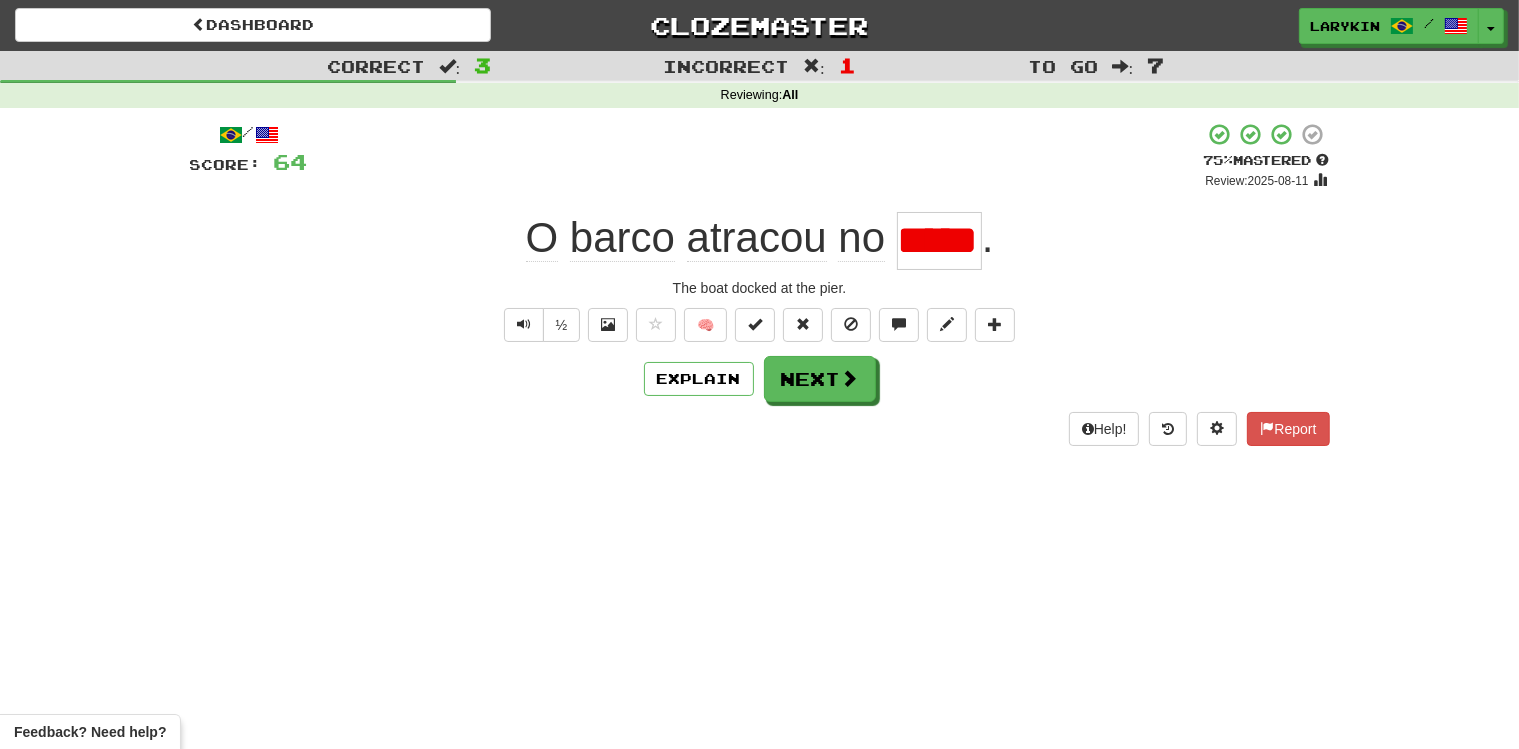 type on "****" 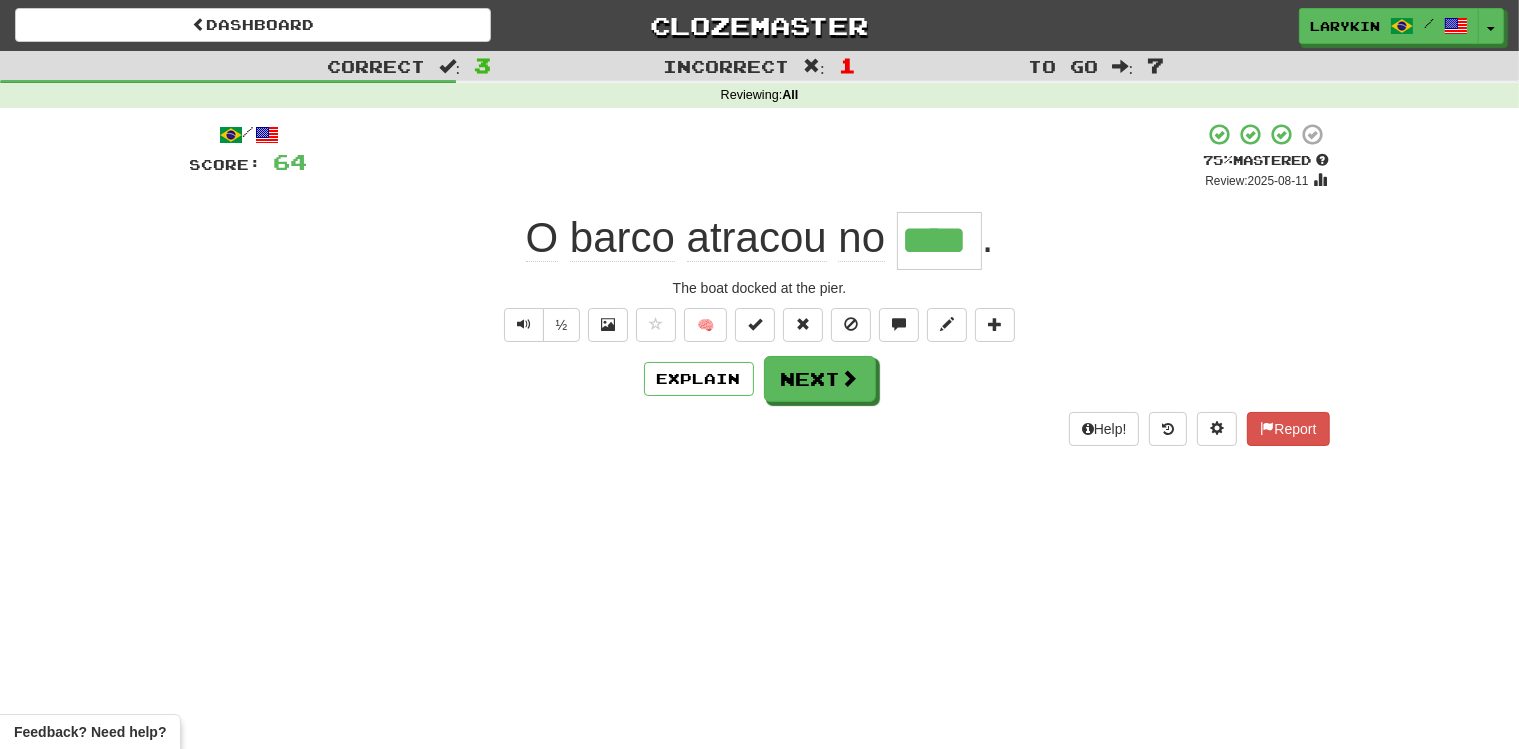 scroll, scrollTop: 0, scrollLeft: 0, axis: both 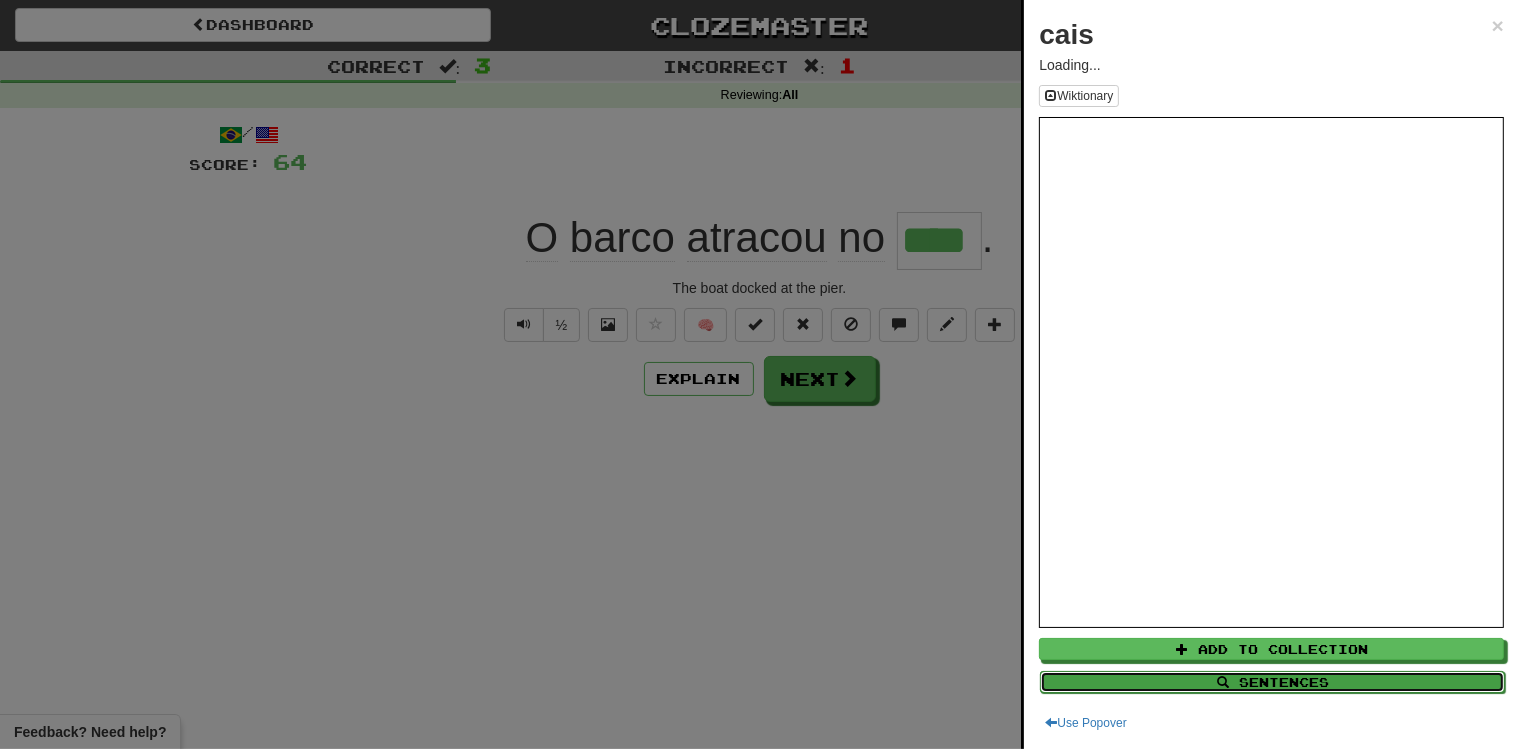 click on "Sentences" at bounding box center [1272, 682] 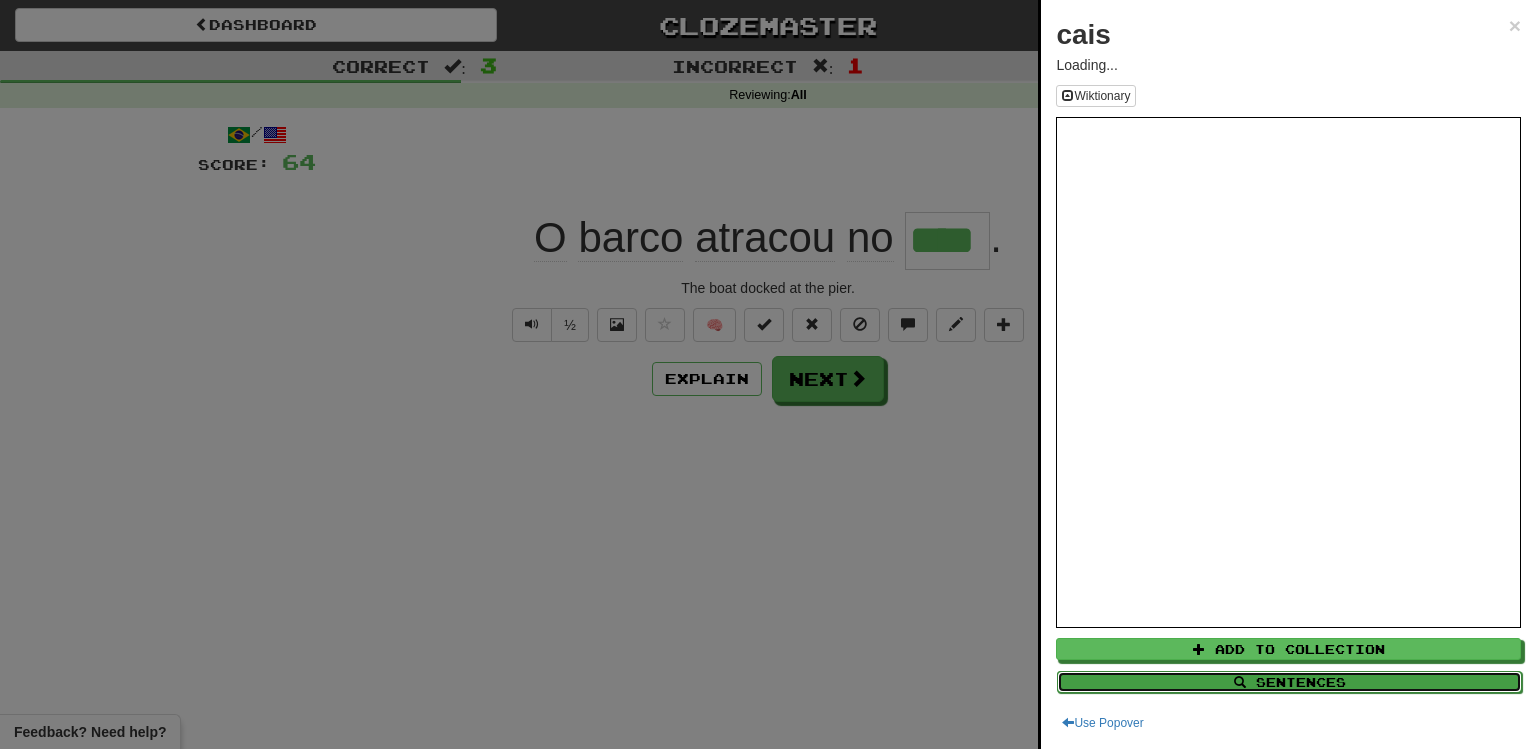 select on "****" 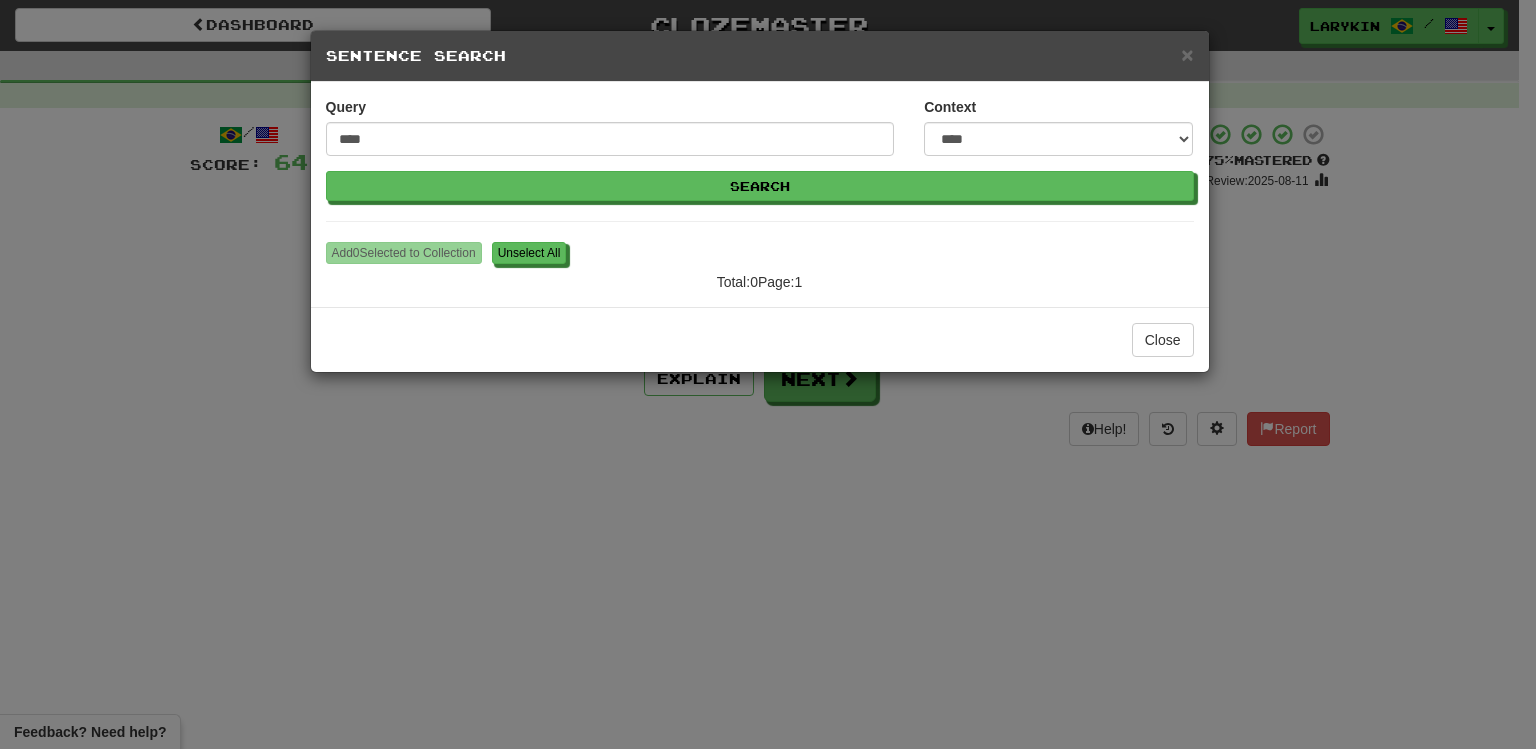 click on "**********" at bounding box center (768, 374) 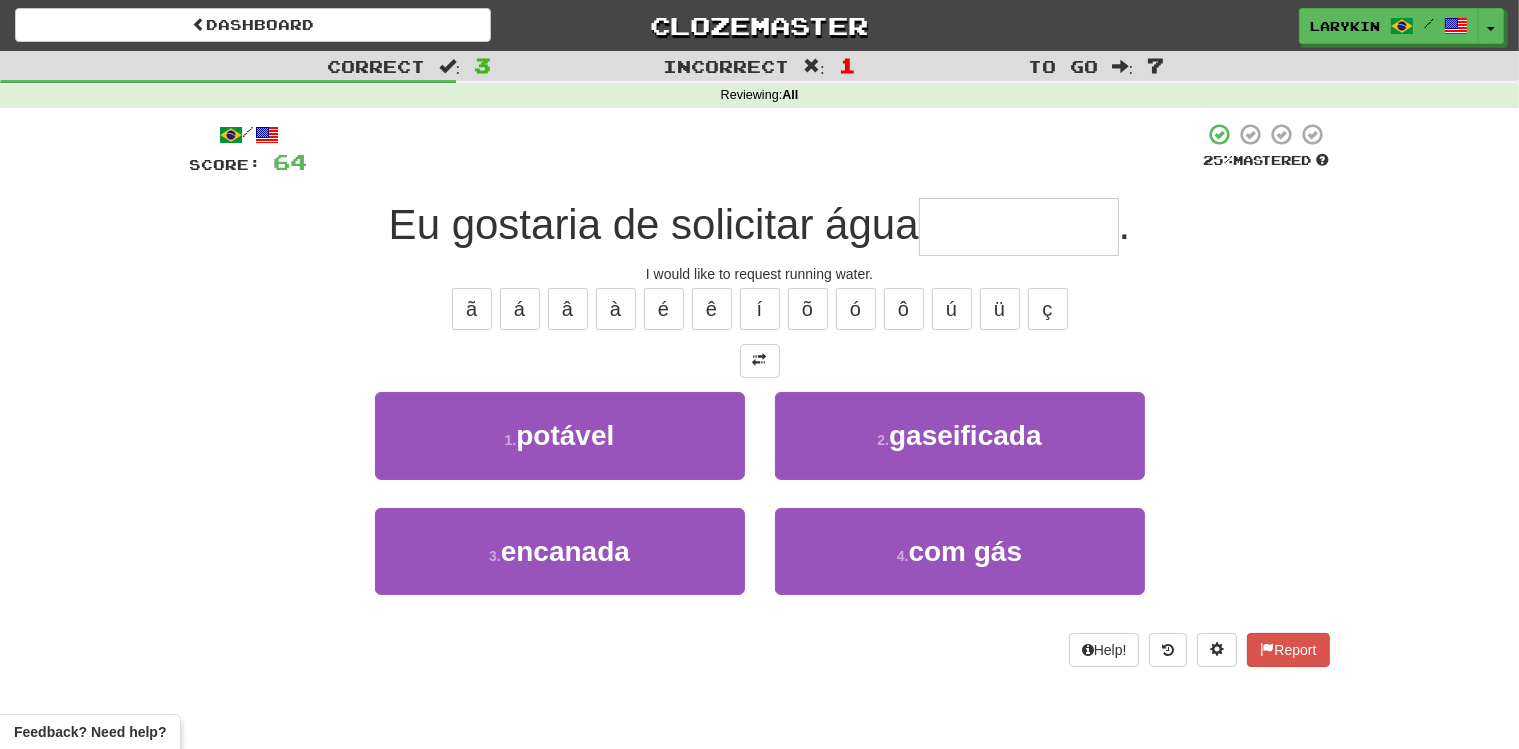 type on "********" 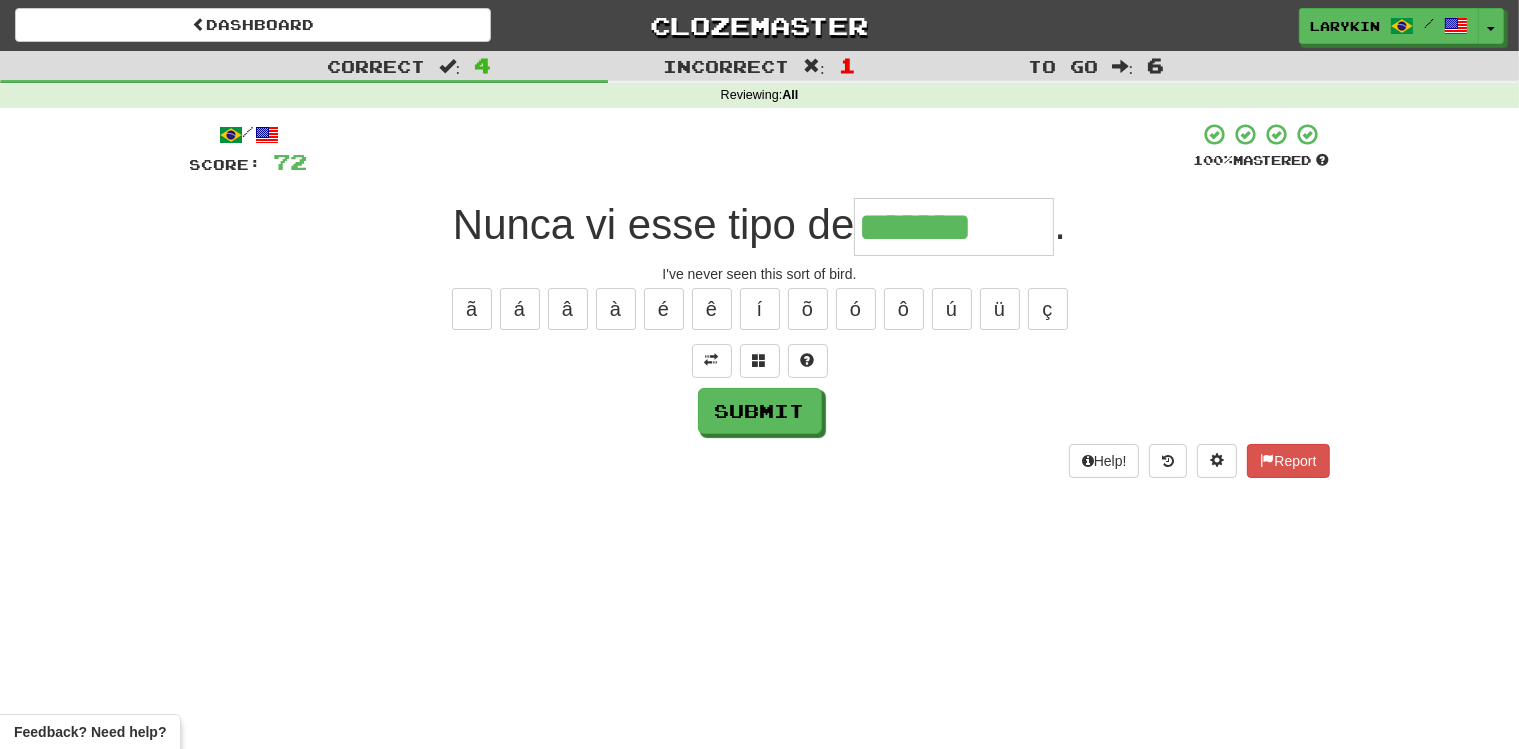 type on "*******" 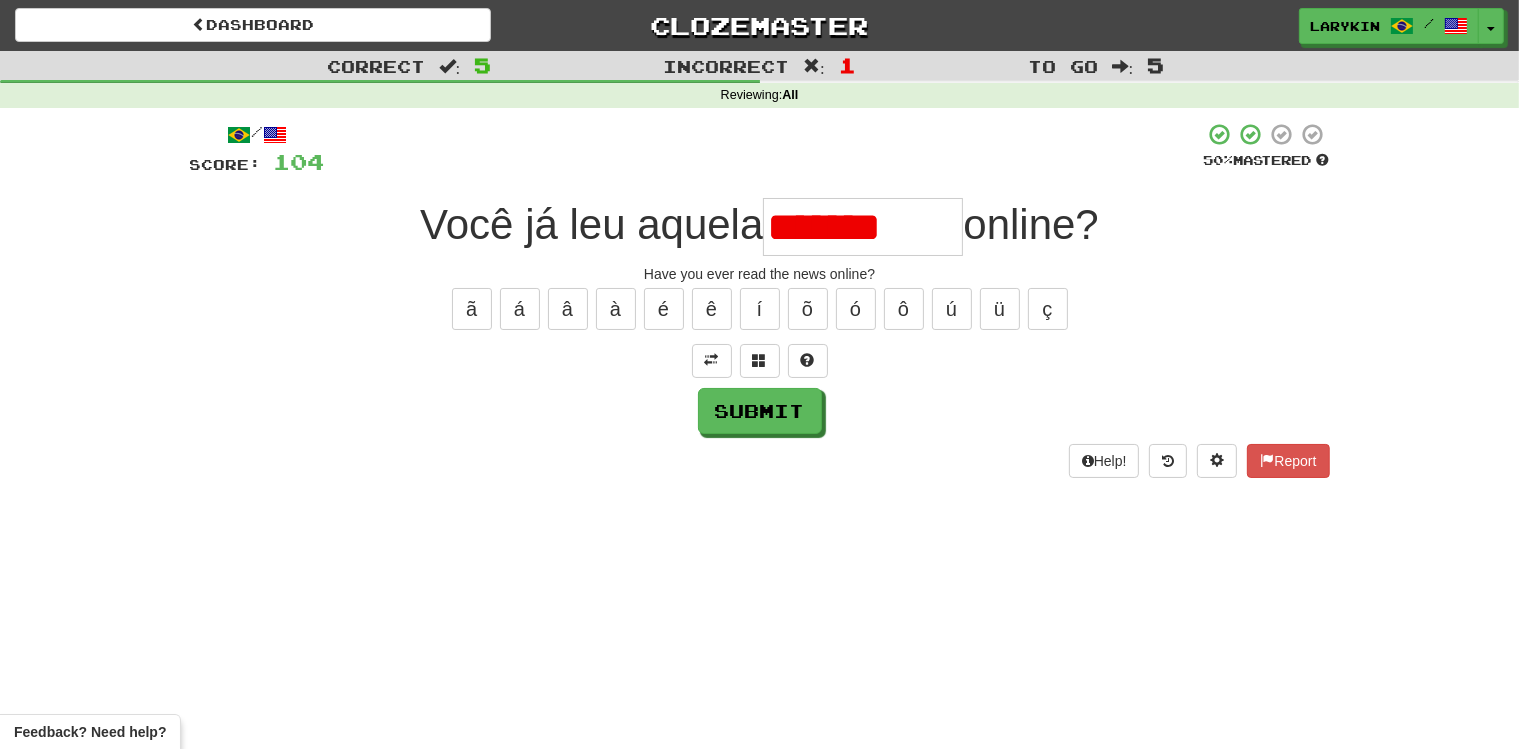 type on "*******" 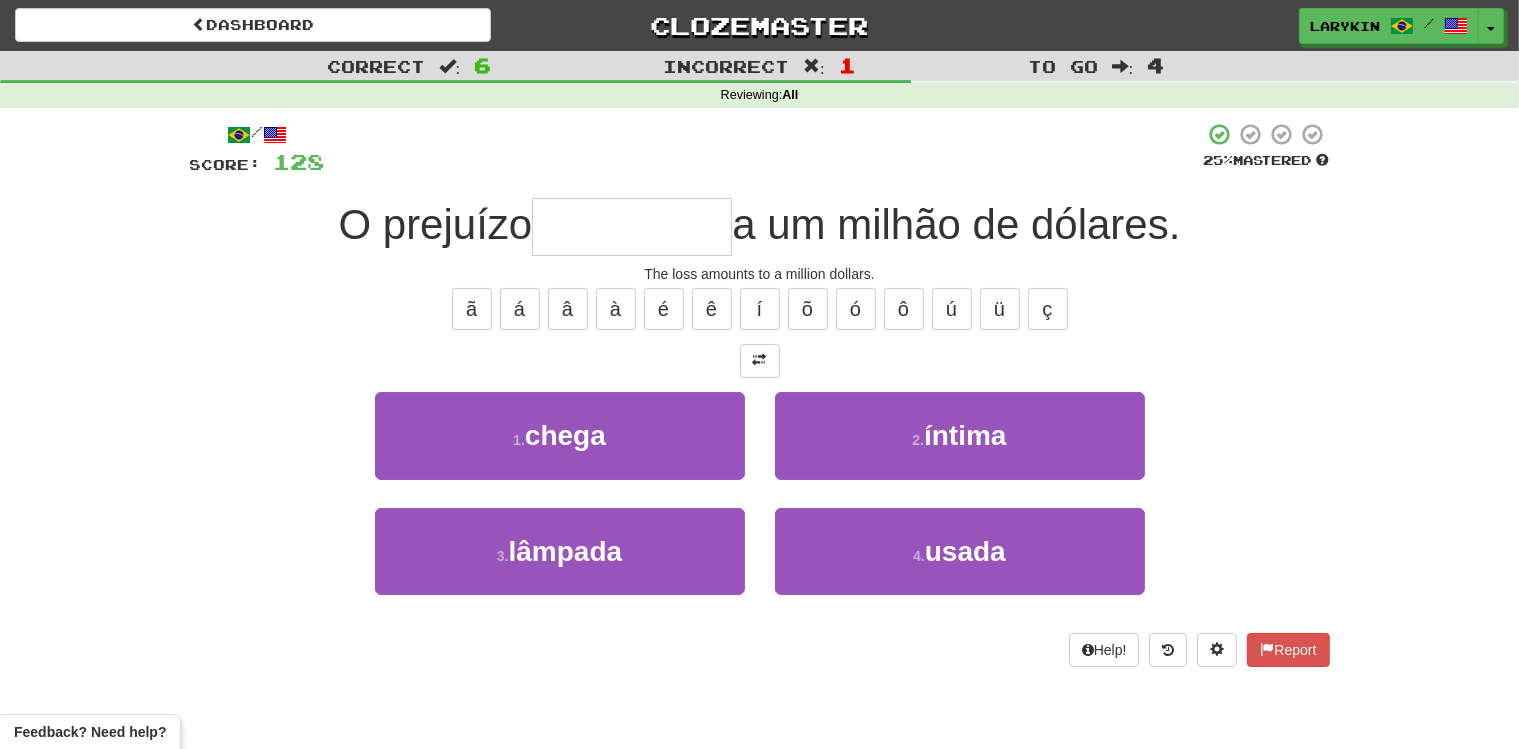 type on "*****" 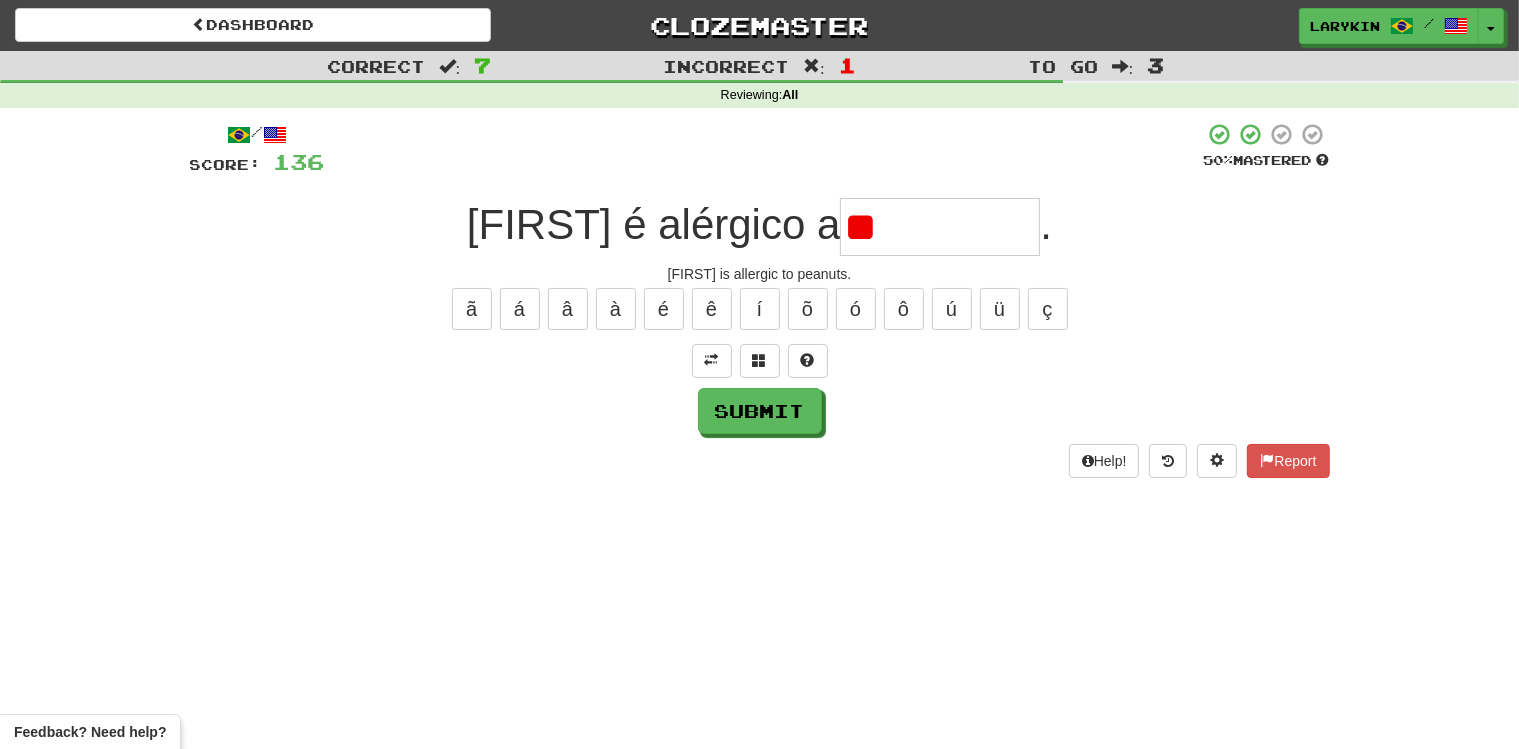 type on "*" 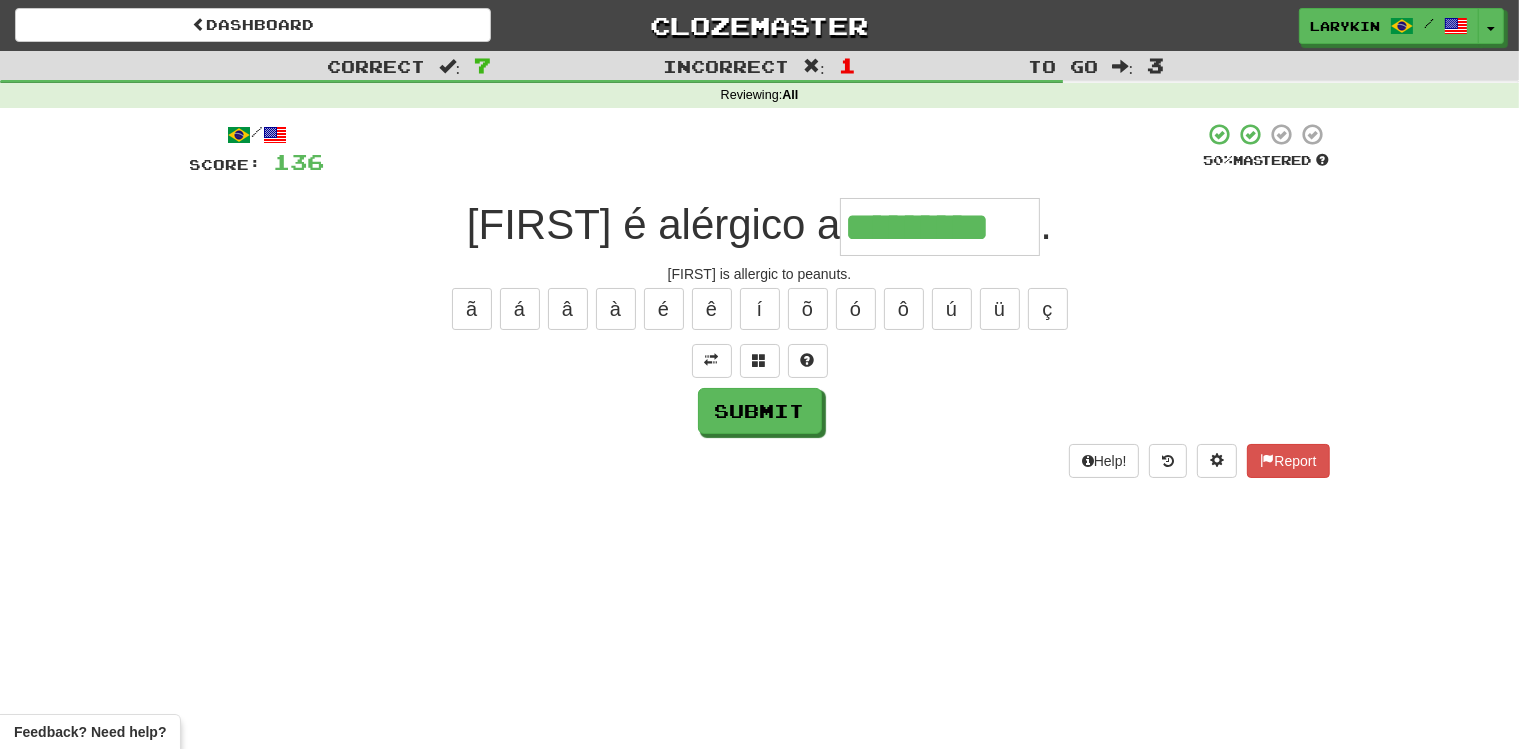 scroll, scrollTop: 0, scrollLeft: 14, axis: horizontal 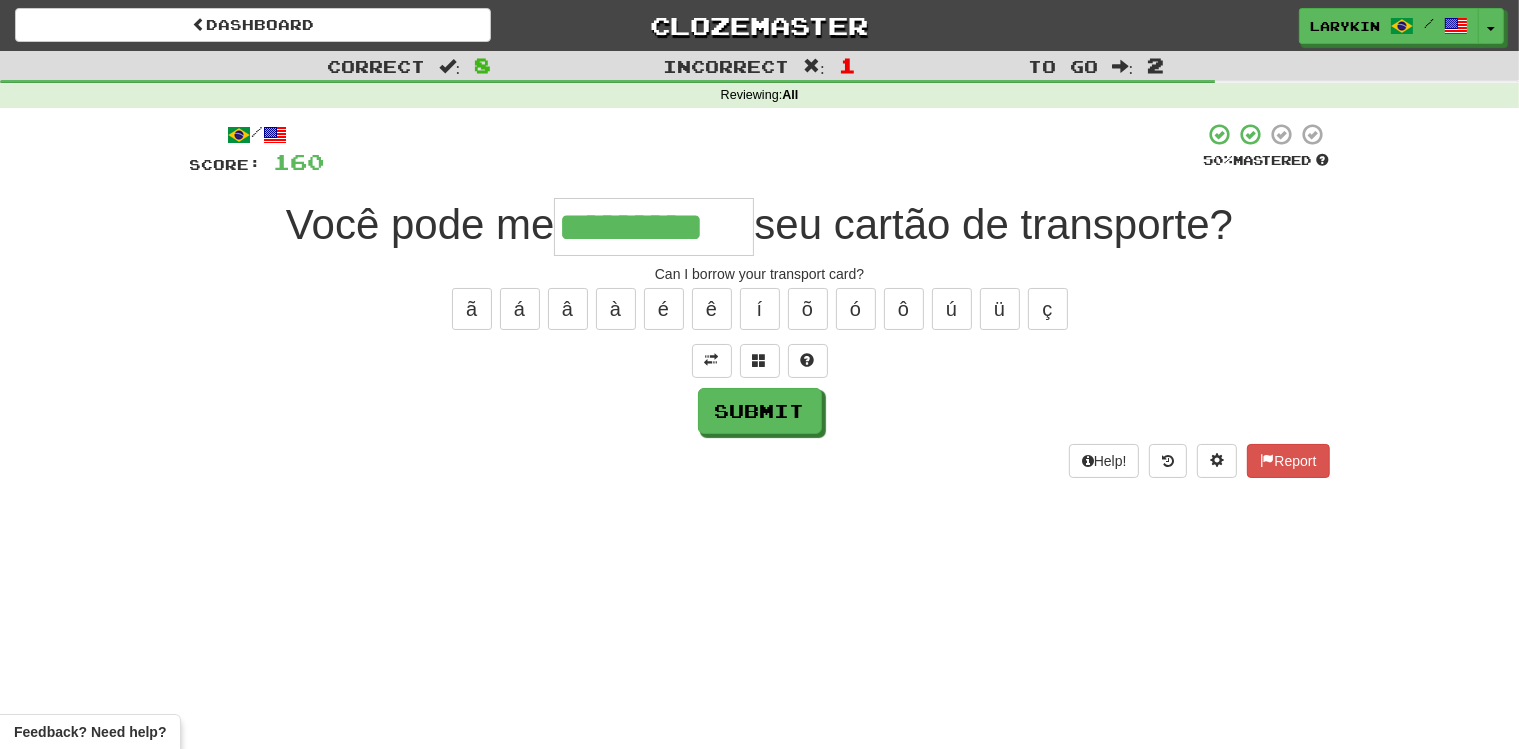 type on "*********" 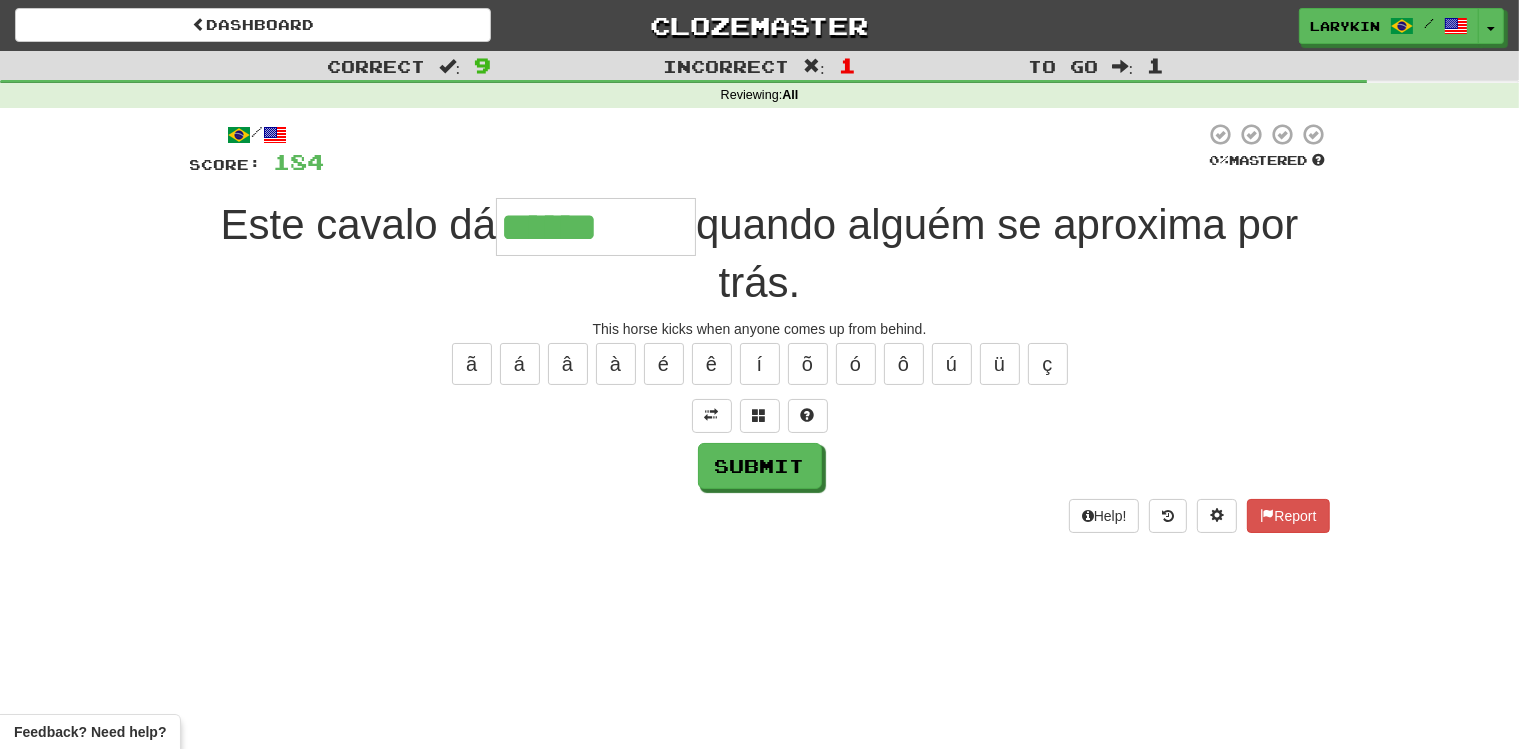 type on "******" 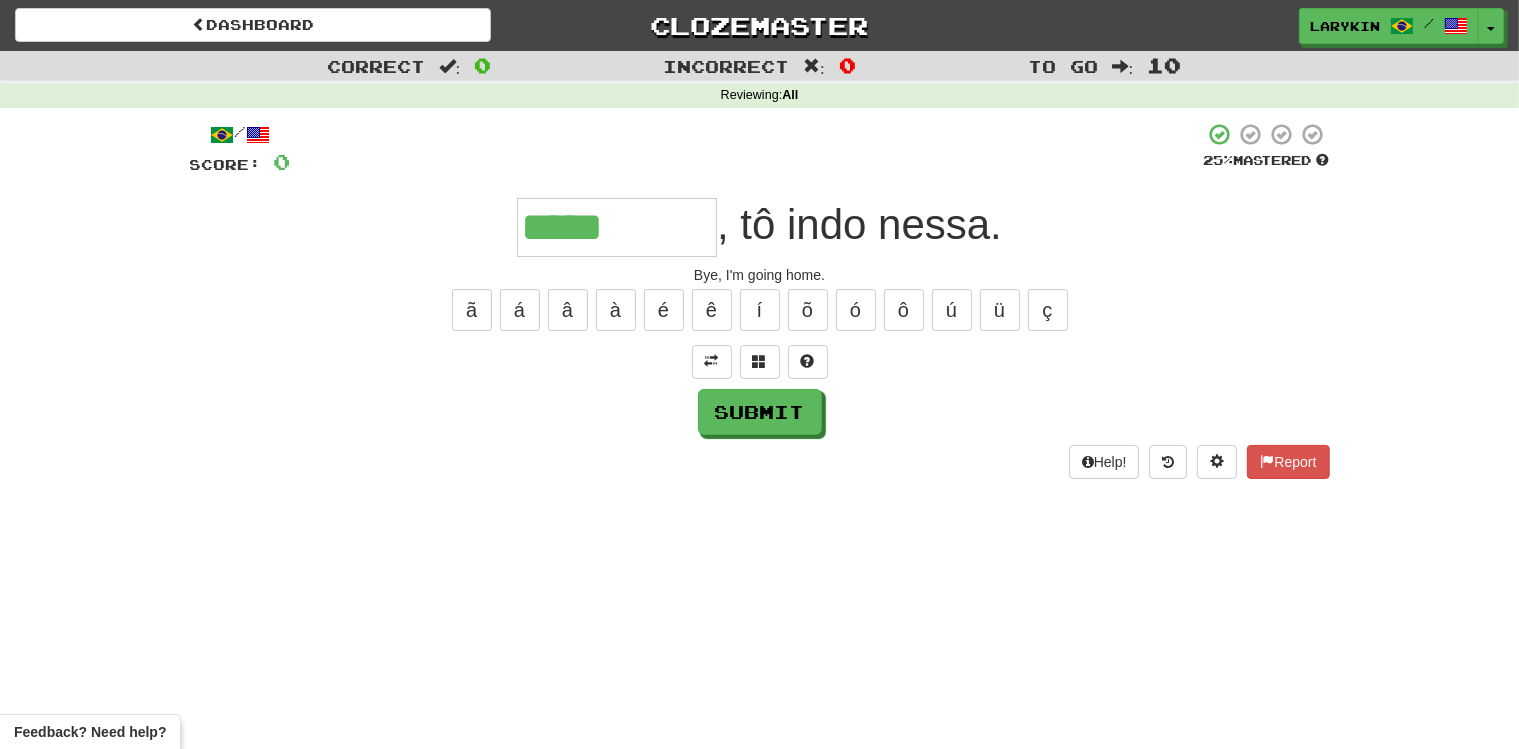 type on "*****" 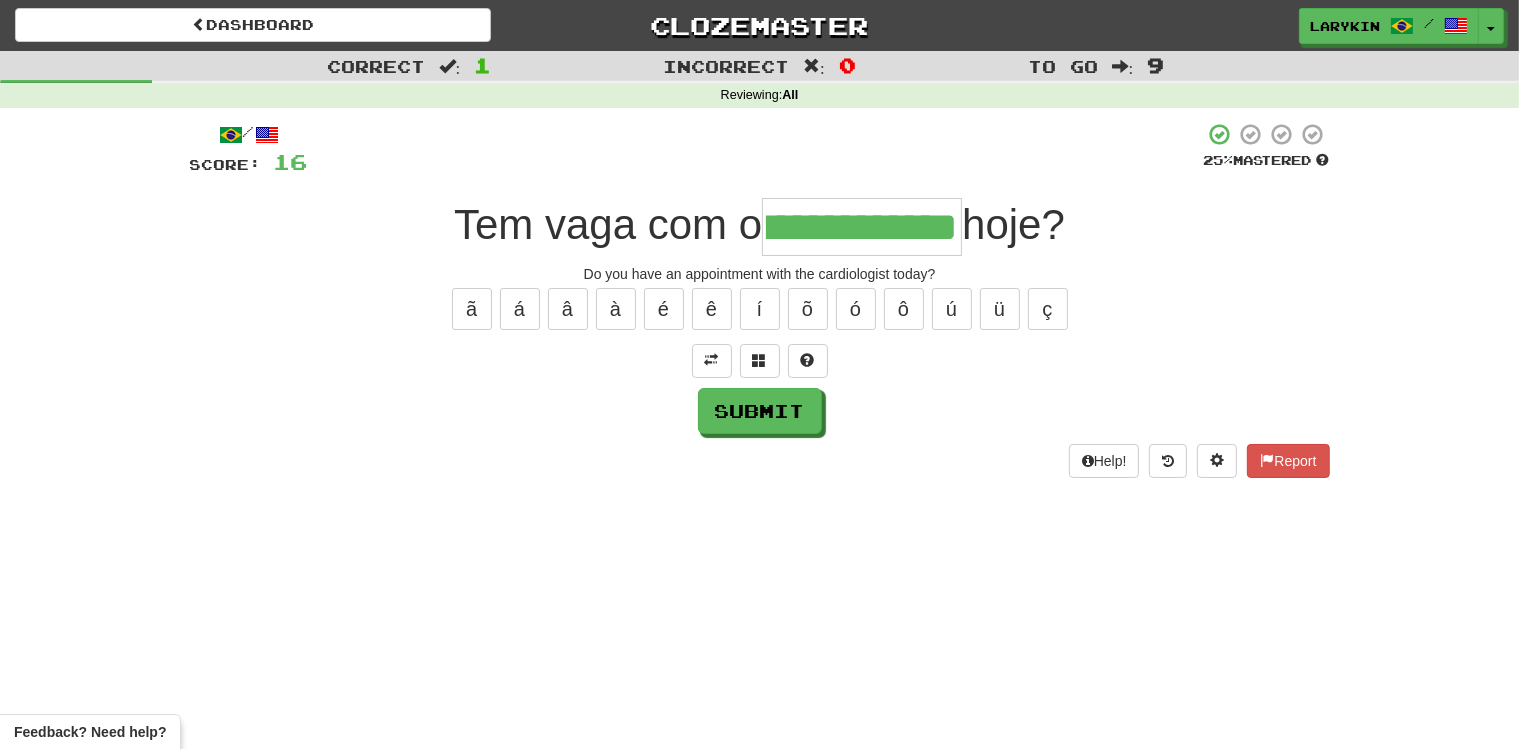 scroll, scrollTop: 0, scrollLeft: 43, axis: horizontal 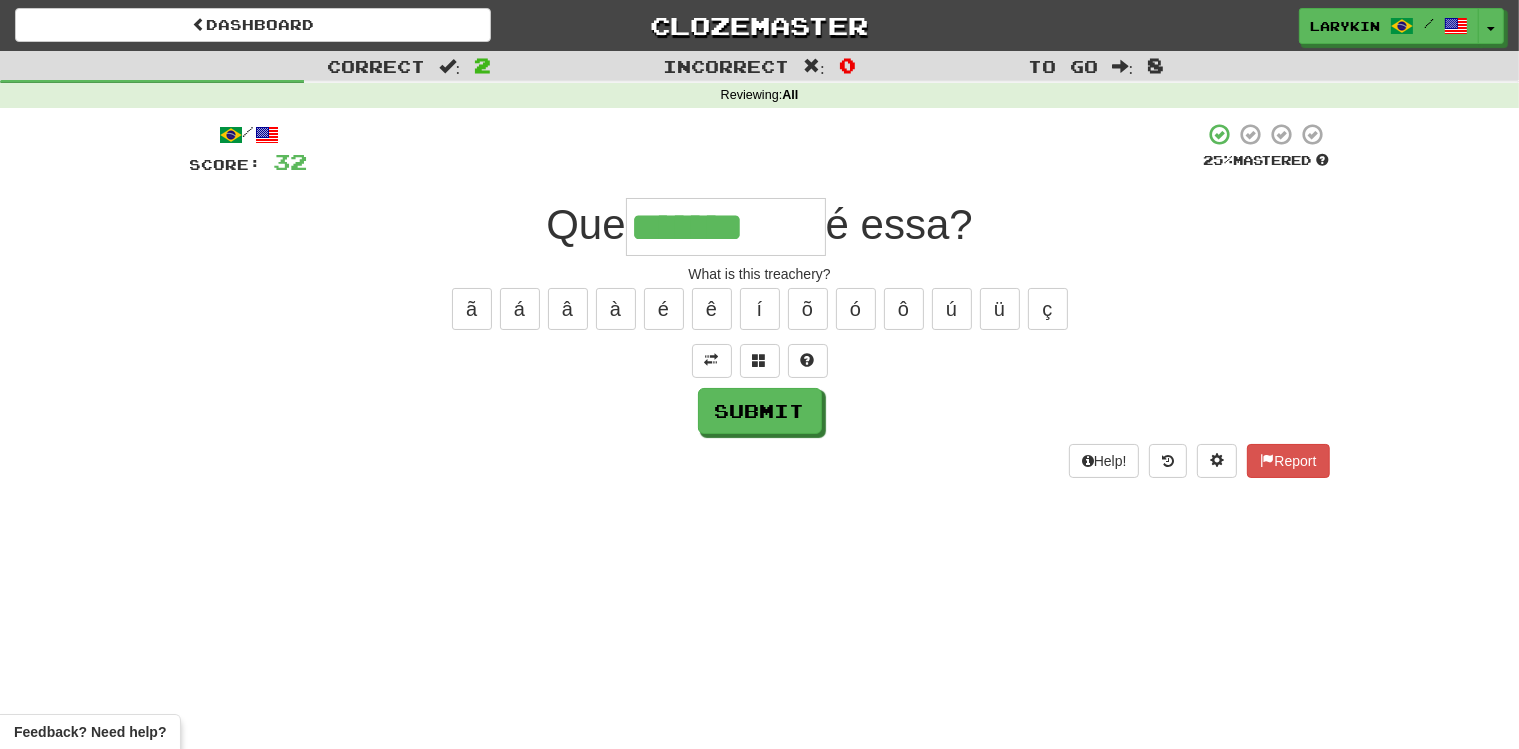 type on "*******" 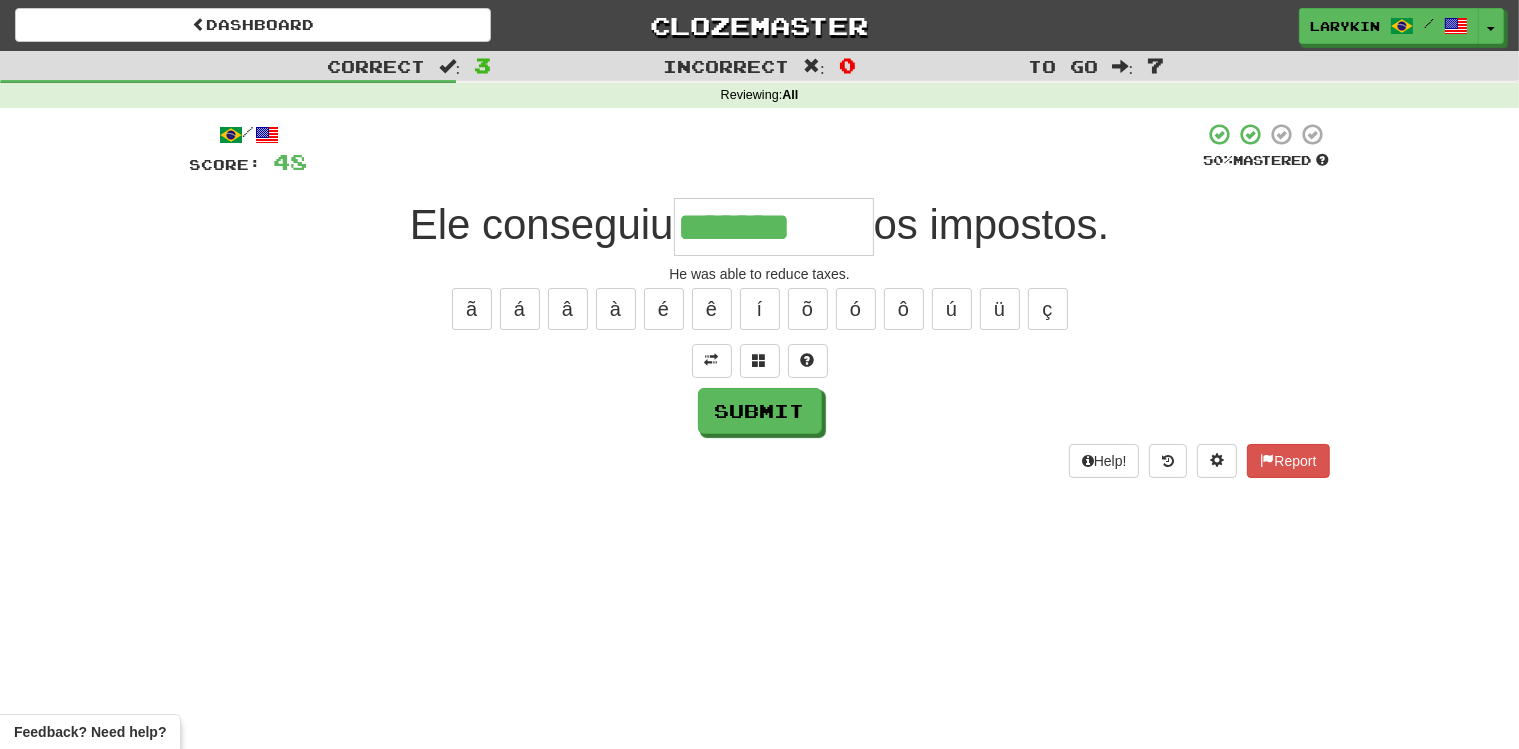 type on "*******" 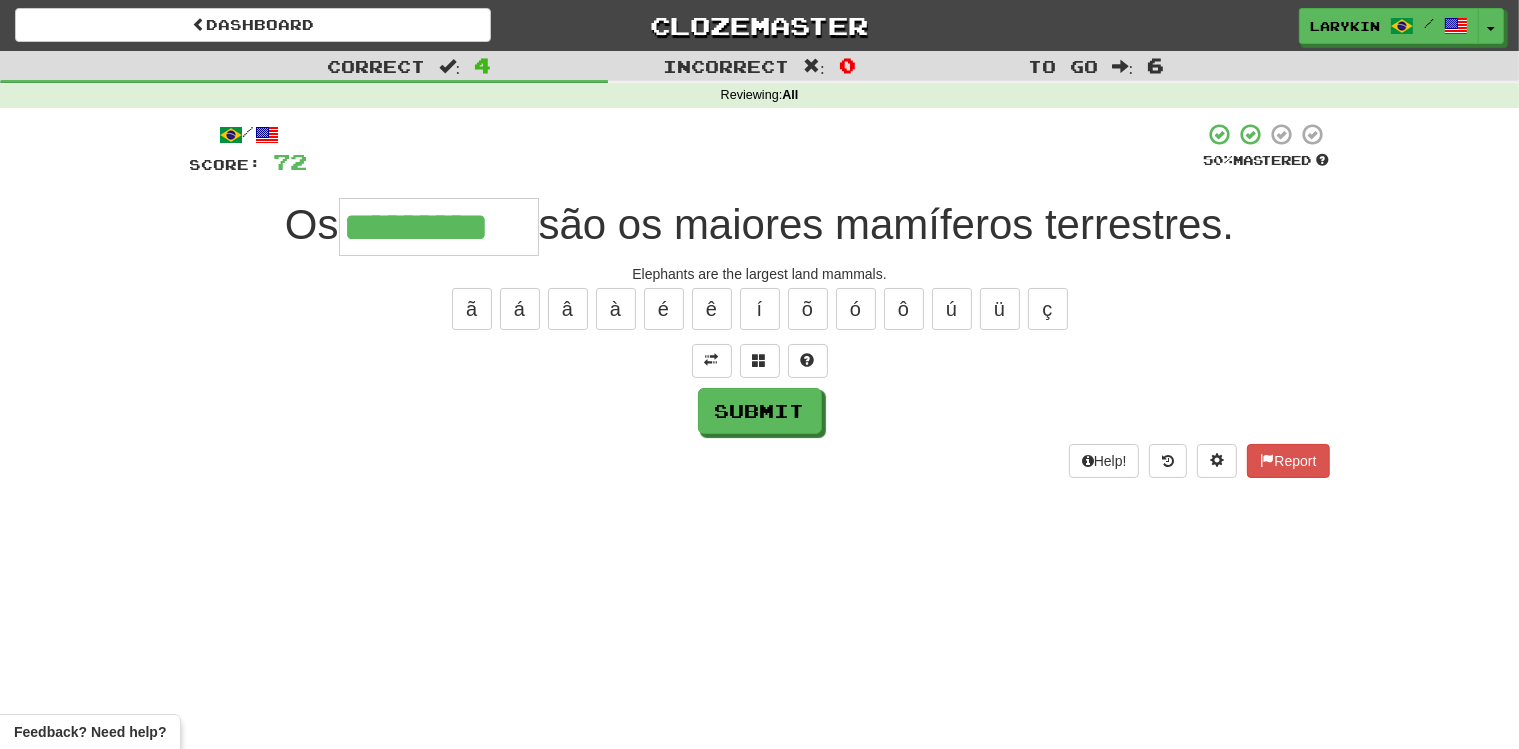 type on "*********" 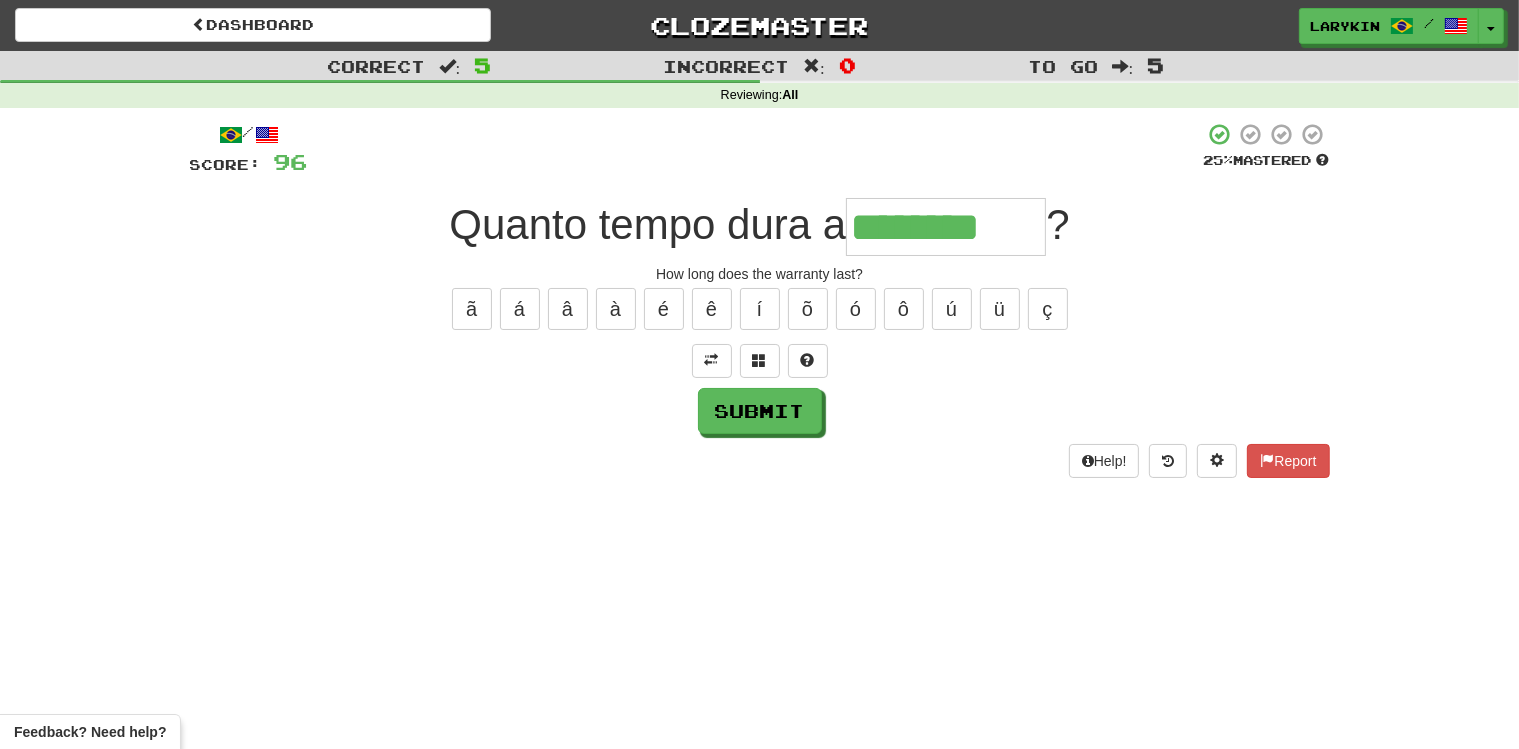 type on "********" 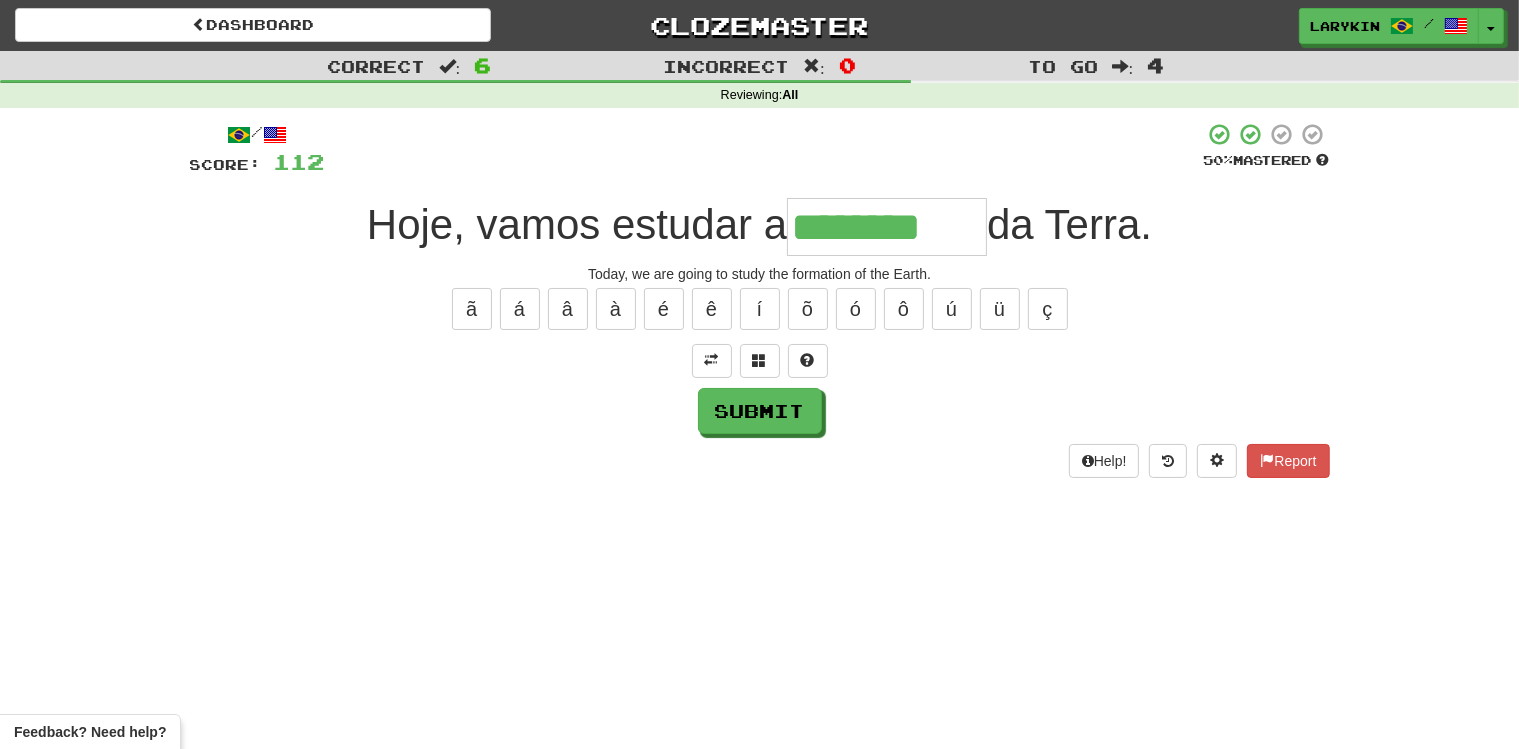 type on "********" 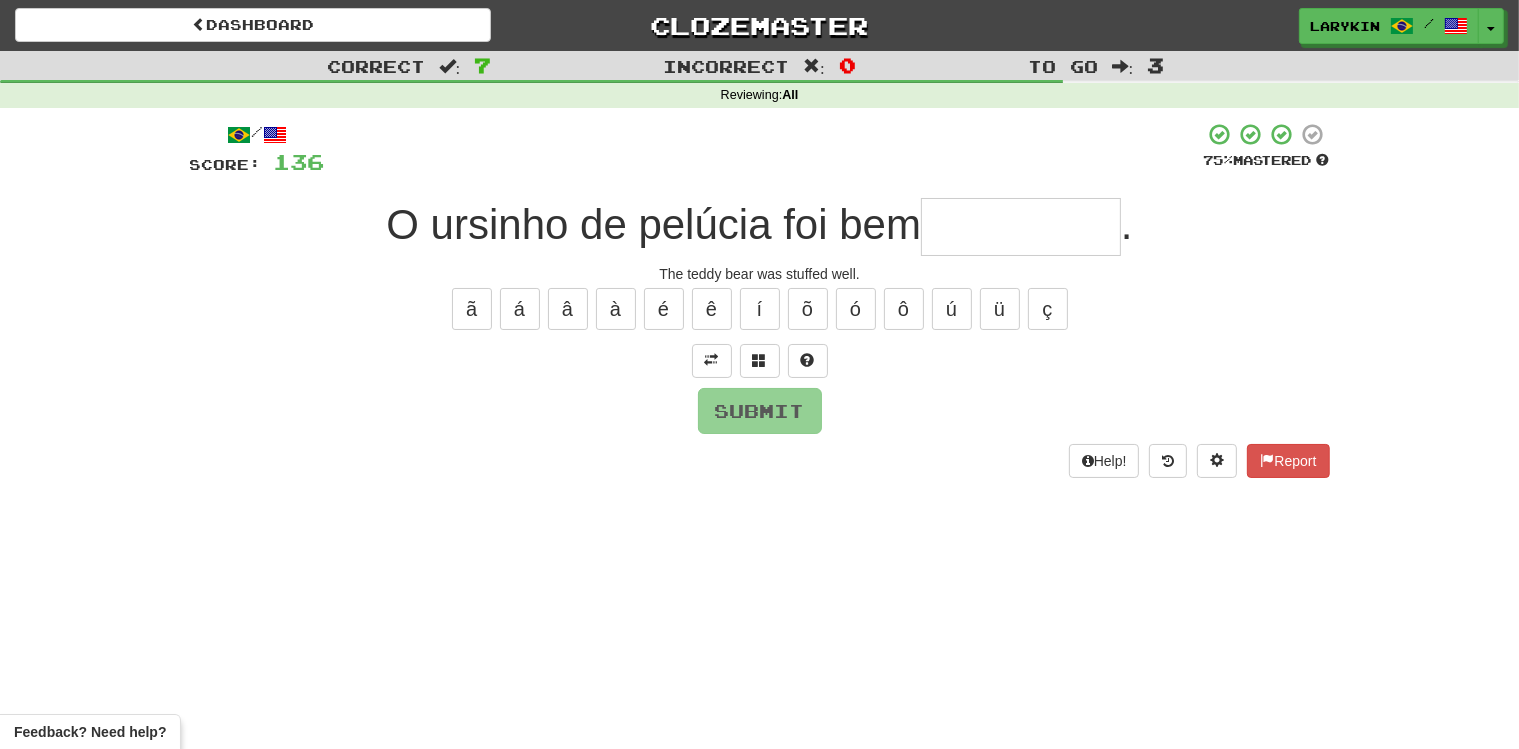 type on "*" 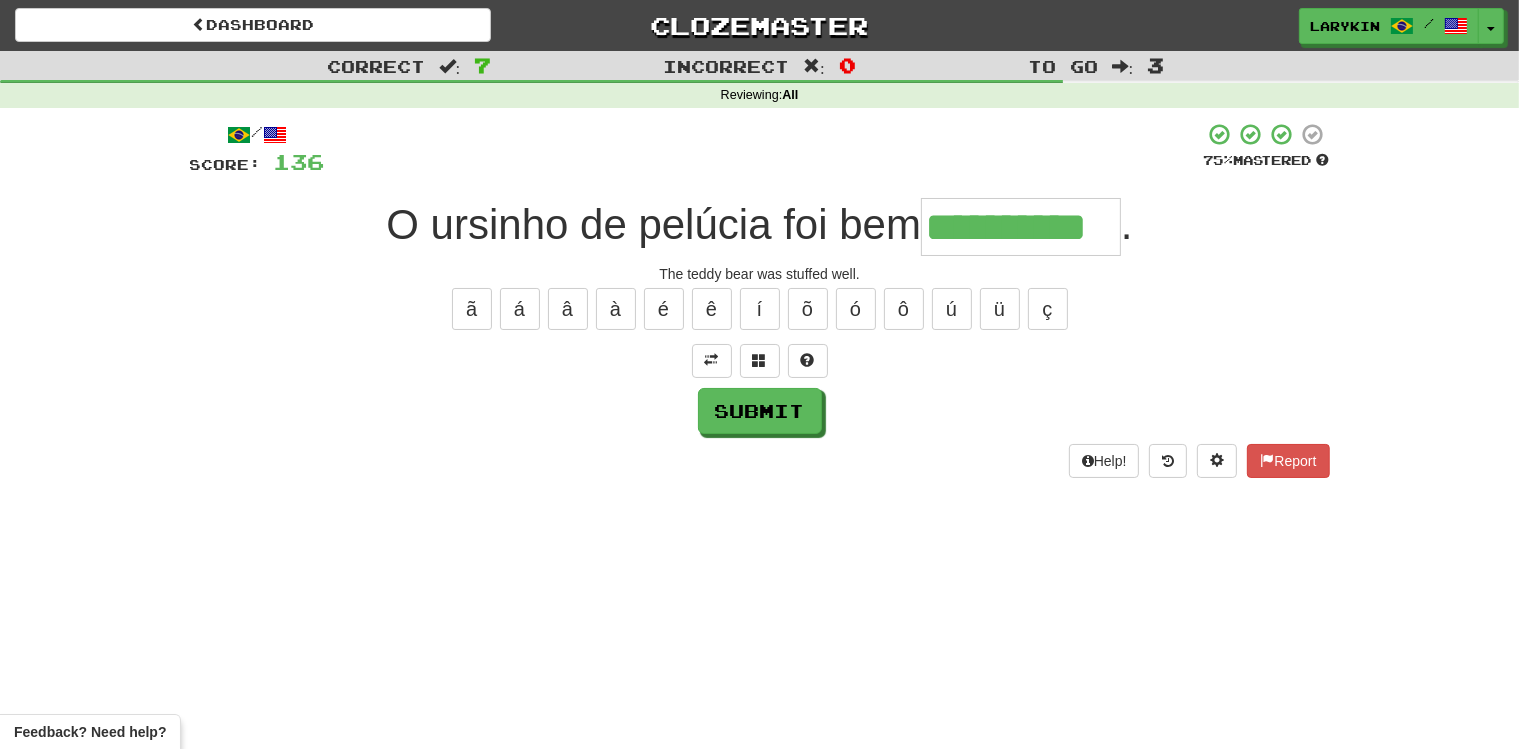 scroll, scrollTop: 0, scrollLeft: 15, axis: horizontal 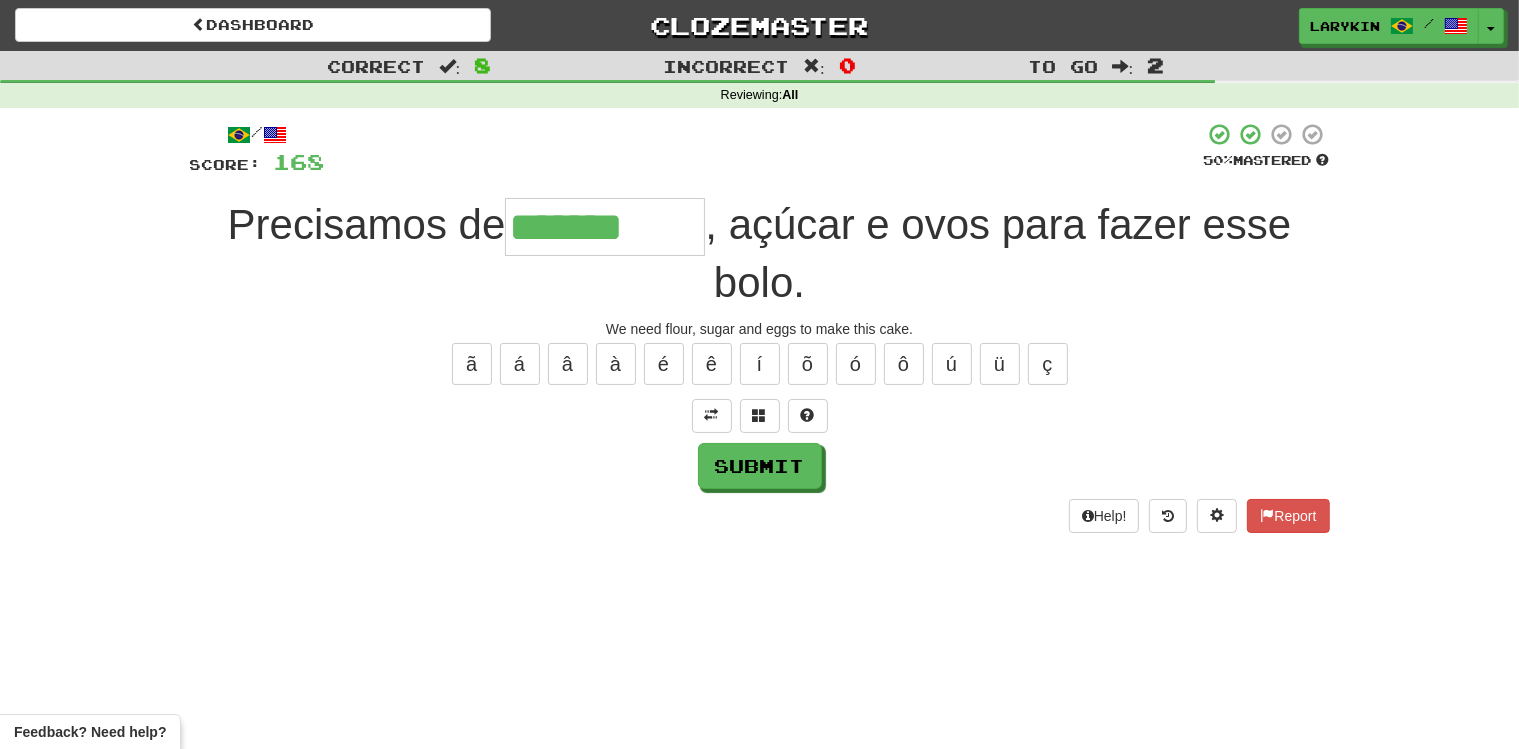 type on "*******" 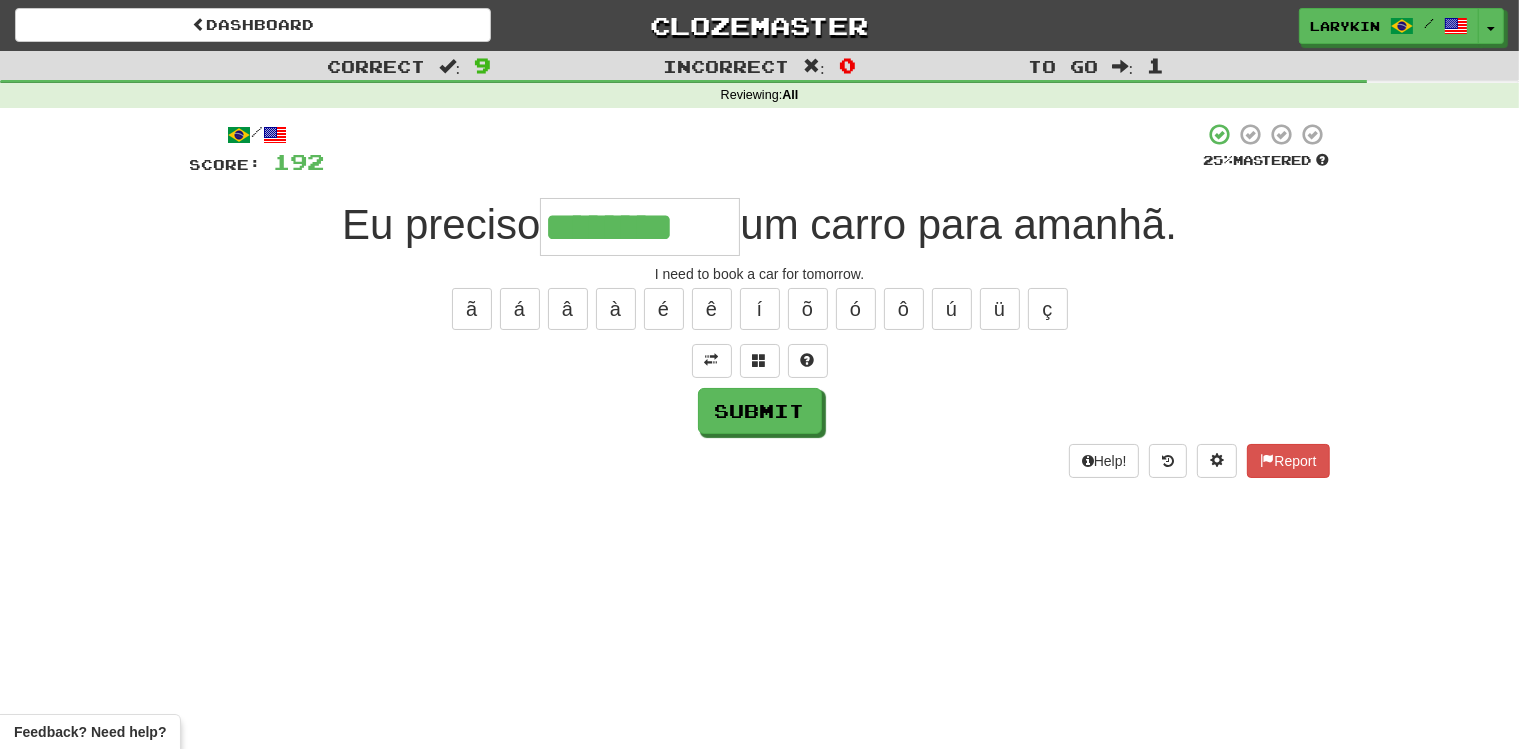 type on "********" 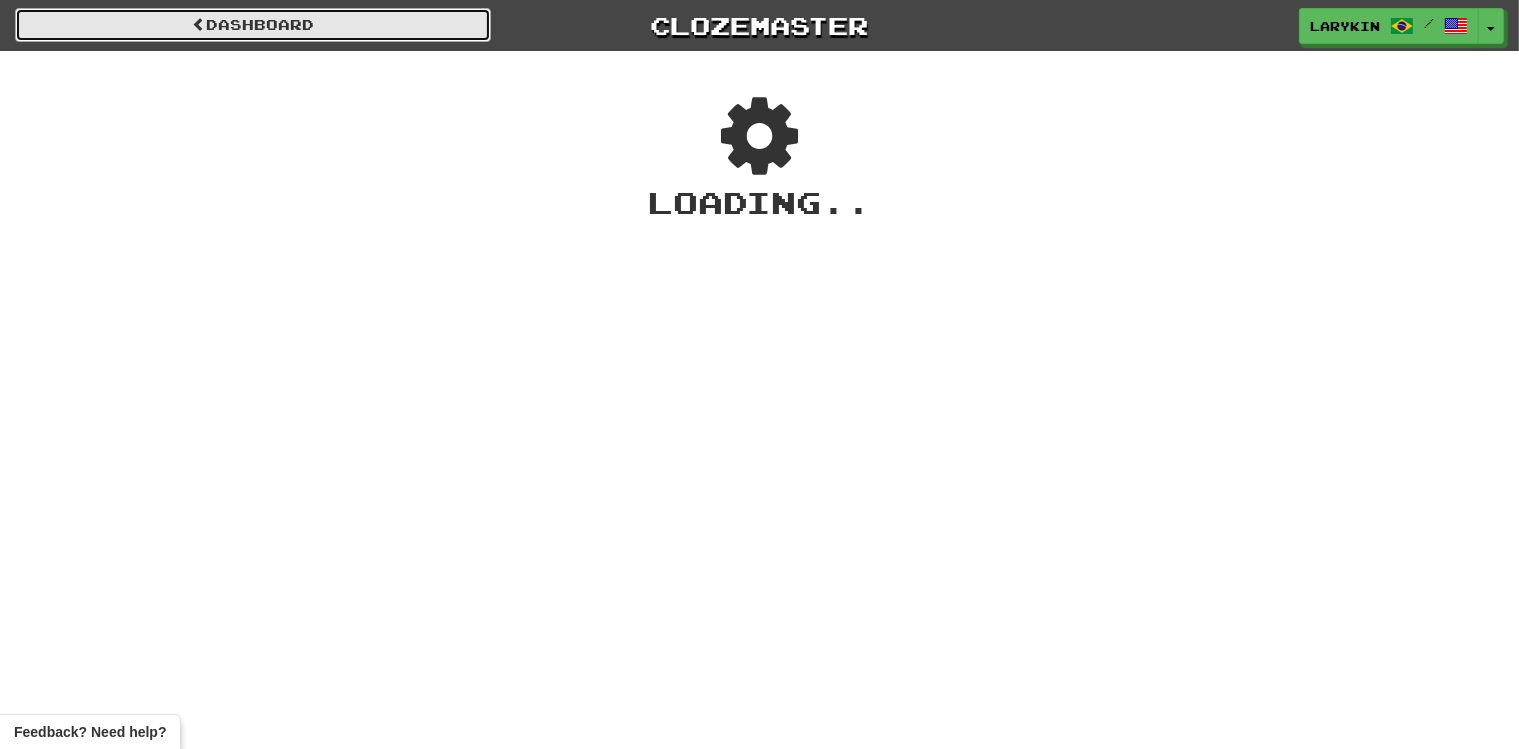 click on "Dashboard" at bounding box center [253, 25] 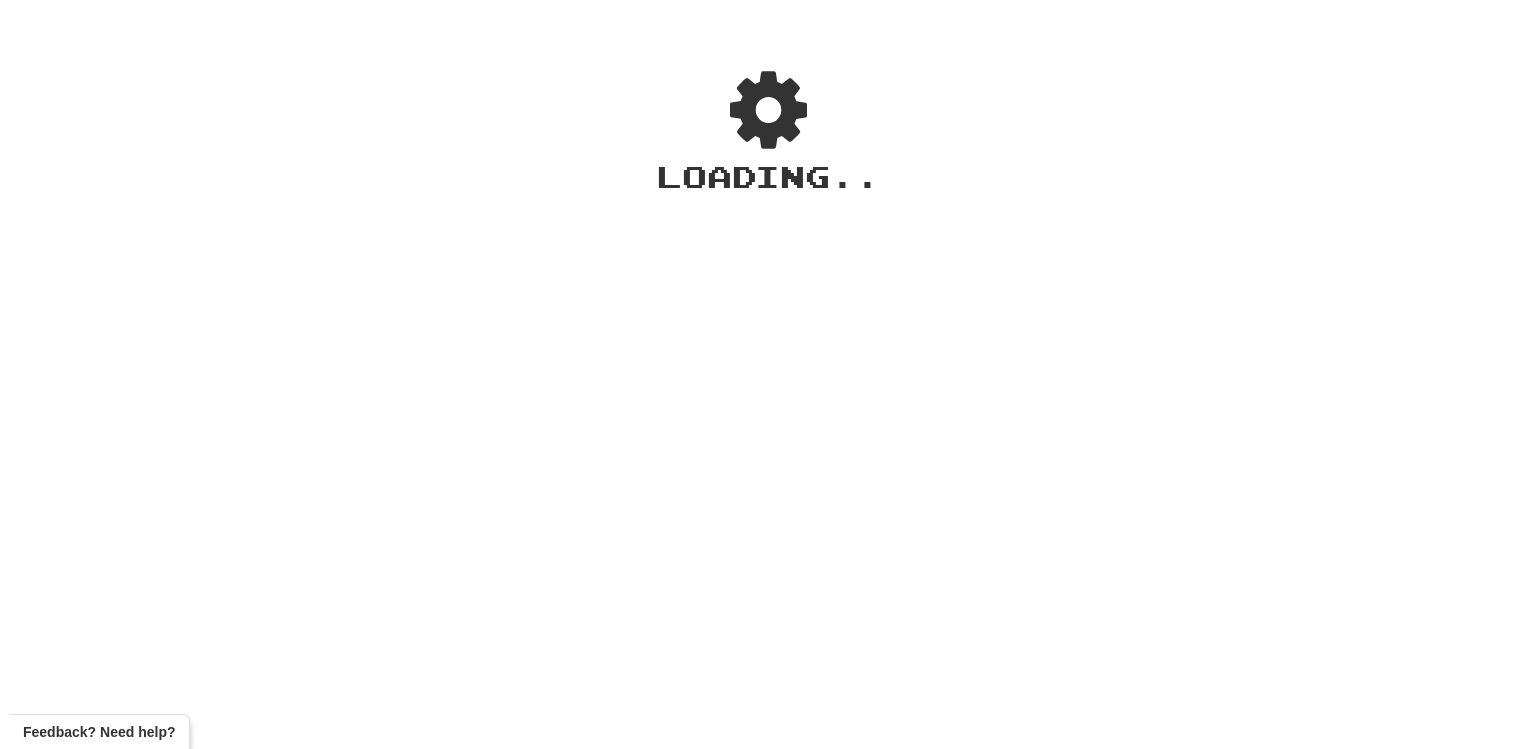 scroll, scrollTop: 0, scrollLeft: 0, axis: both 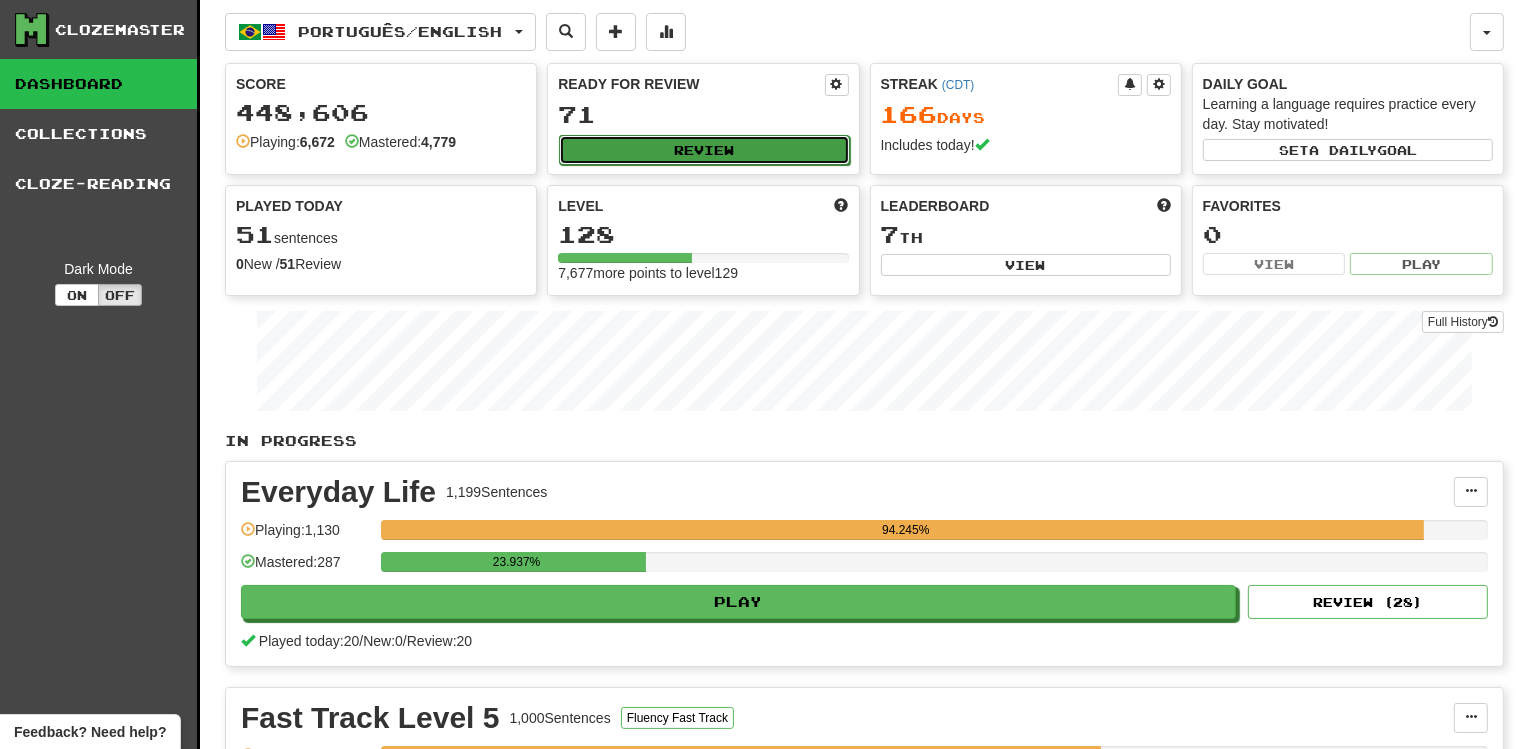 click on "Review" at bounding box center (704, 150) 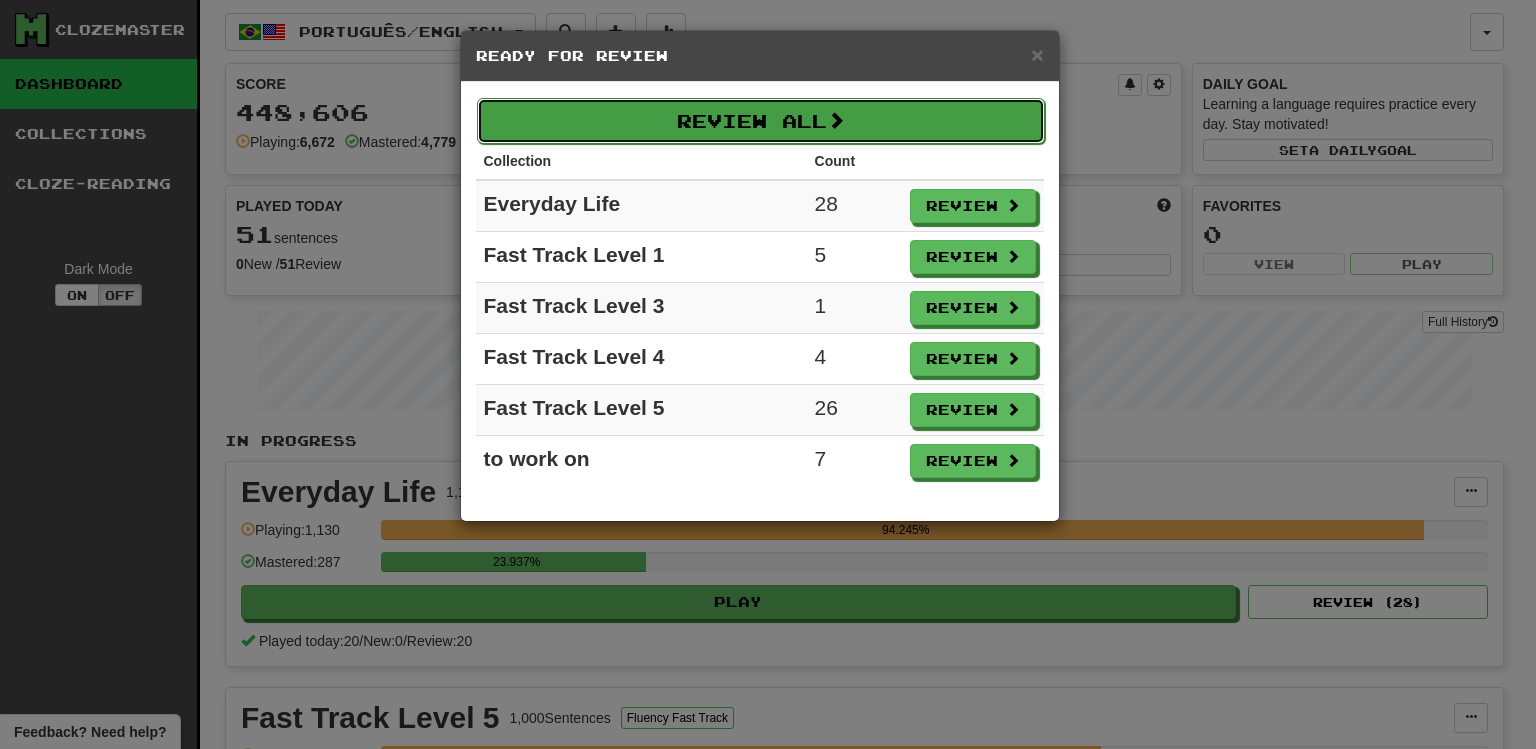 click on "Review All" at bounding box center [761, 121] 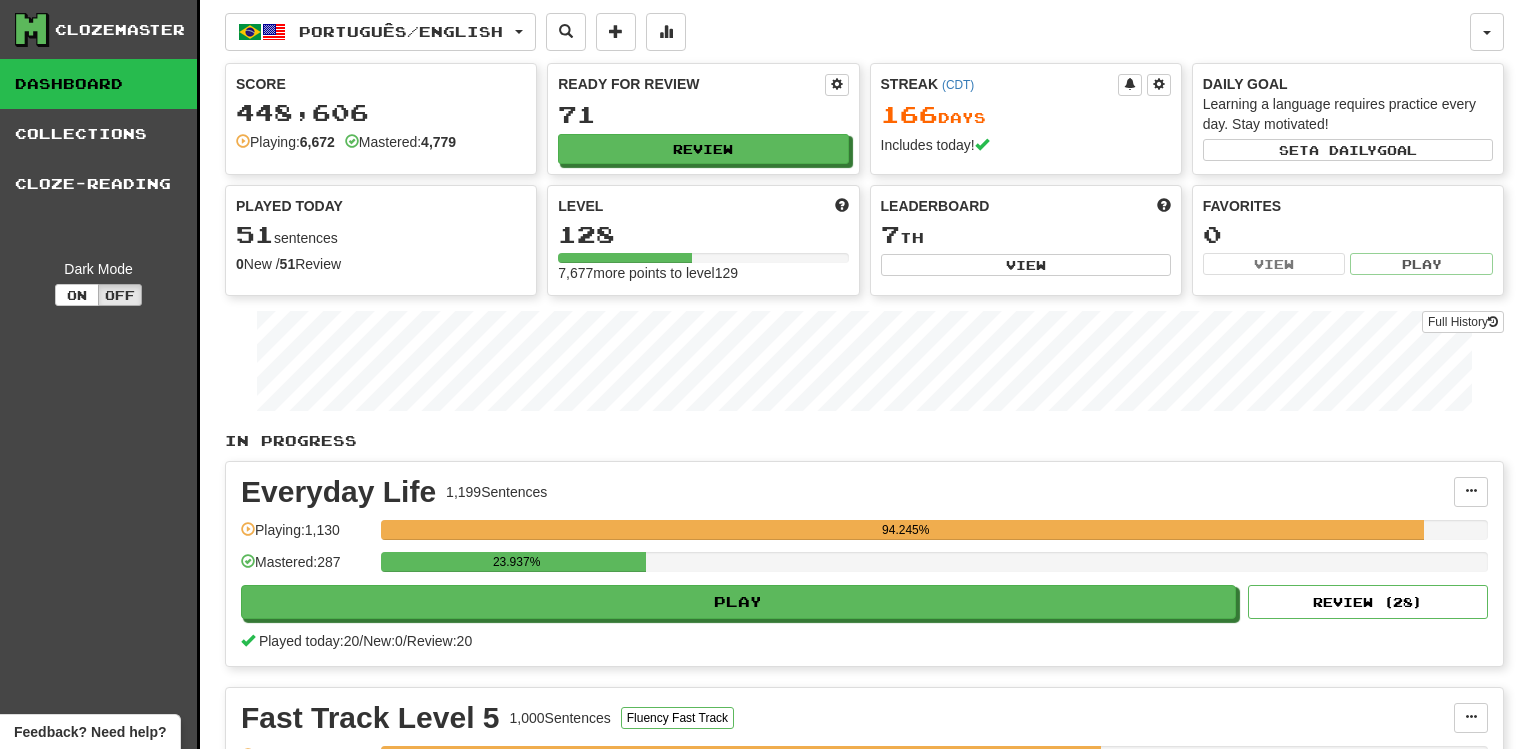 select on "**" 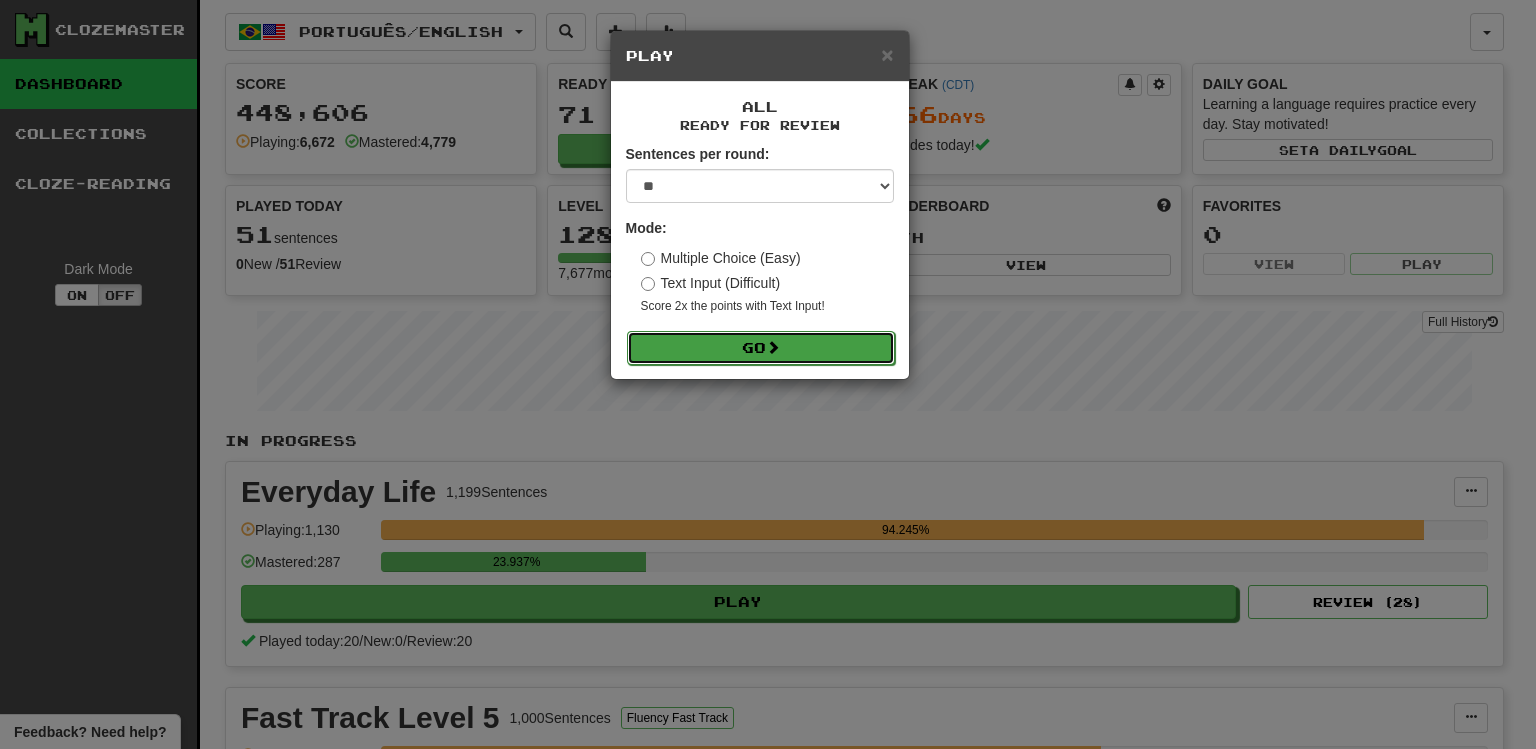 click at bounding box center [773, 347] 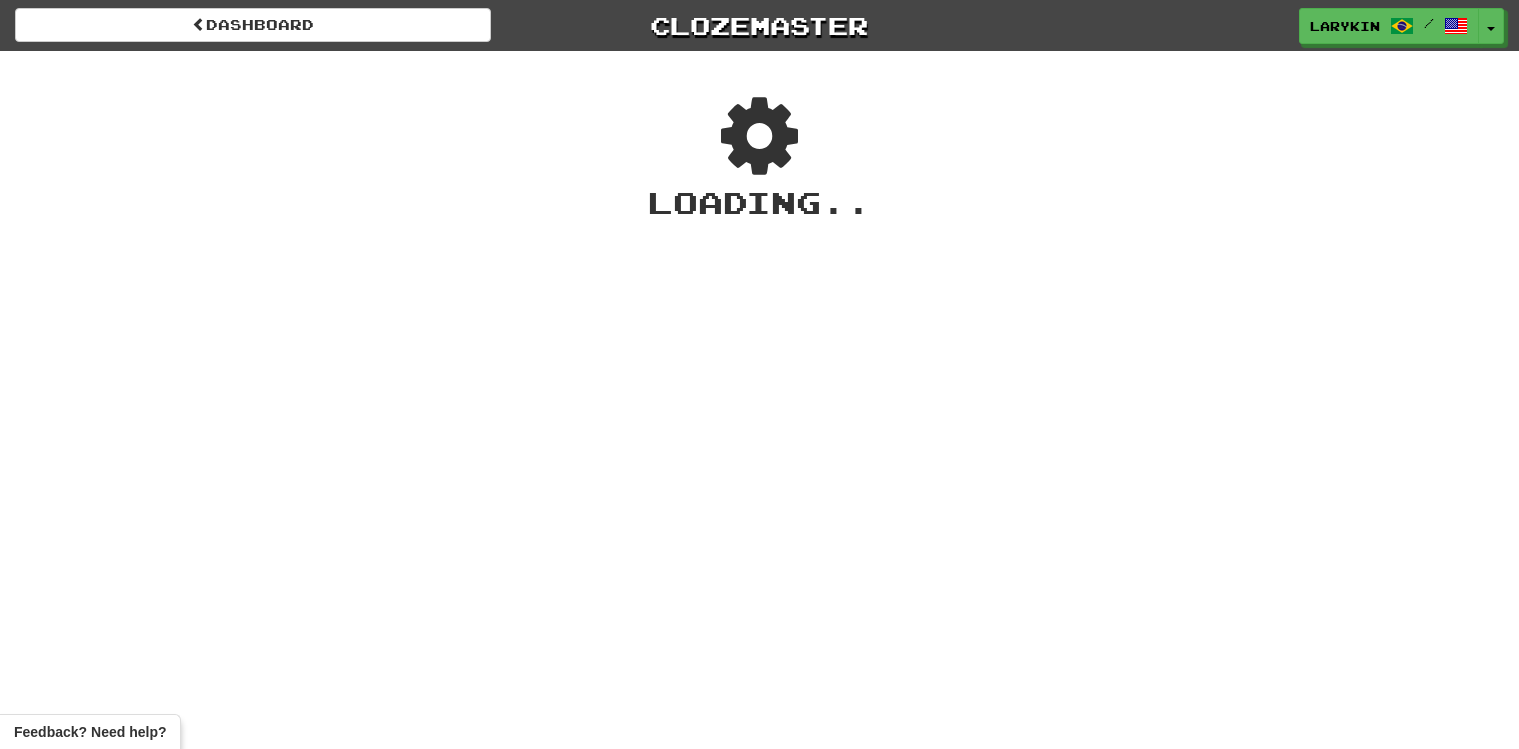 scroll, scrollTop: 0, scrollLeft: 0, axis: both 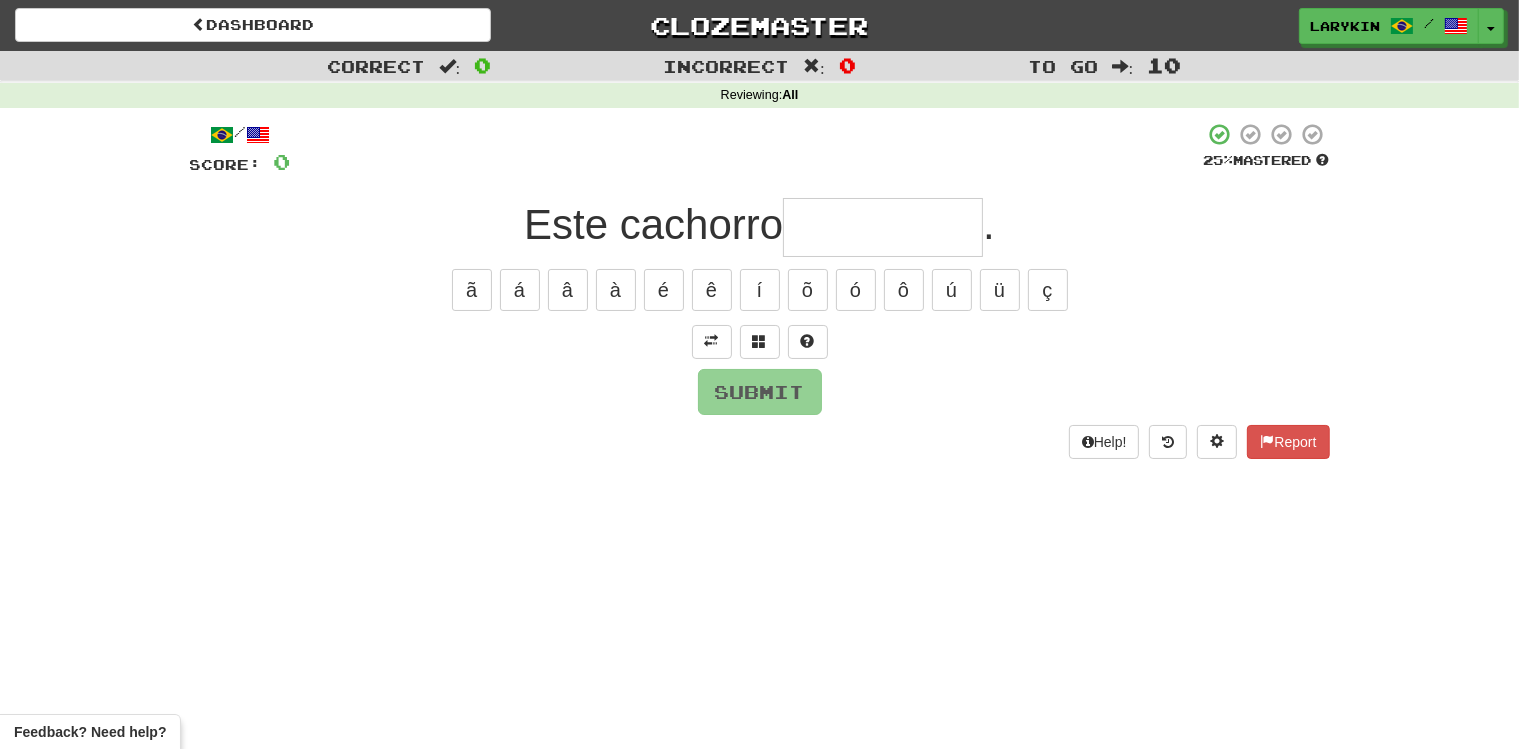click at bounding box center [883, 227] 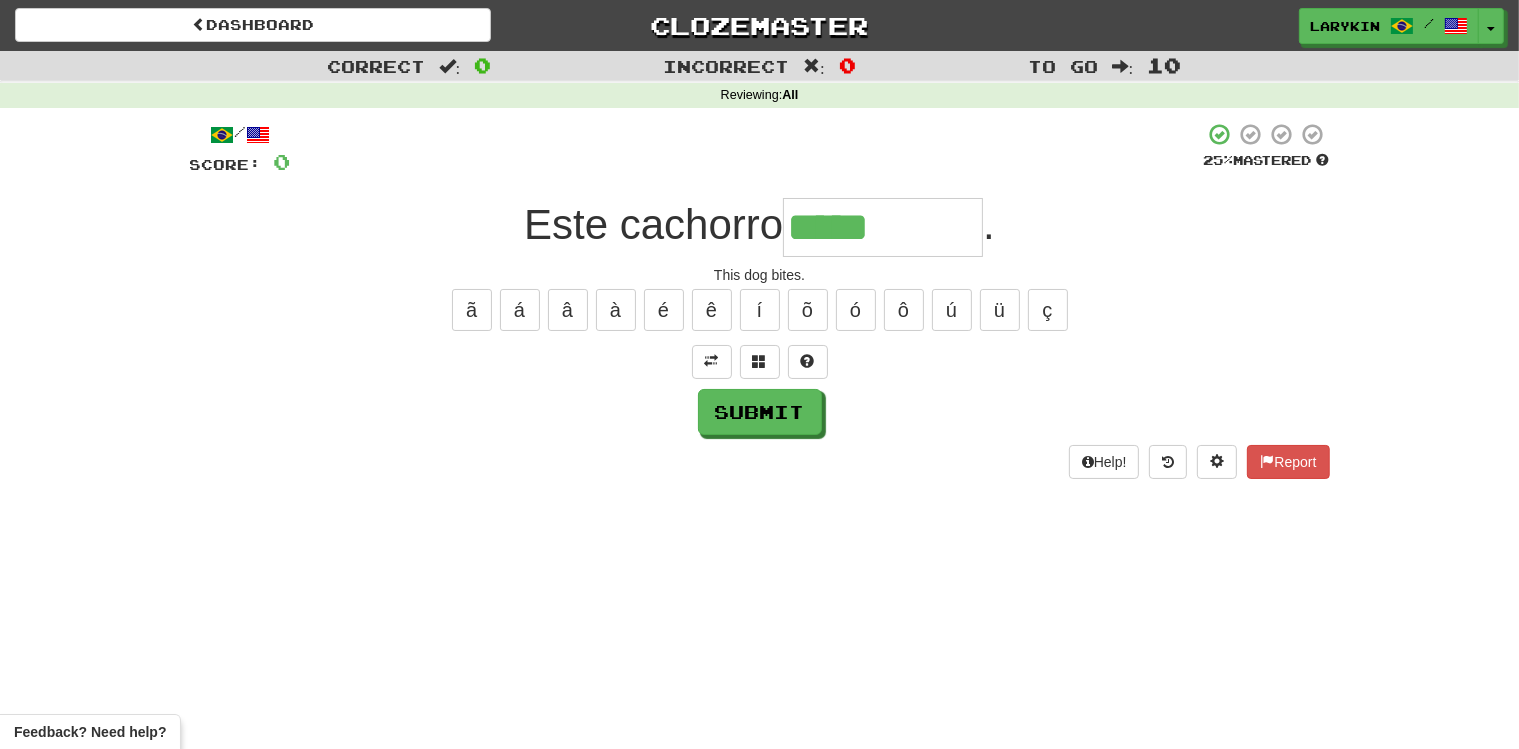 type on "*****" 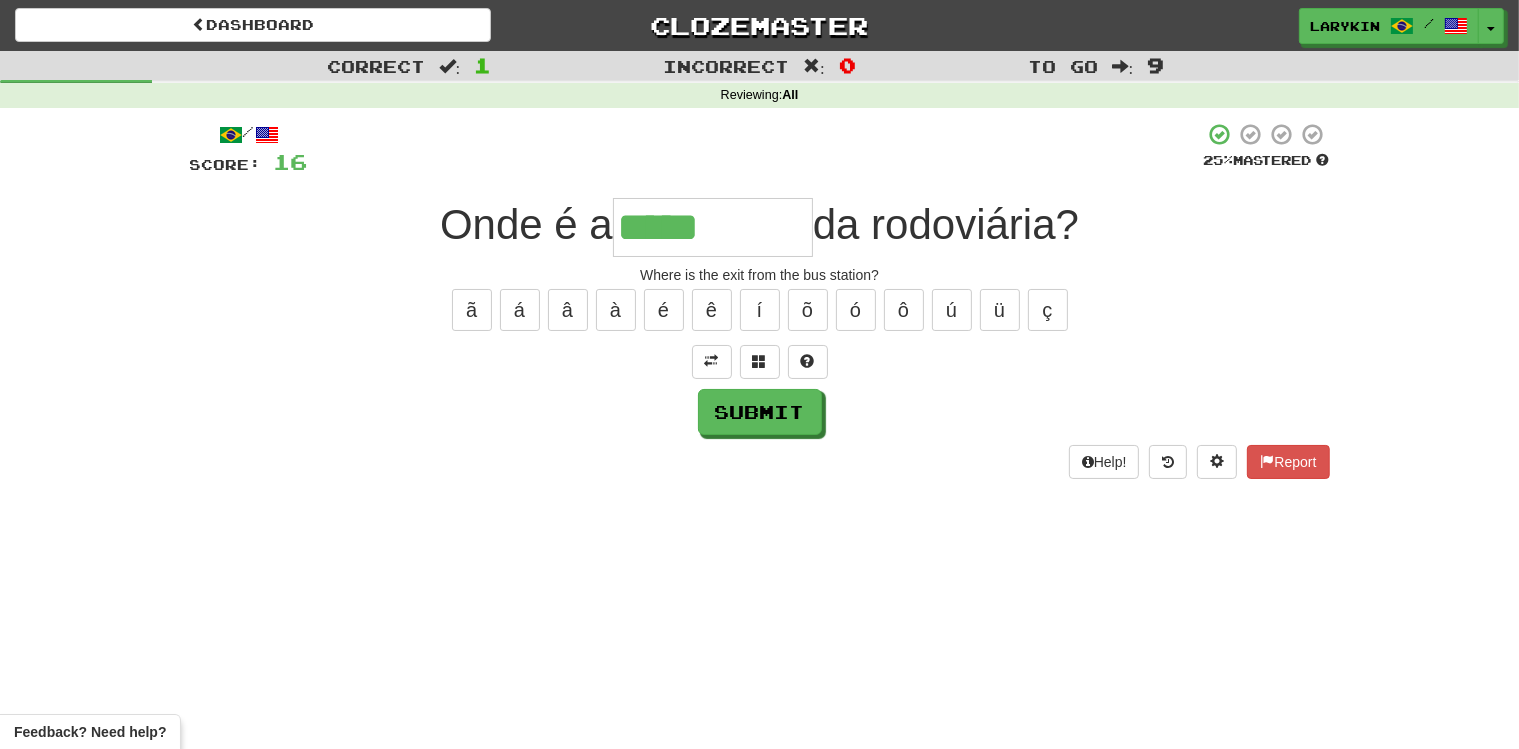 type on "*****" 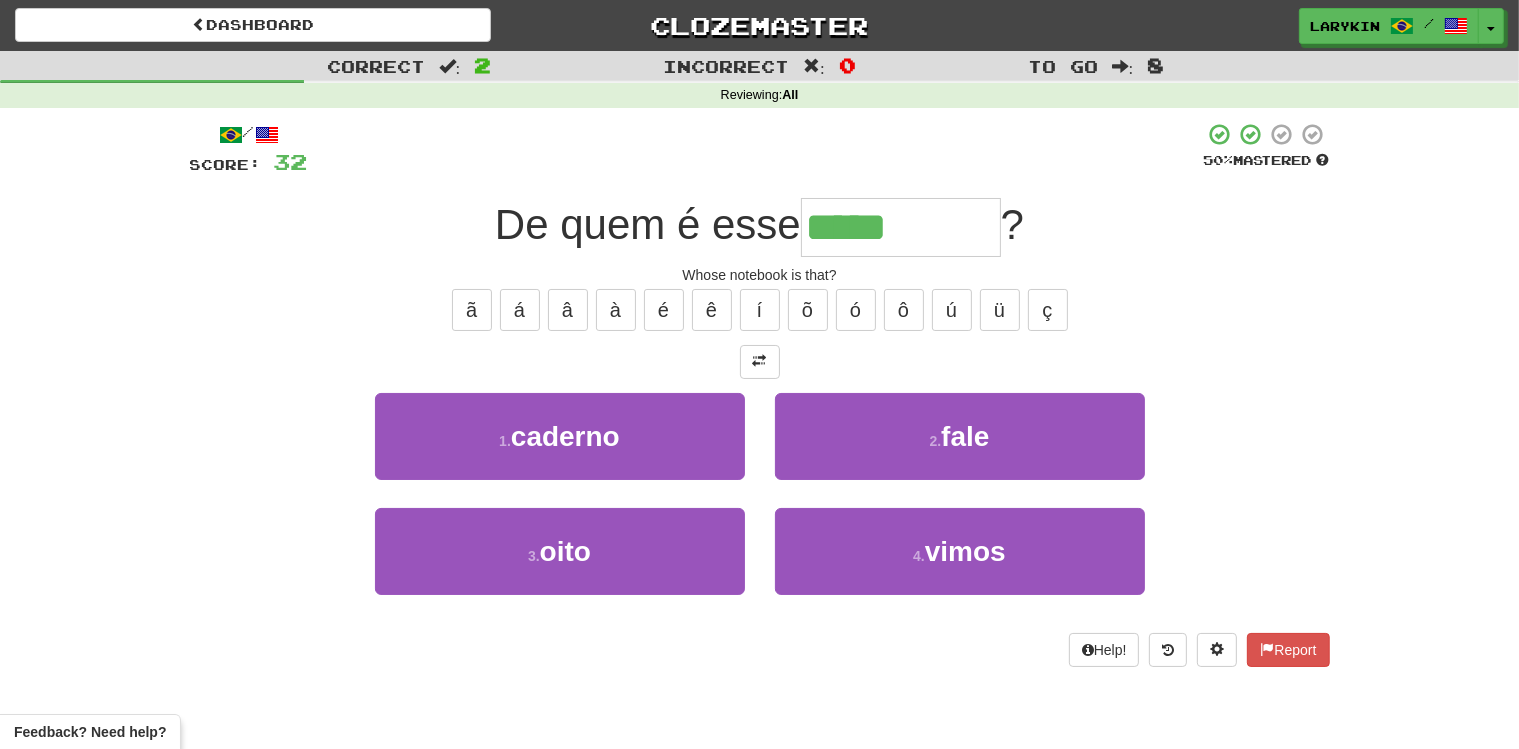 type on "*******" 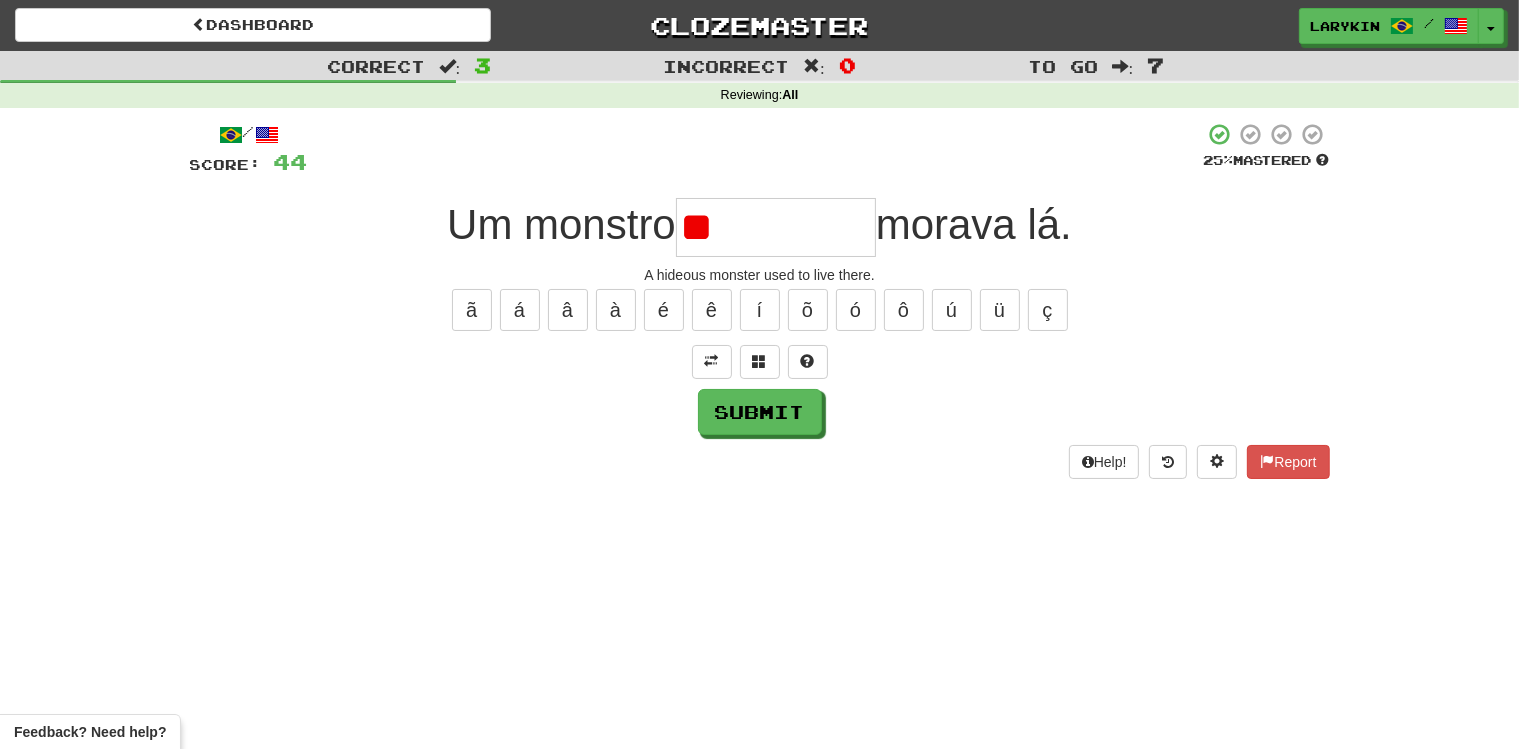 type on "*" 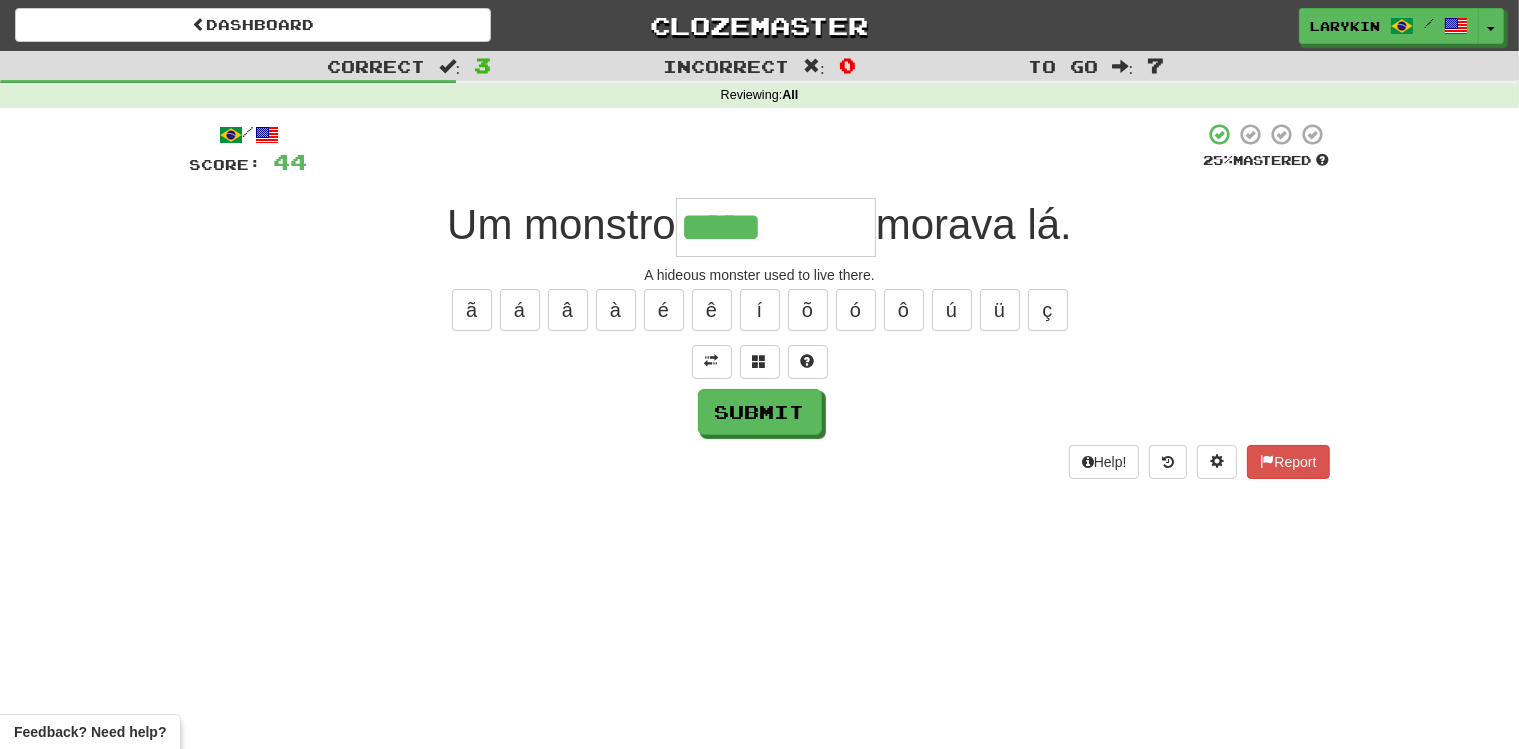 type on "********" 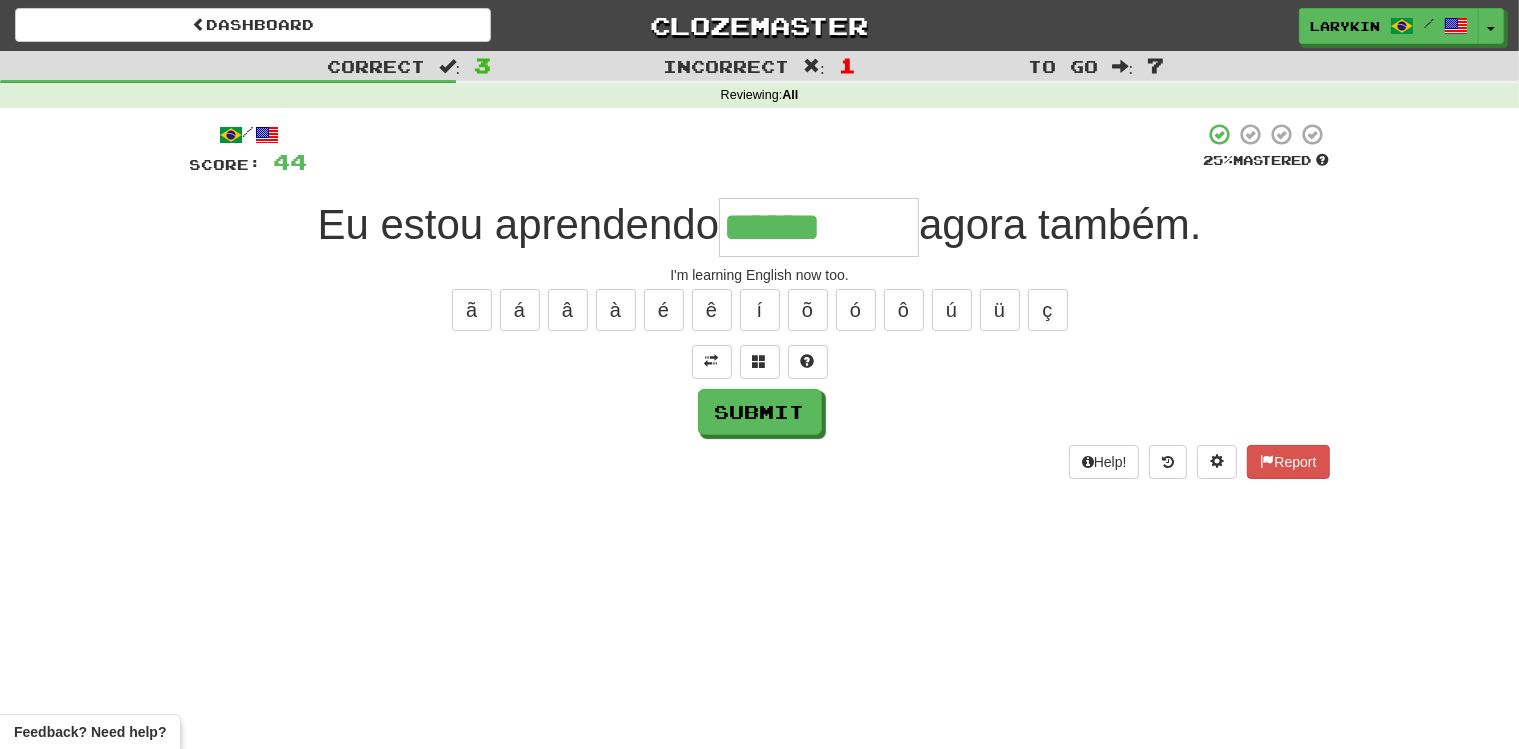 type on "******" 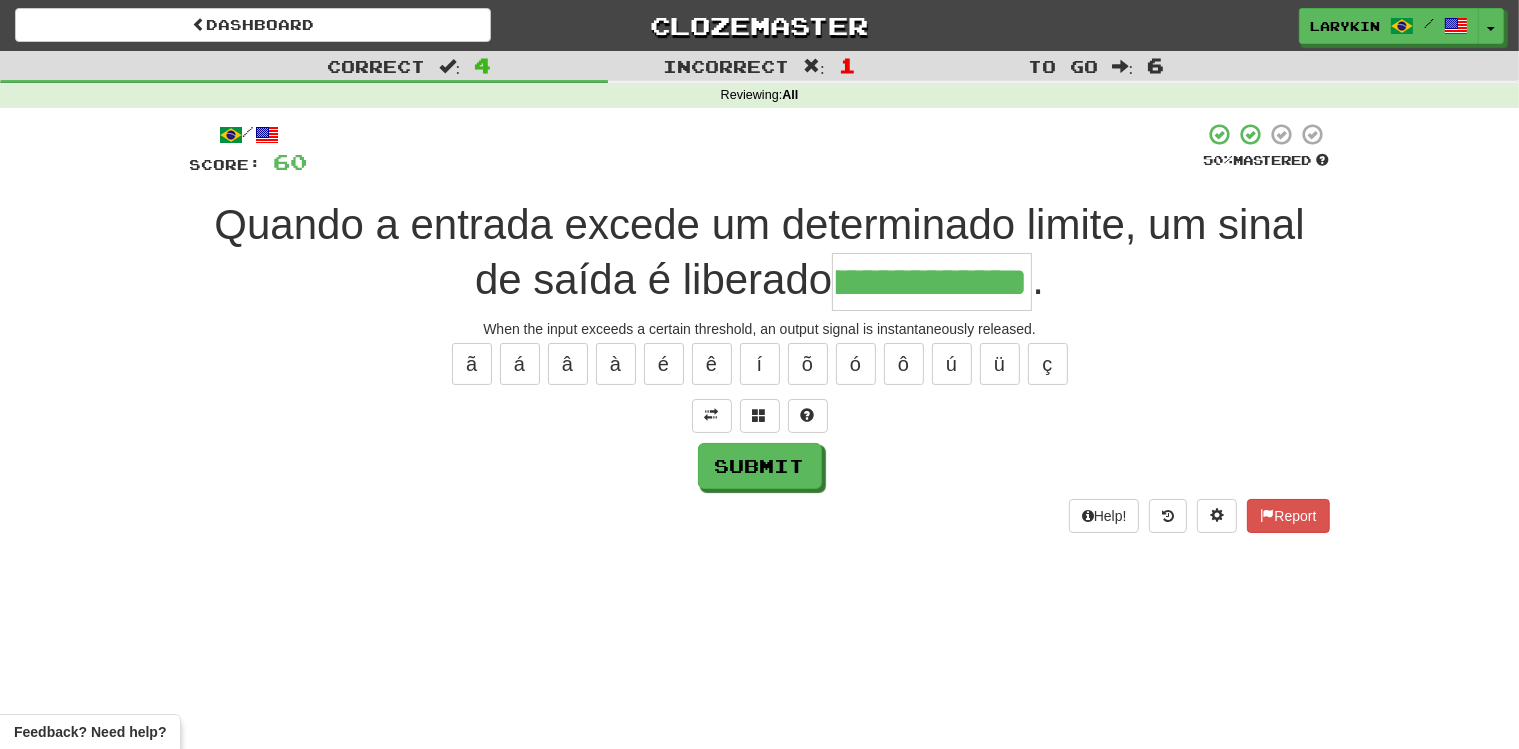 scroll, scrollTop: 0, scrollLeft: 142, axis: horizontal 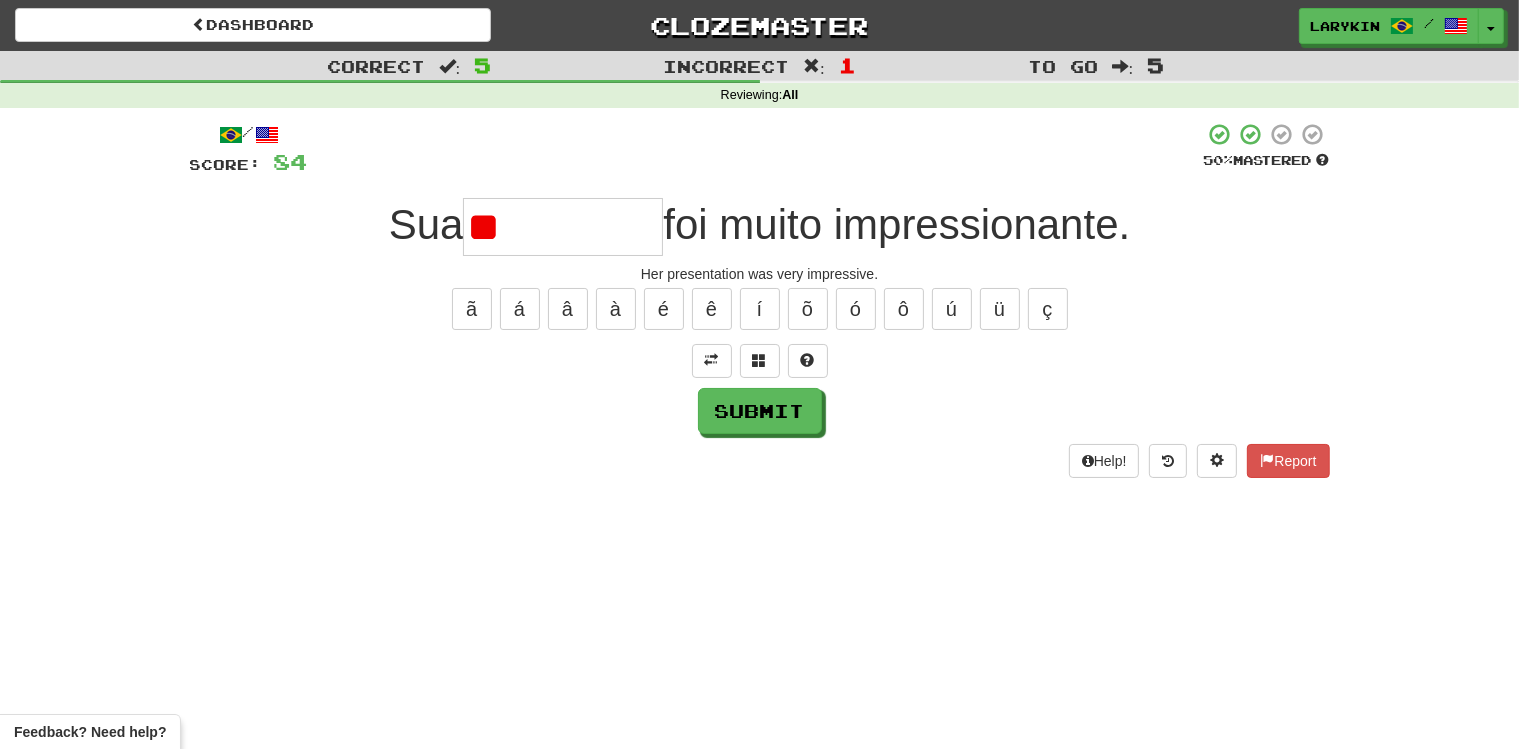type on "*" 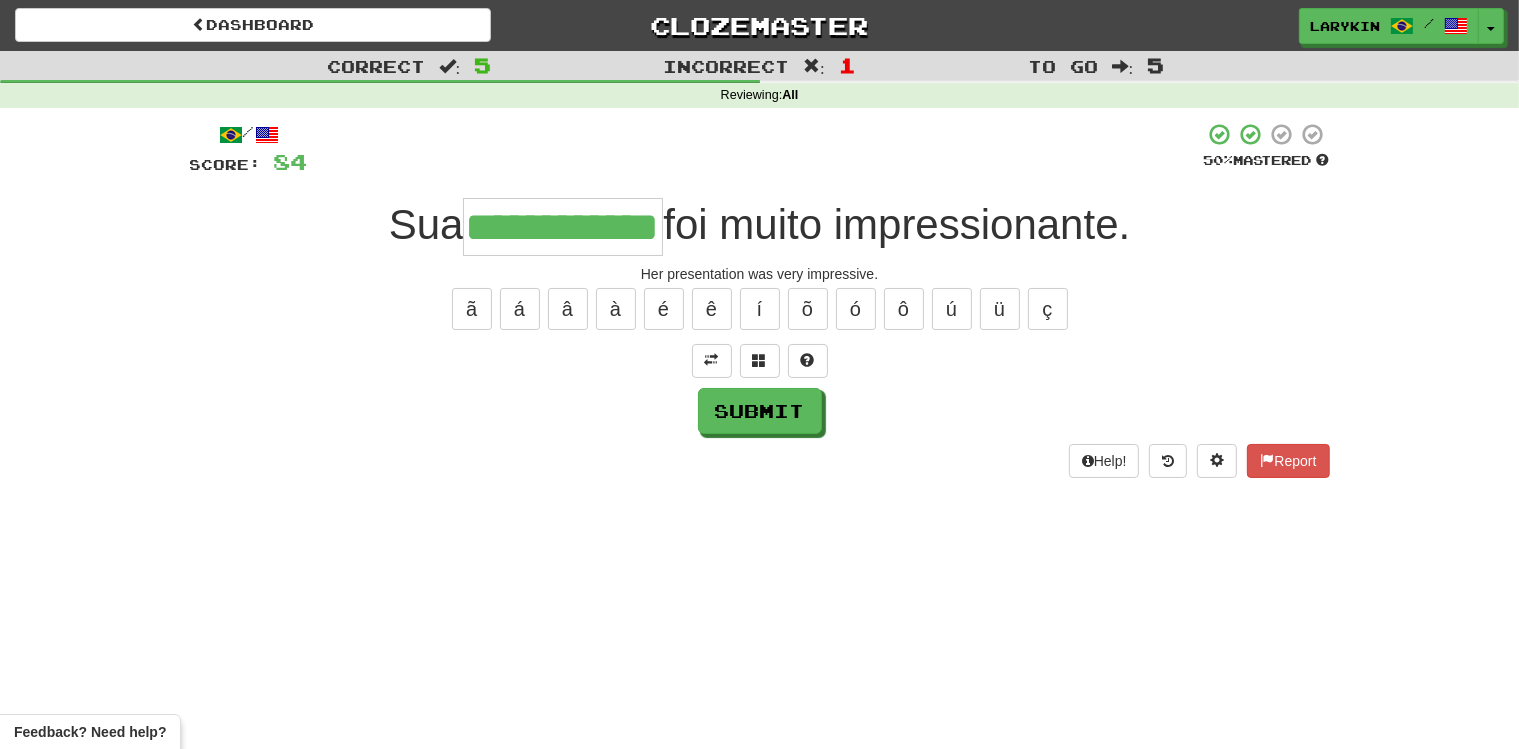 scroll, scrollTop: 0, scrollLeft: 62, axis: horizontal 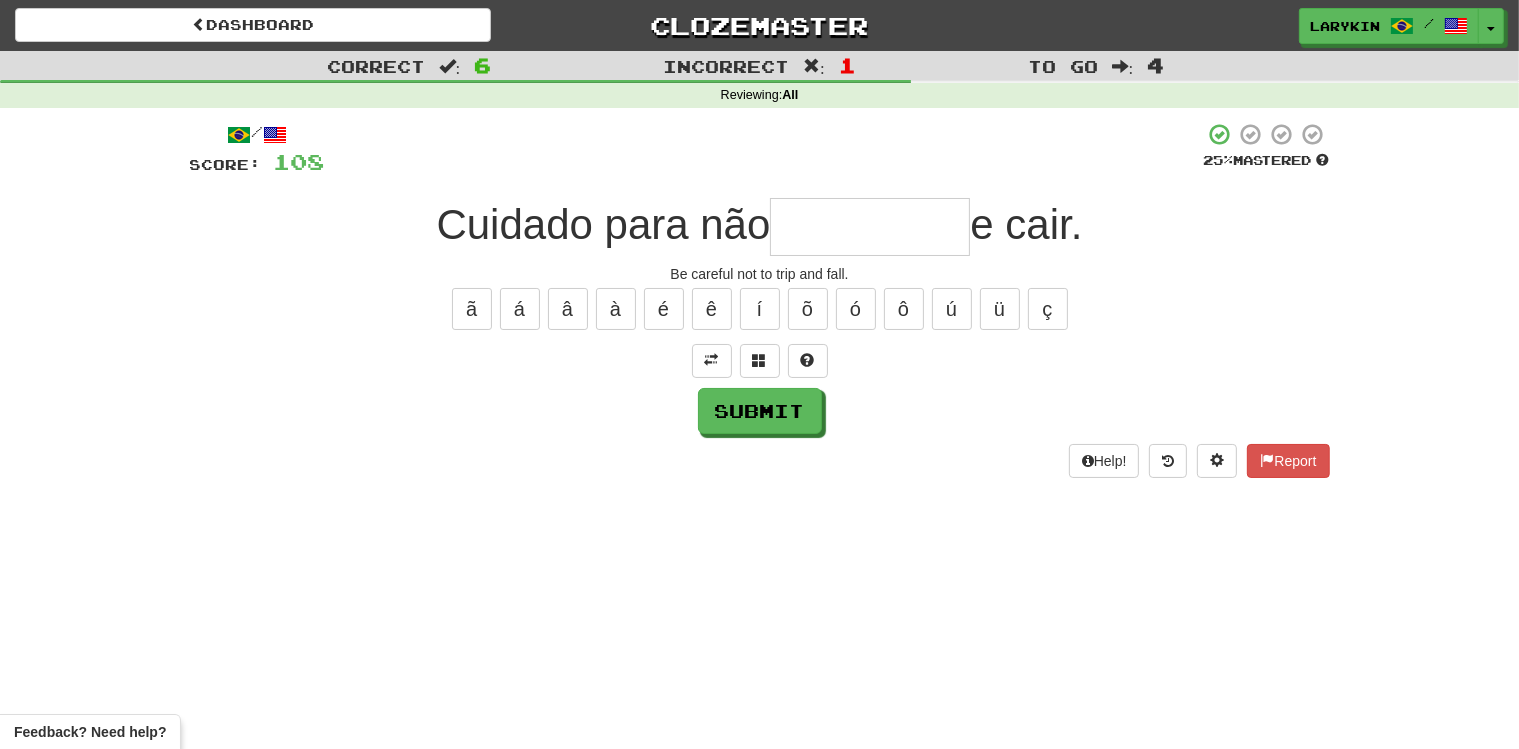 type on "*" 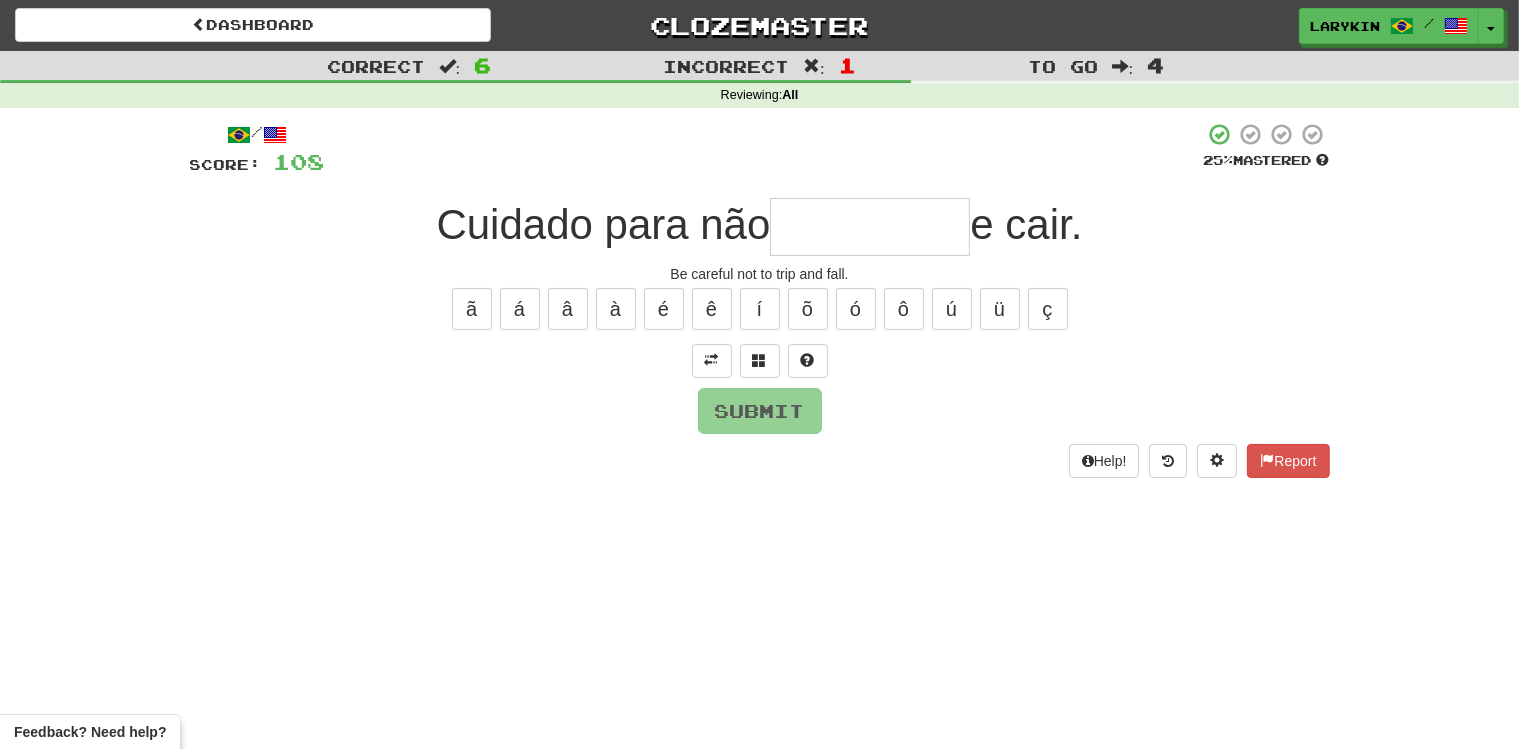 type on "*" 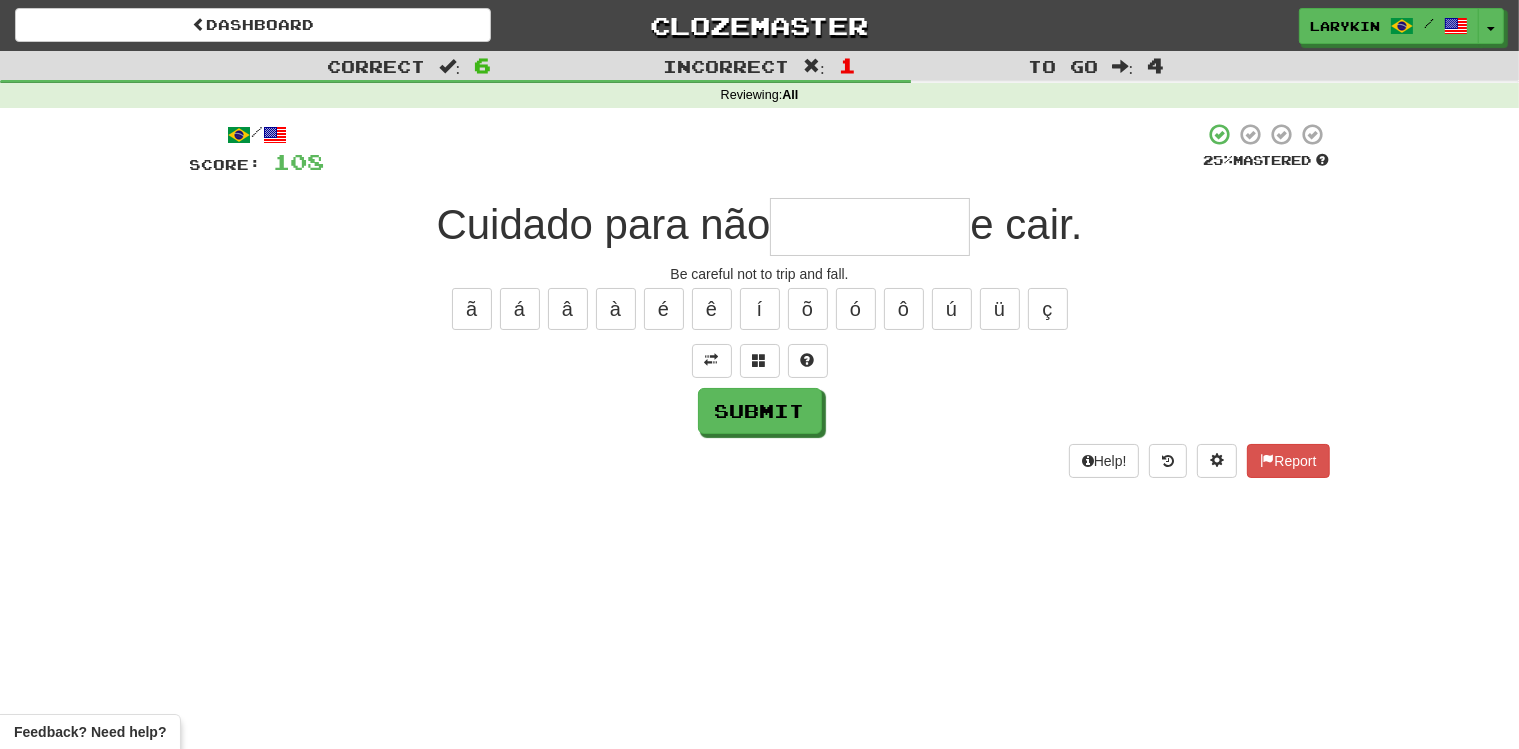 type on "*" 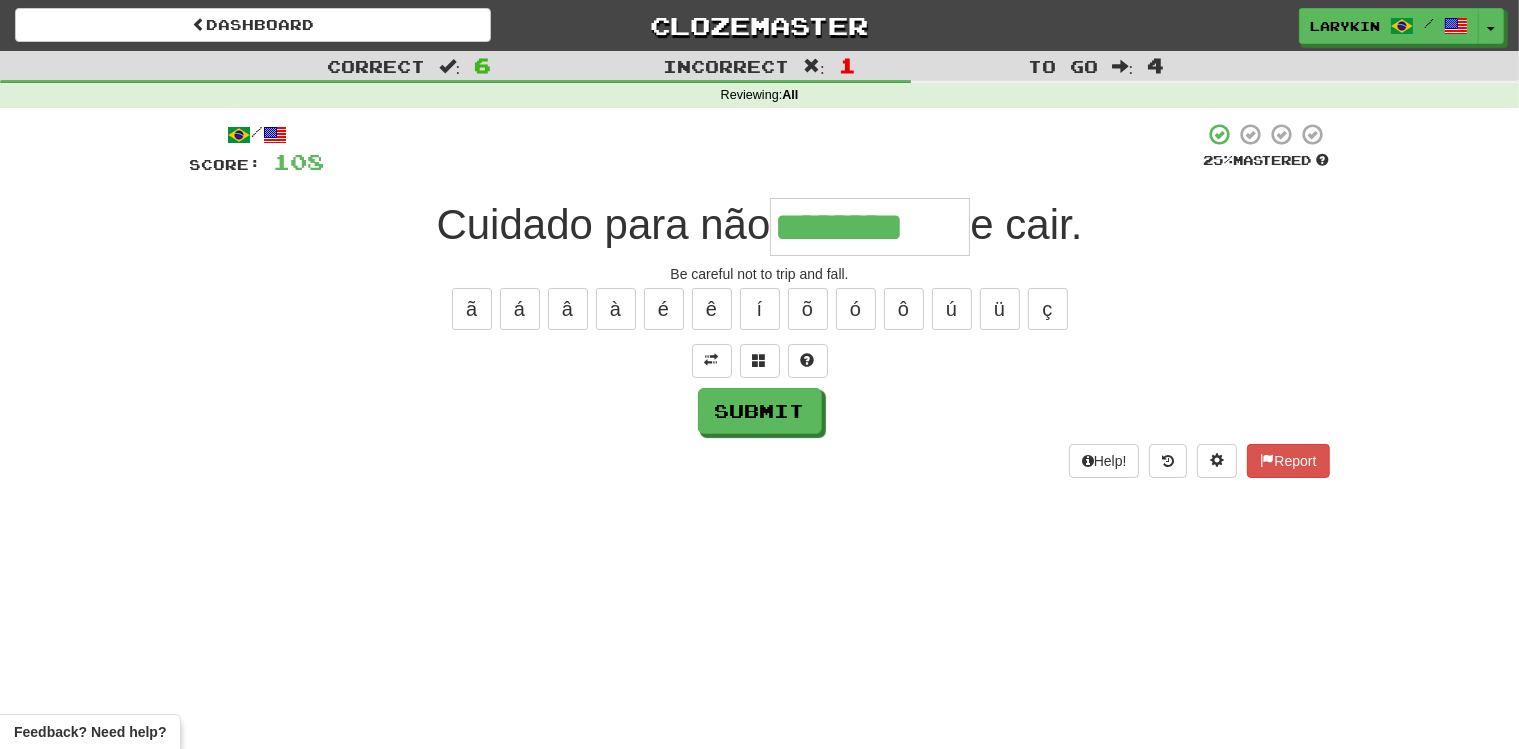 type on "********" 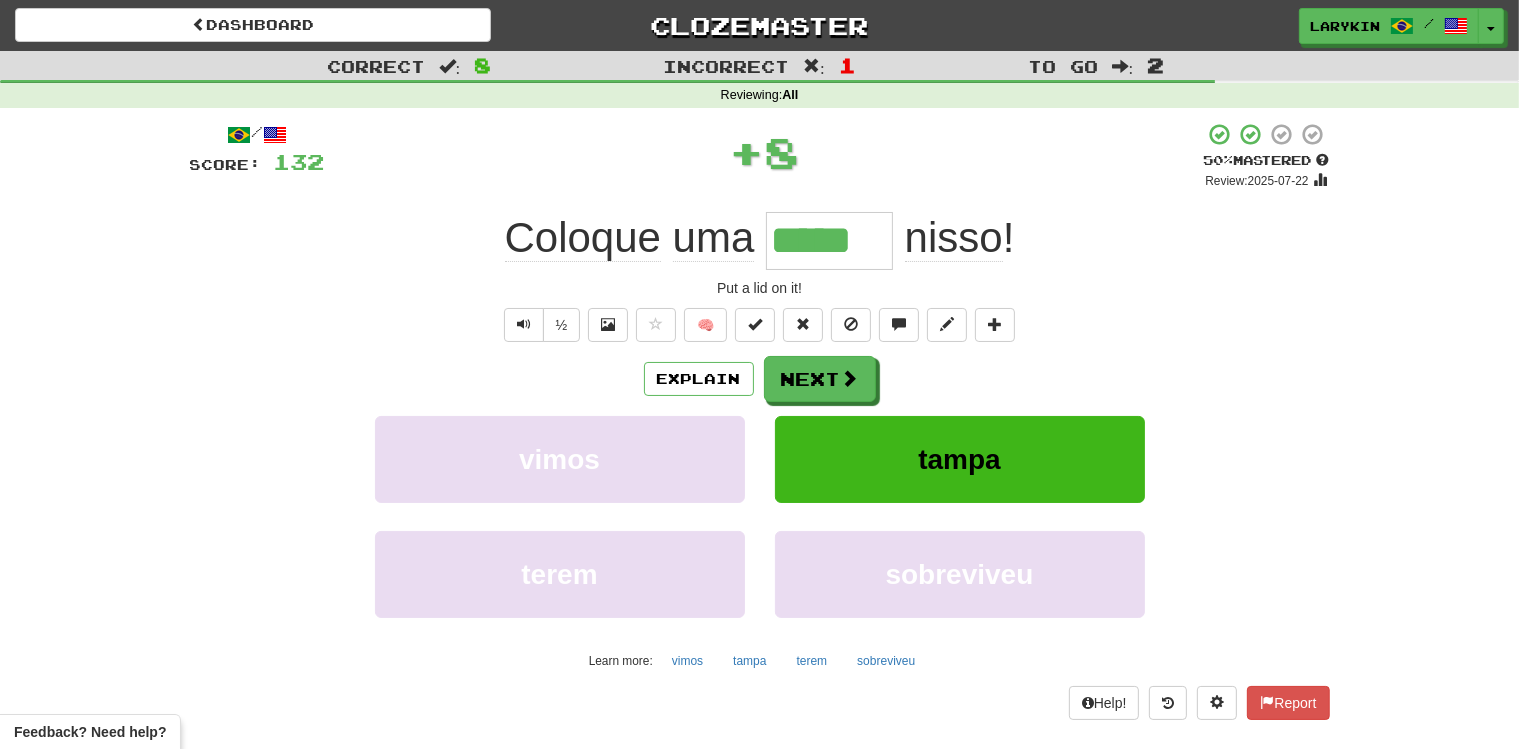 type on "*****" 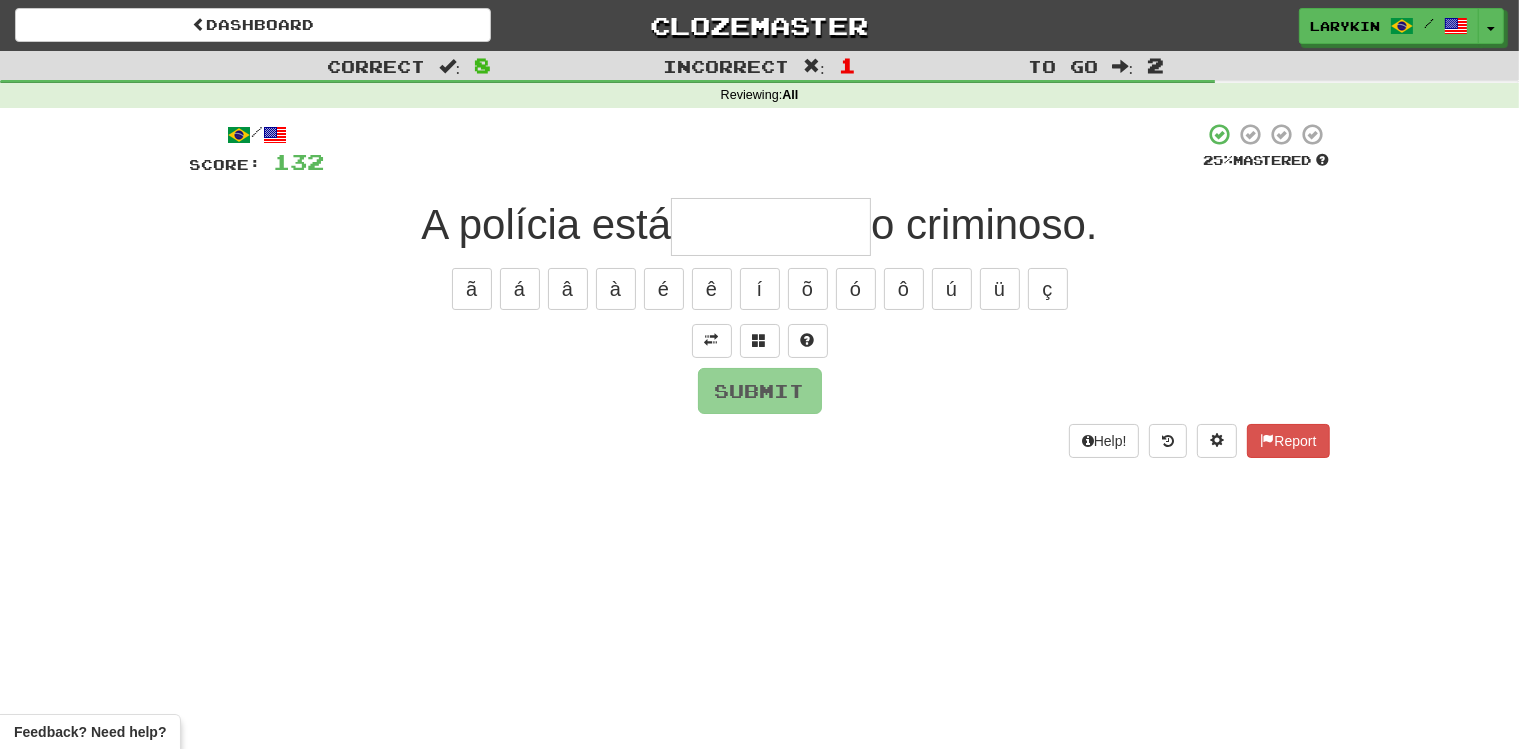 type on "*" 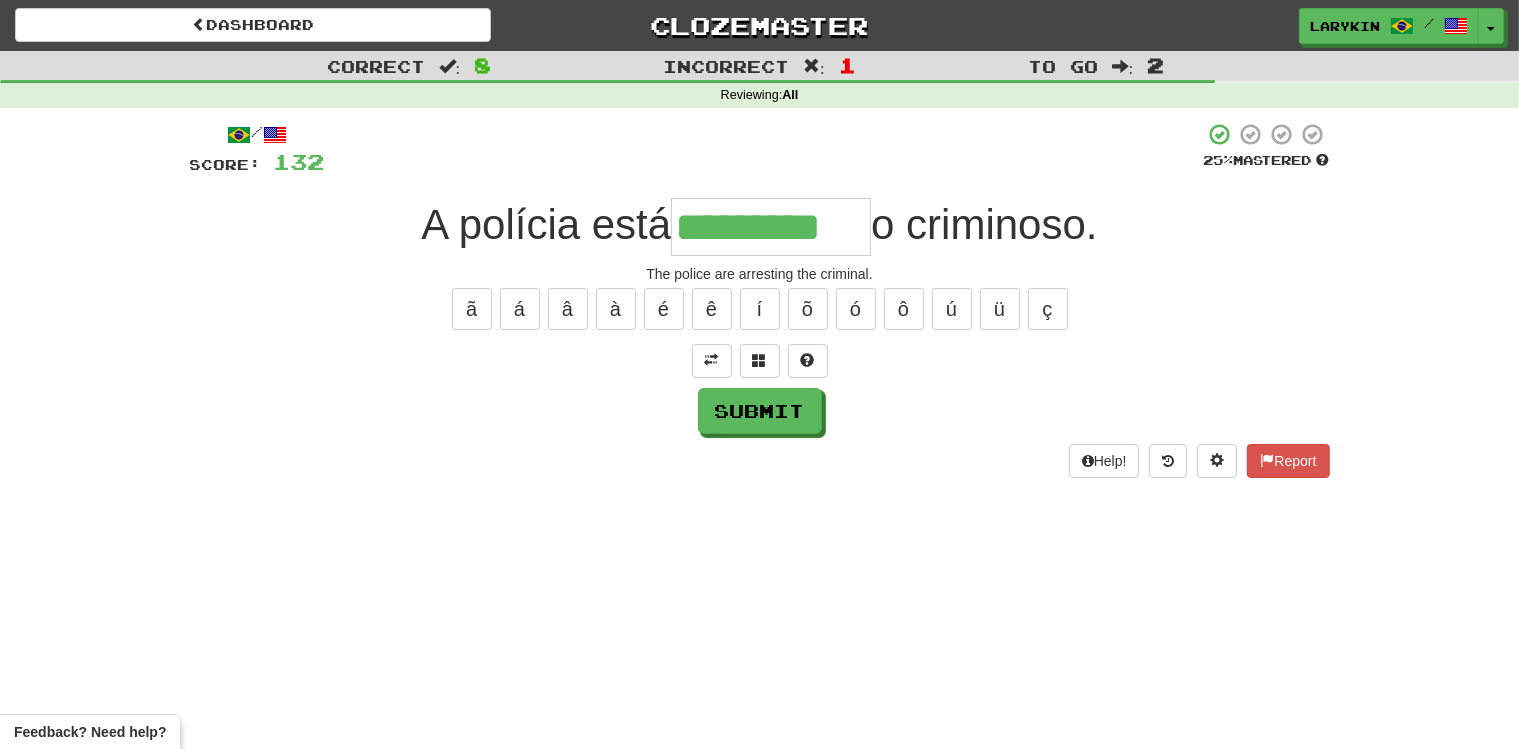 scroll, scrollTop: 0, scrollLeft: 8, axis: horizontal 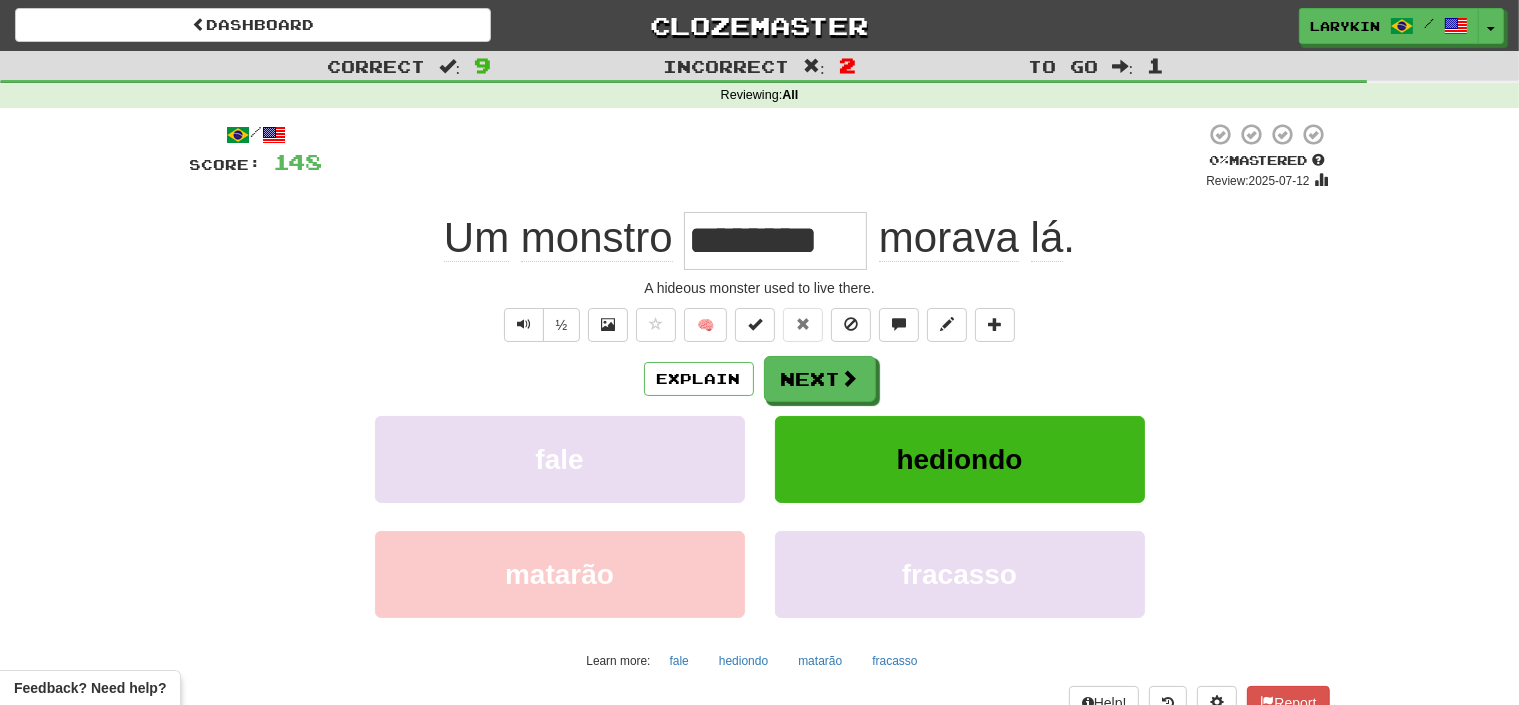 type on "********" 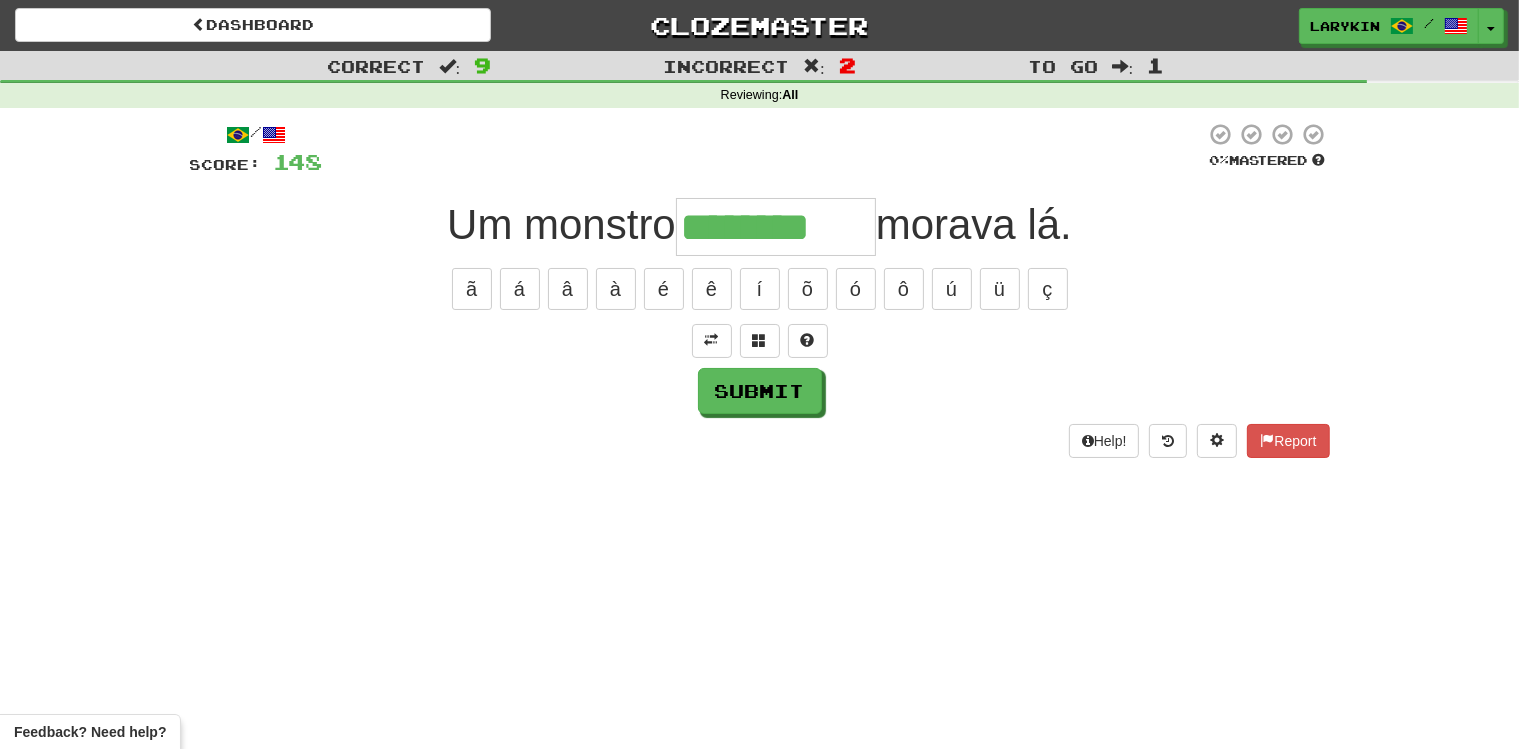 type on "********" 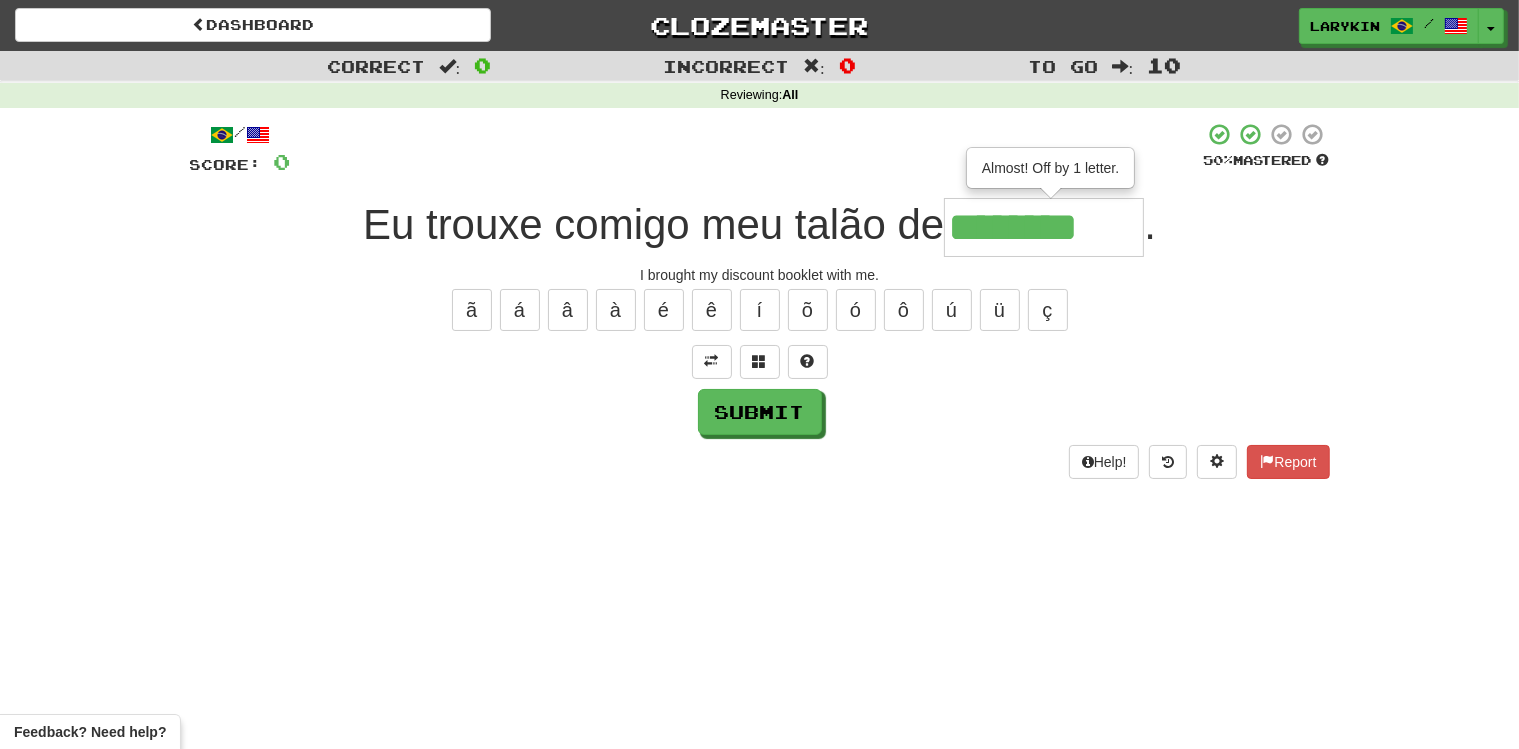 type on "*********" 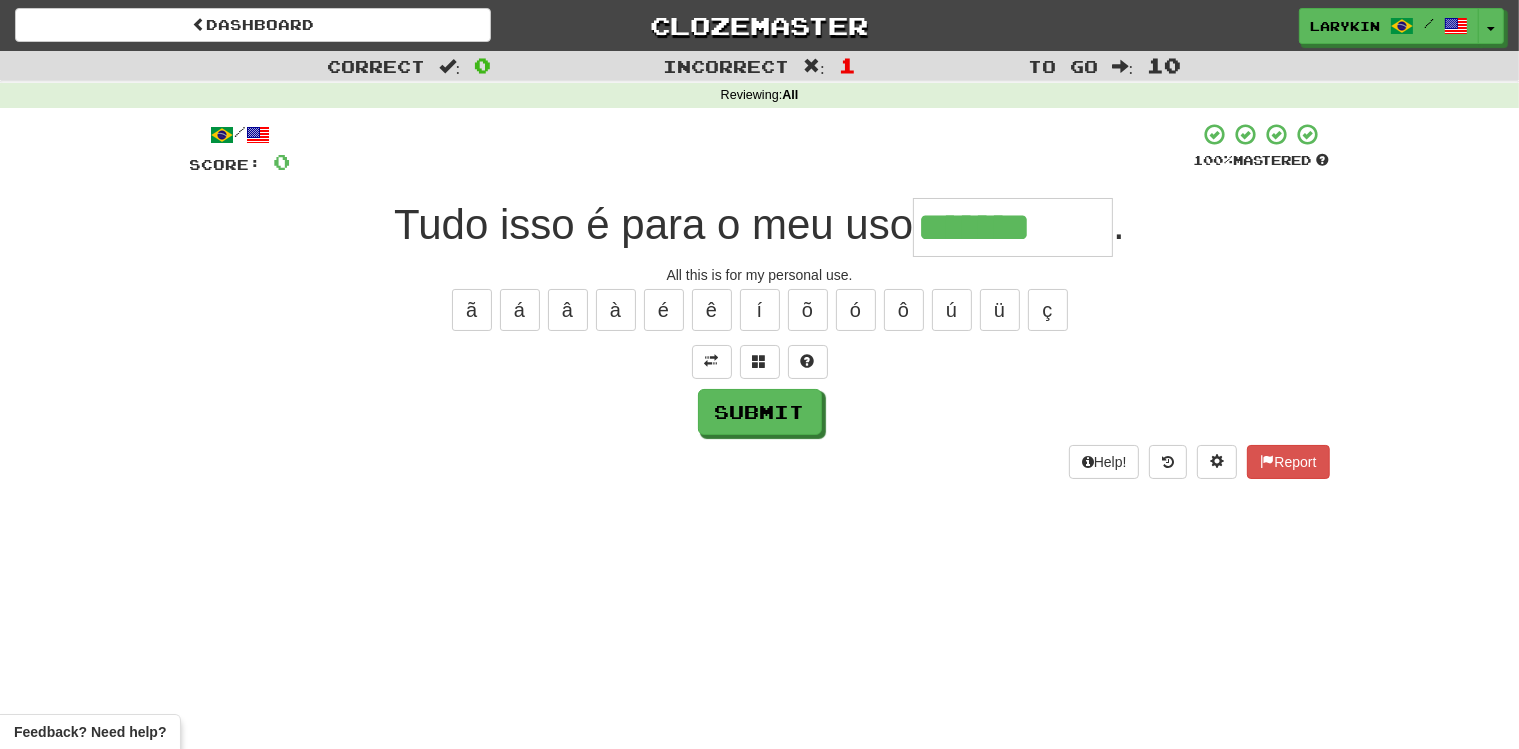 type on "*******" 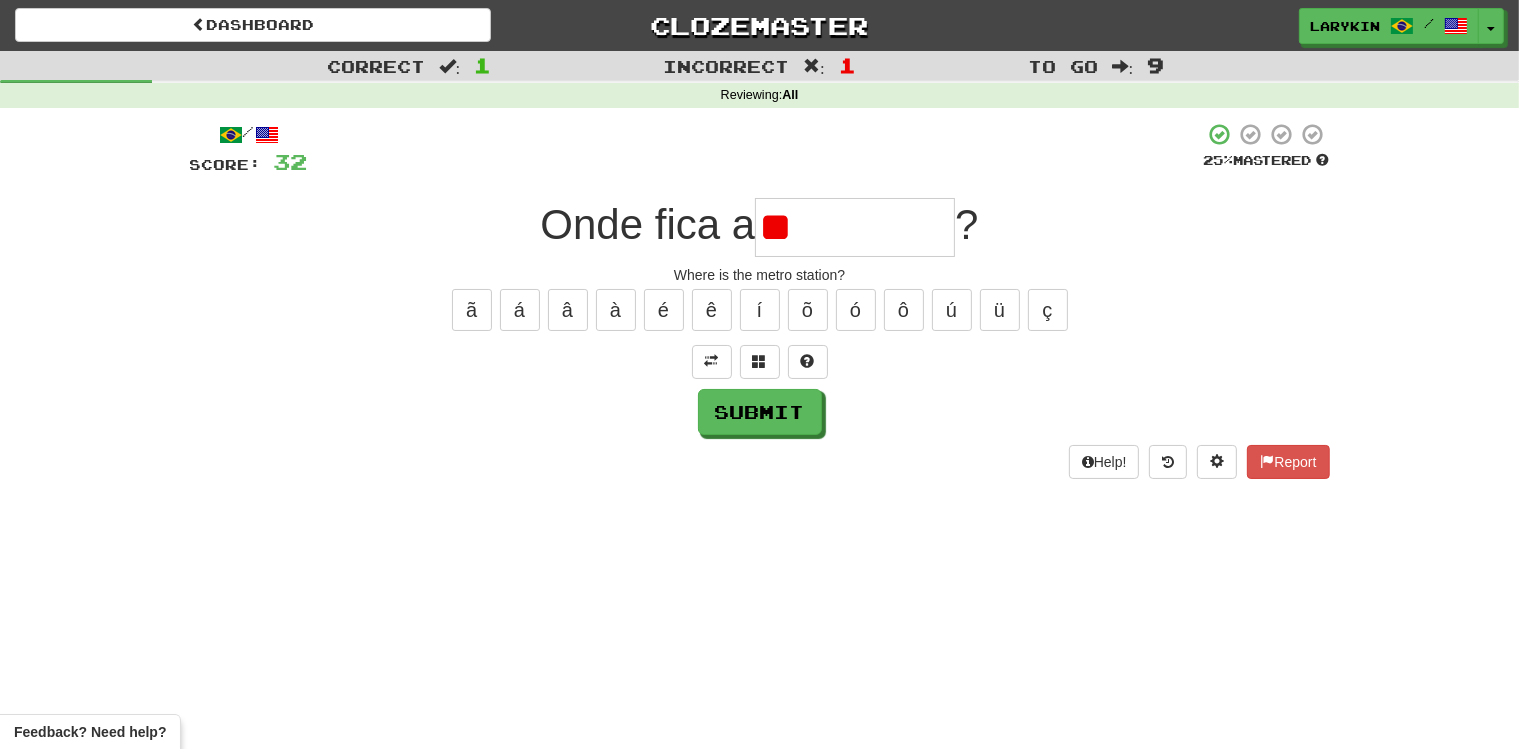 type on "*" 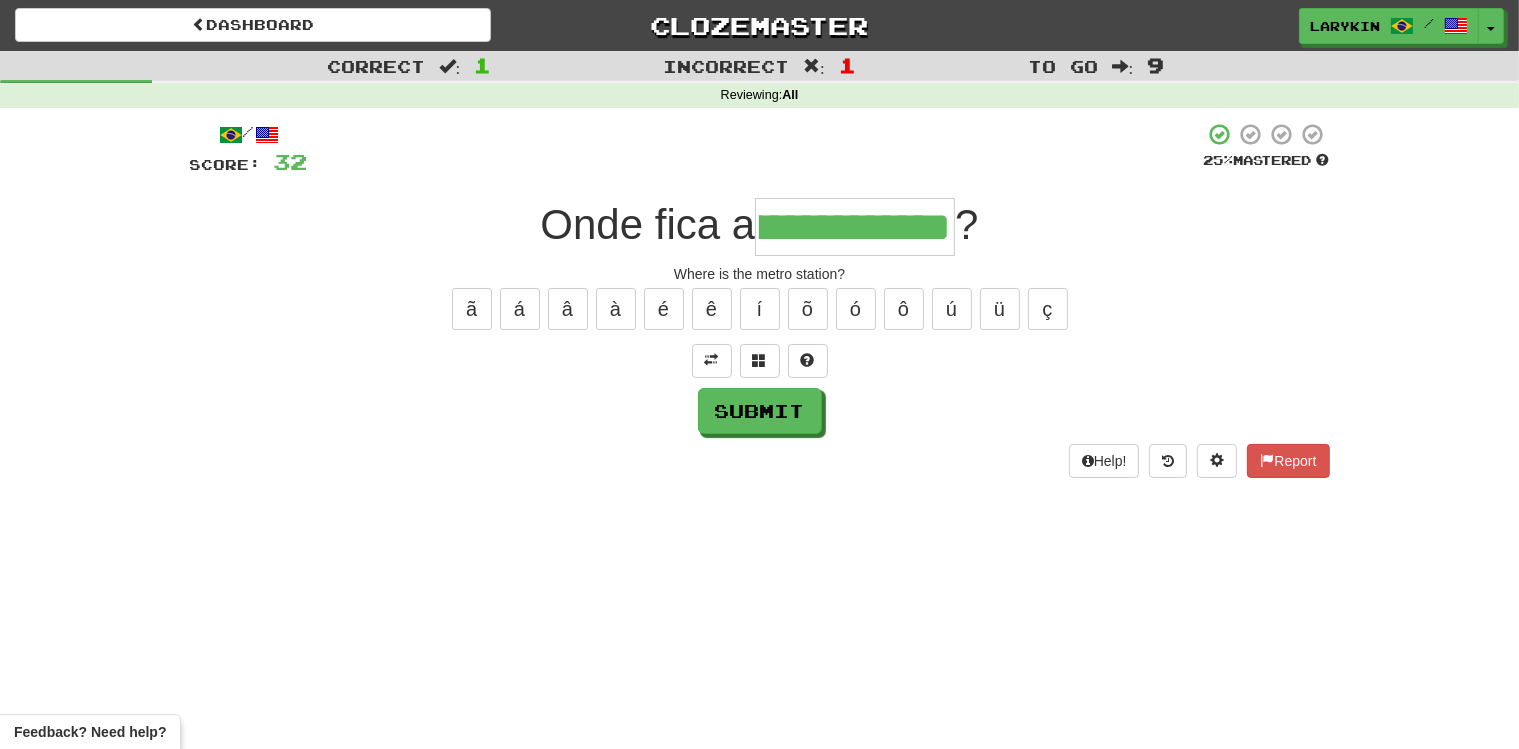 scroll, scrollTop: 0, scrollLeft: 133, axis: horizontal 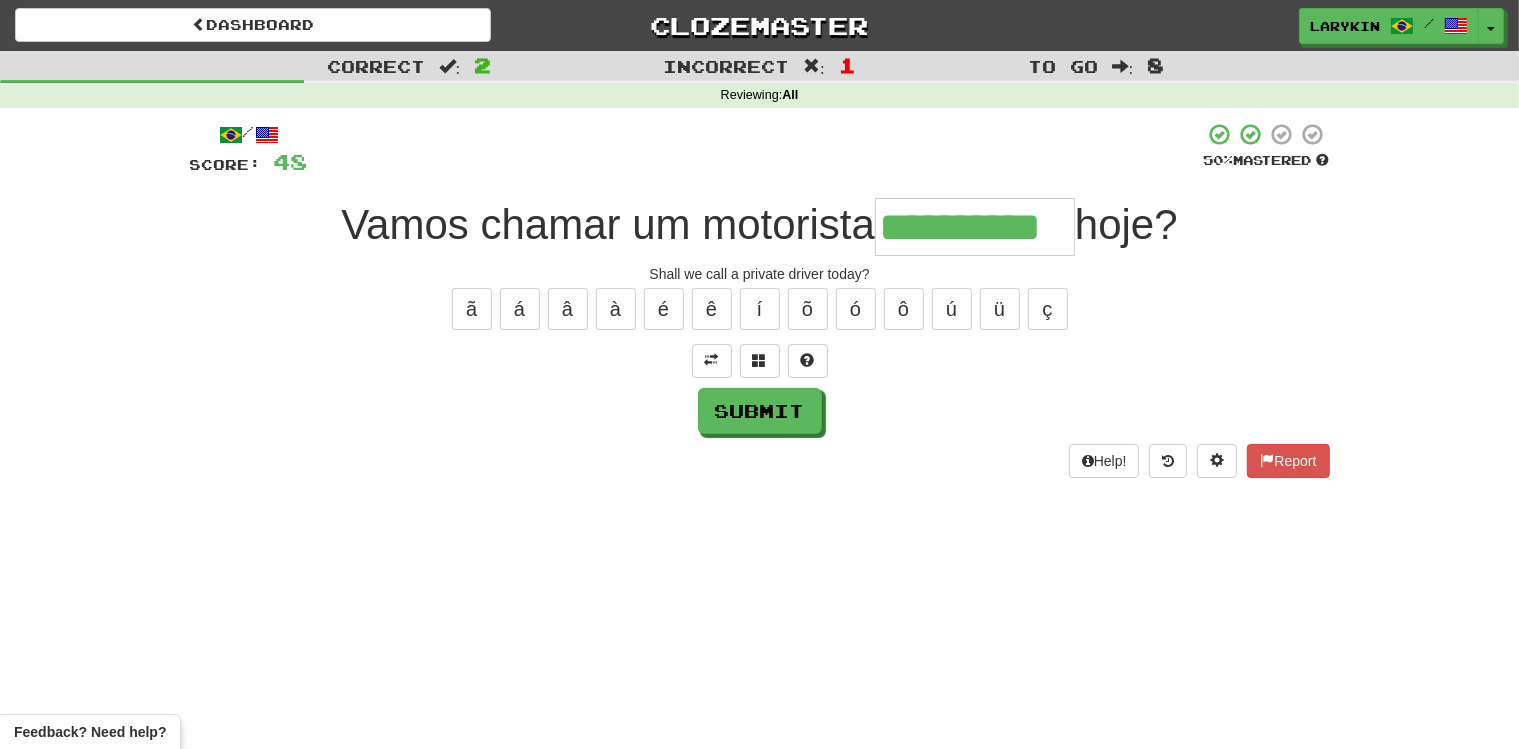 type on "**********" 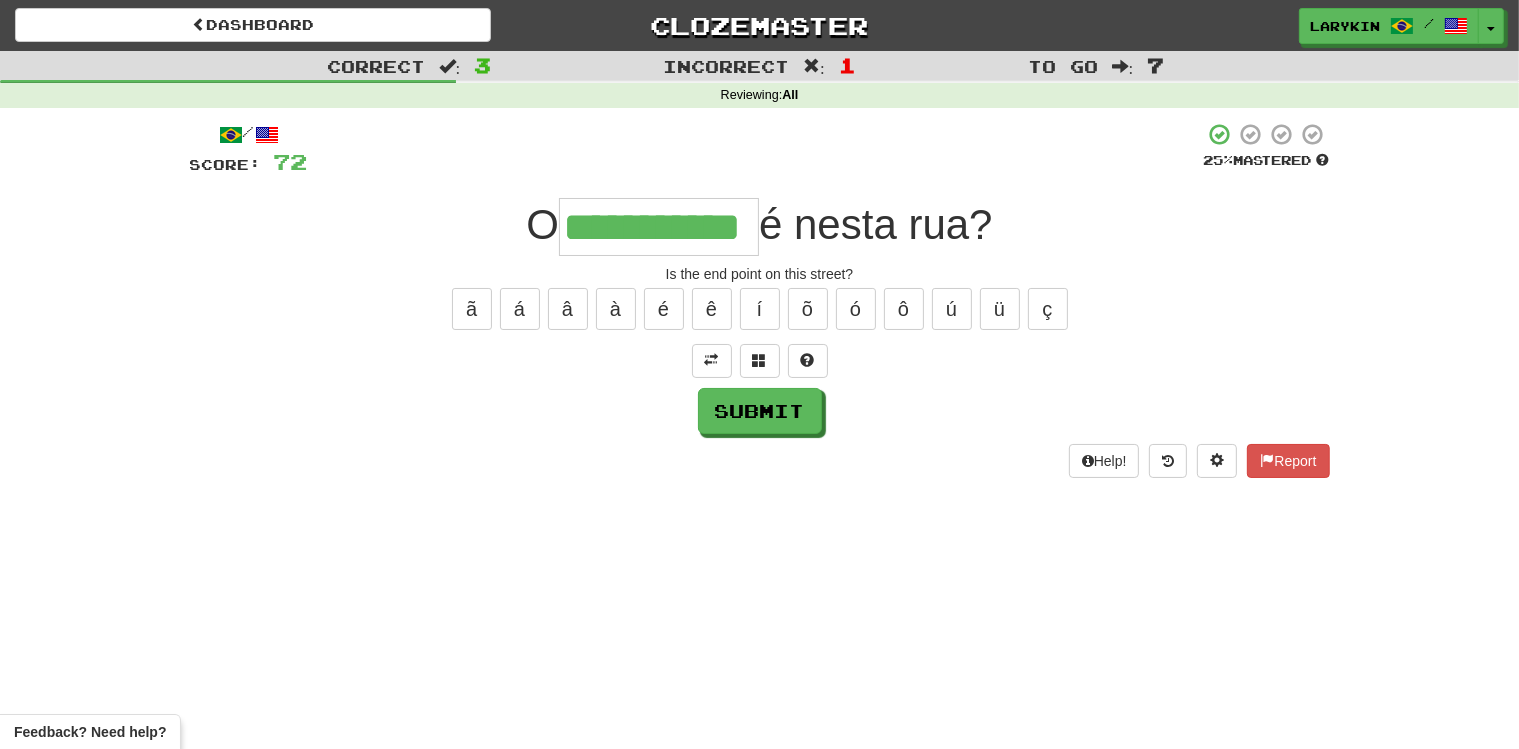 scroll, scrollTop: 0, scrollLeft: 2, axis: horizontal 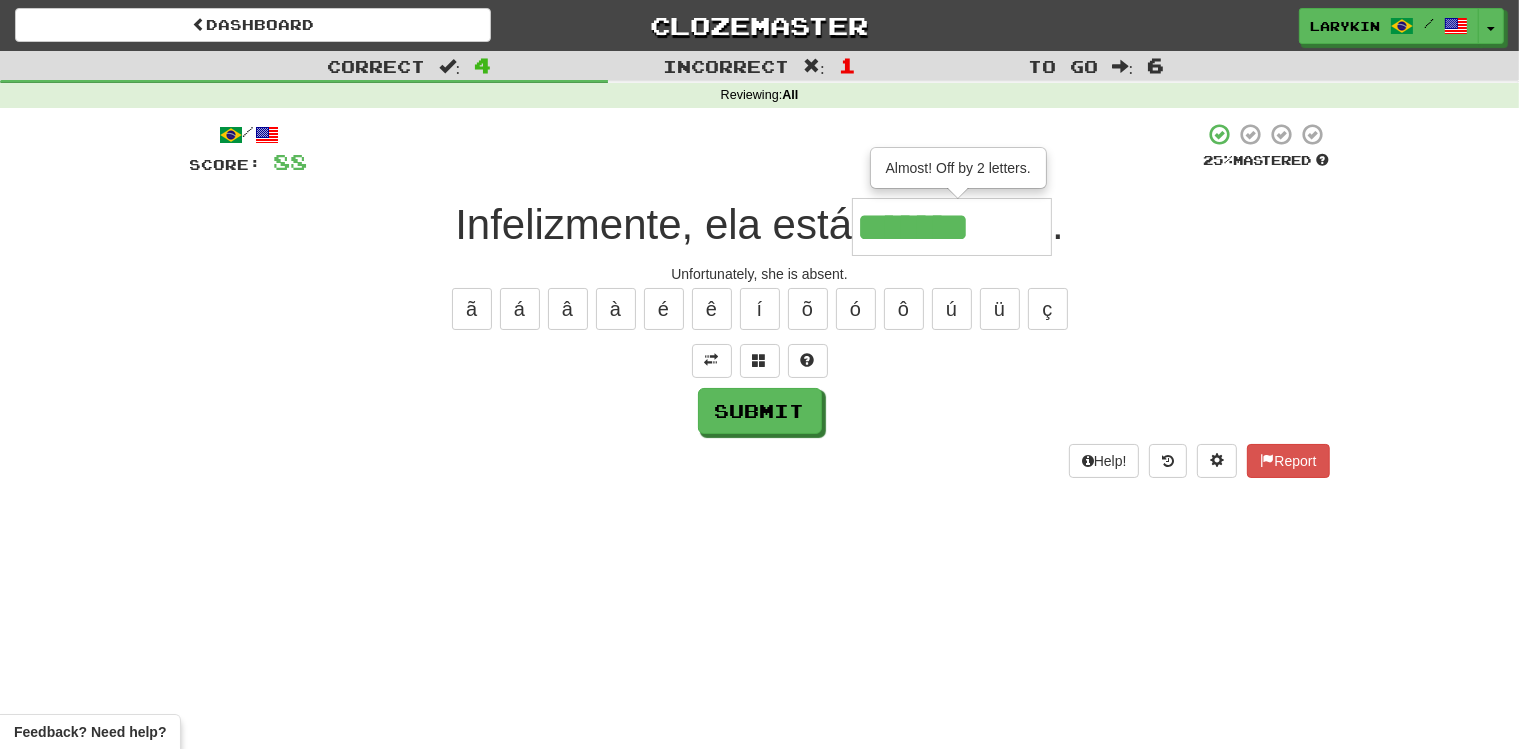 type on "*******" 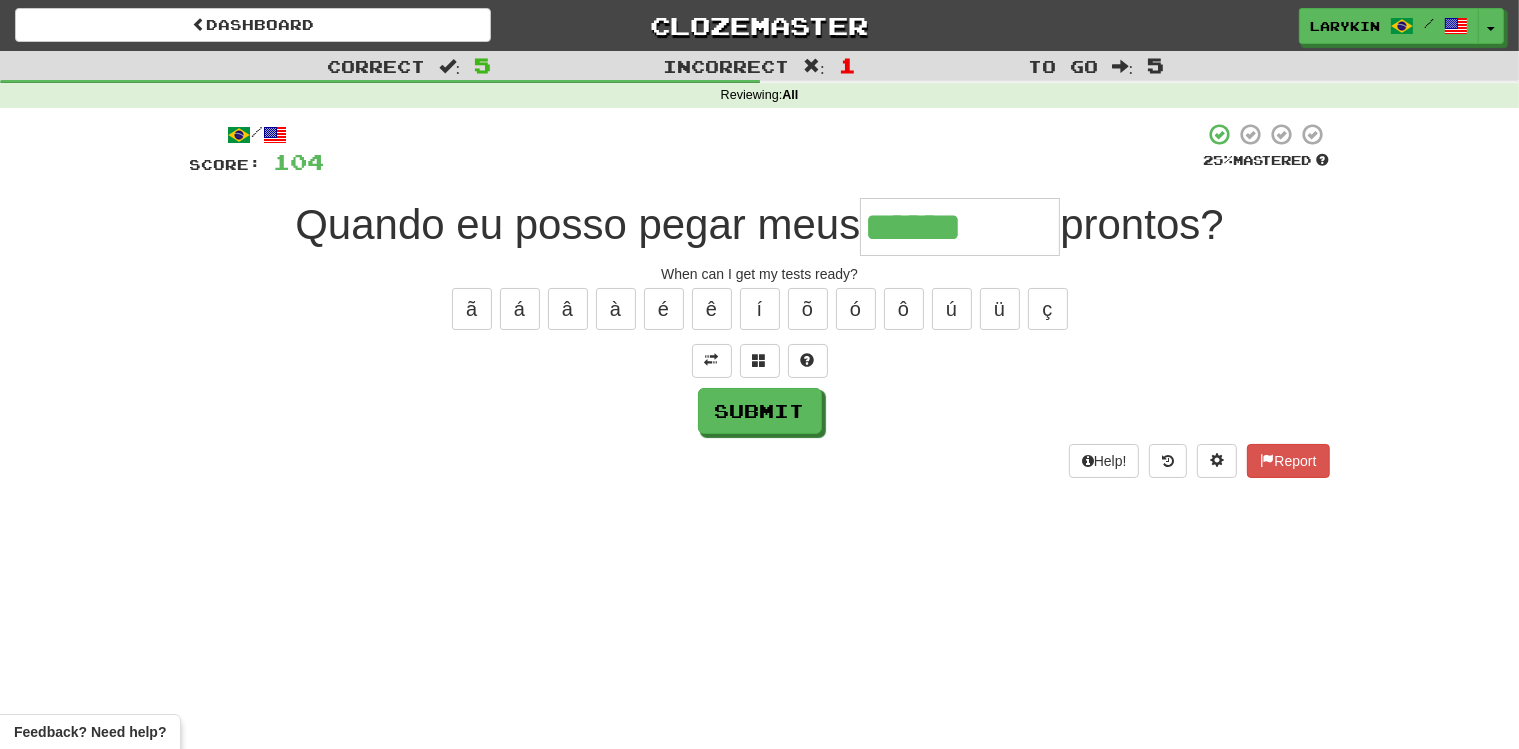 type on "******" 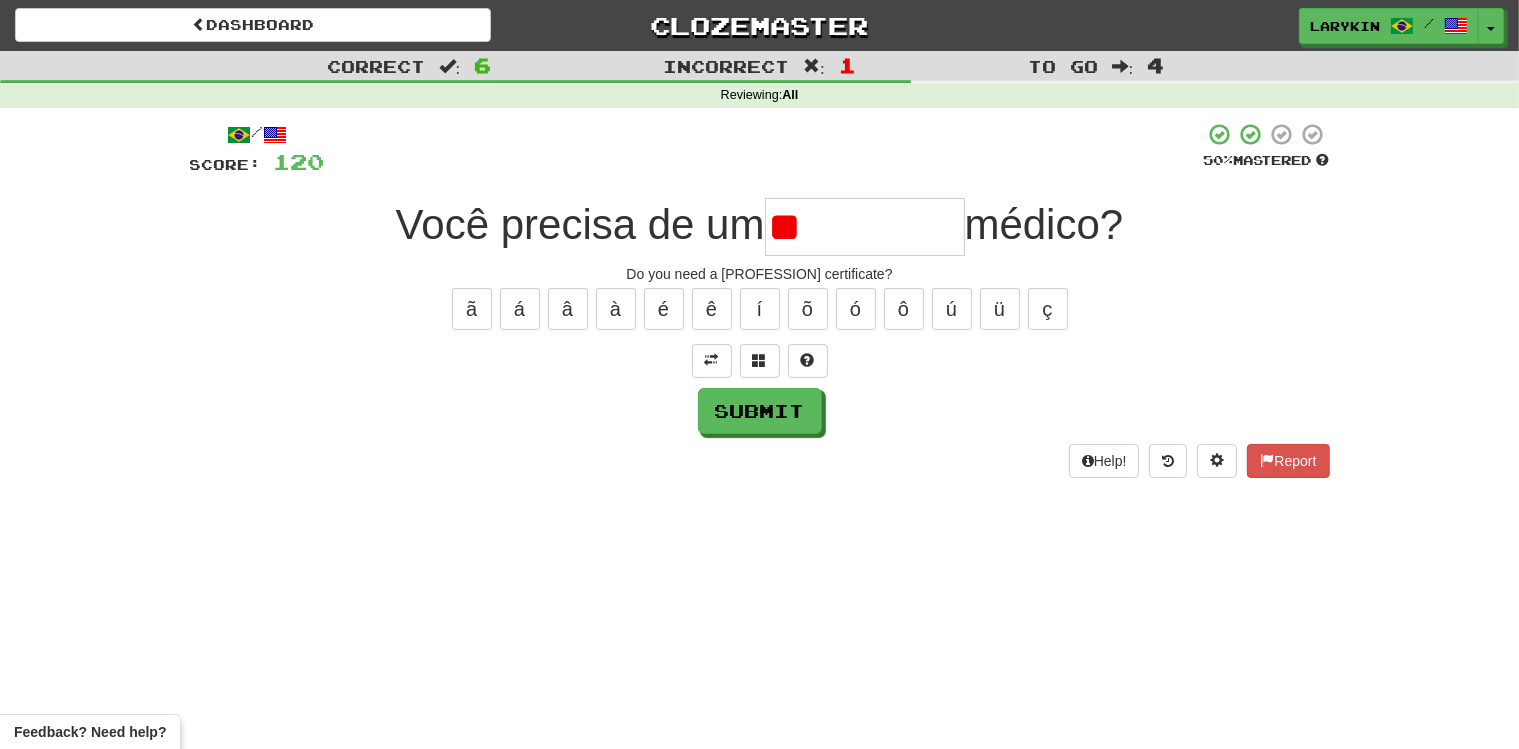 type on "*" 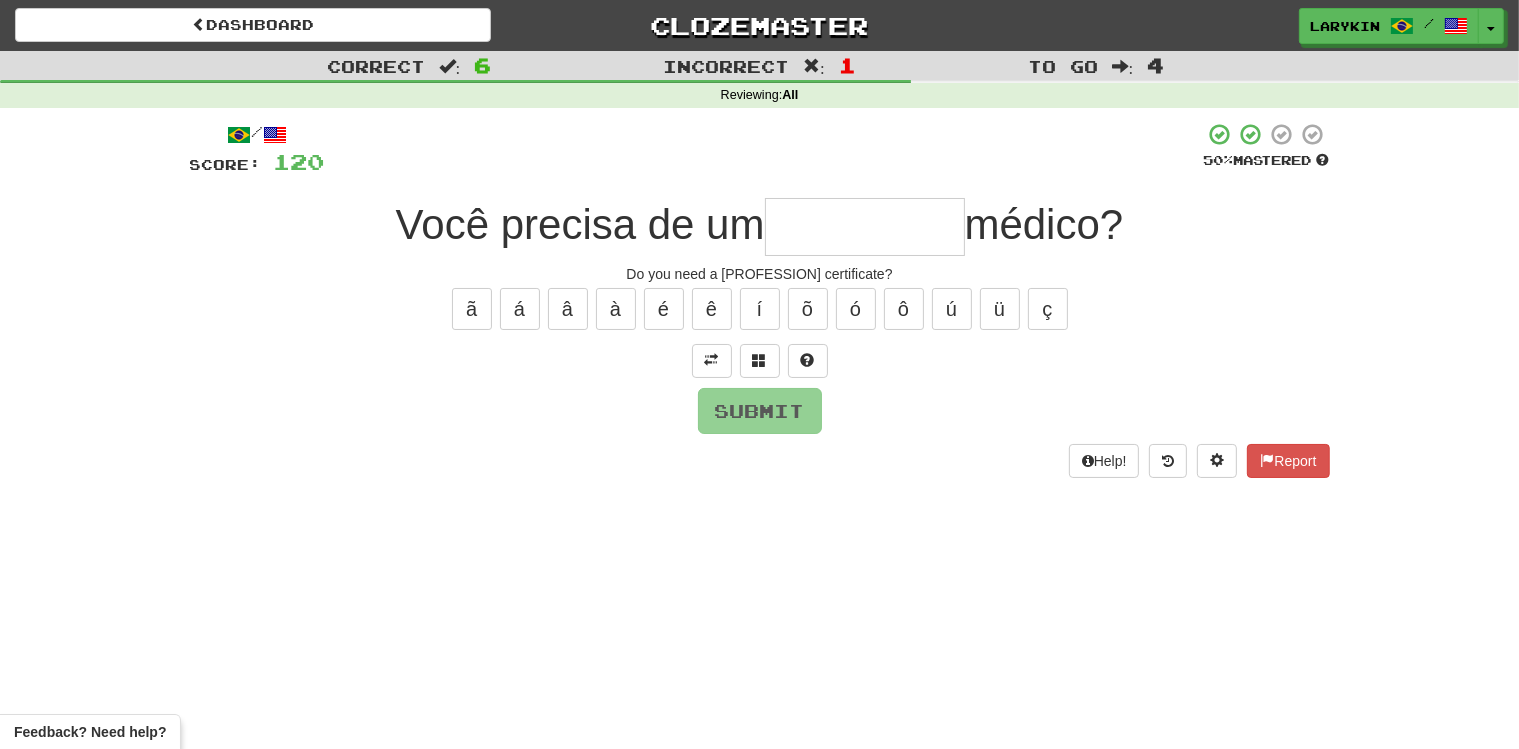 type on "*" 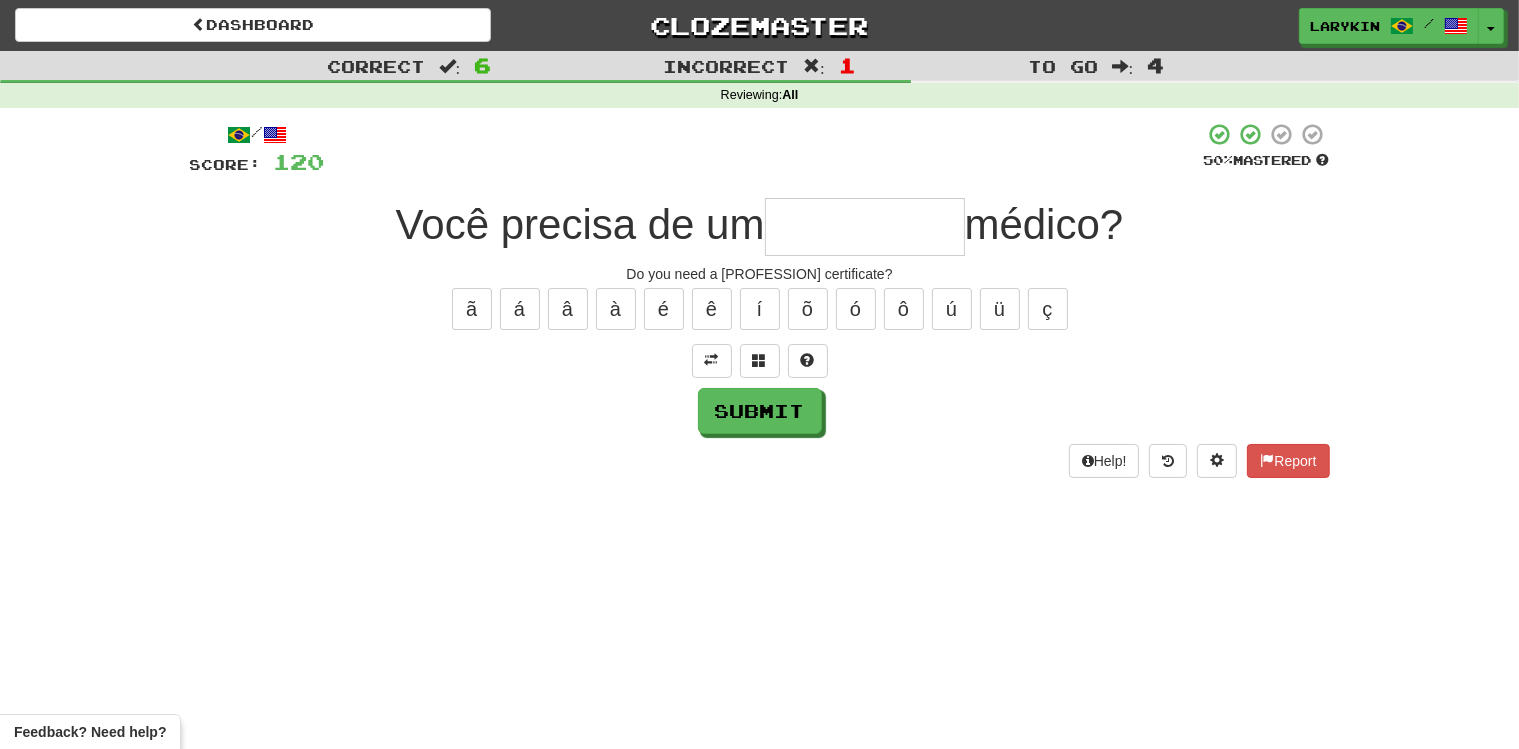 type on "*" 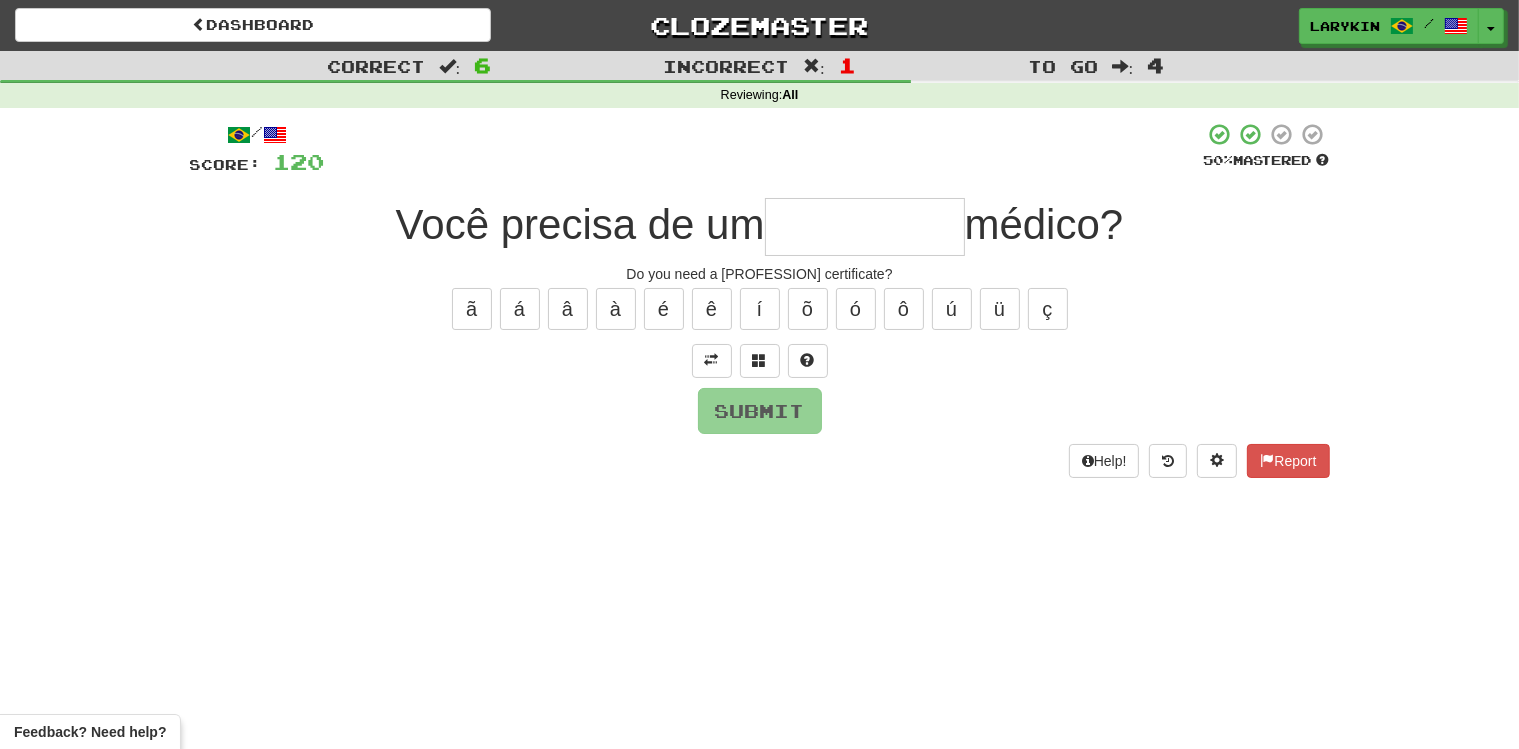 type on "*" 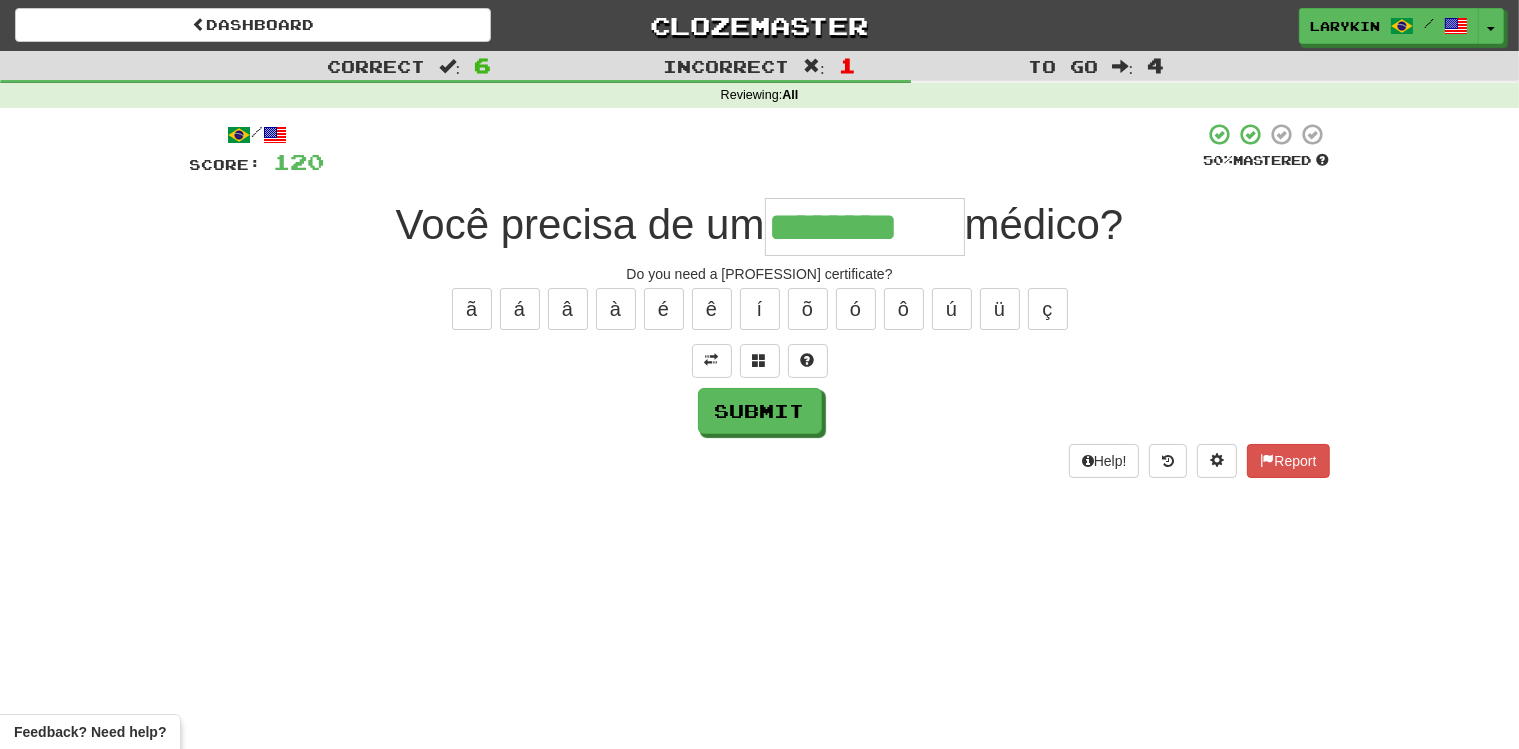type on "********" 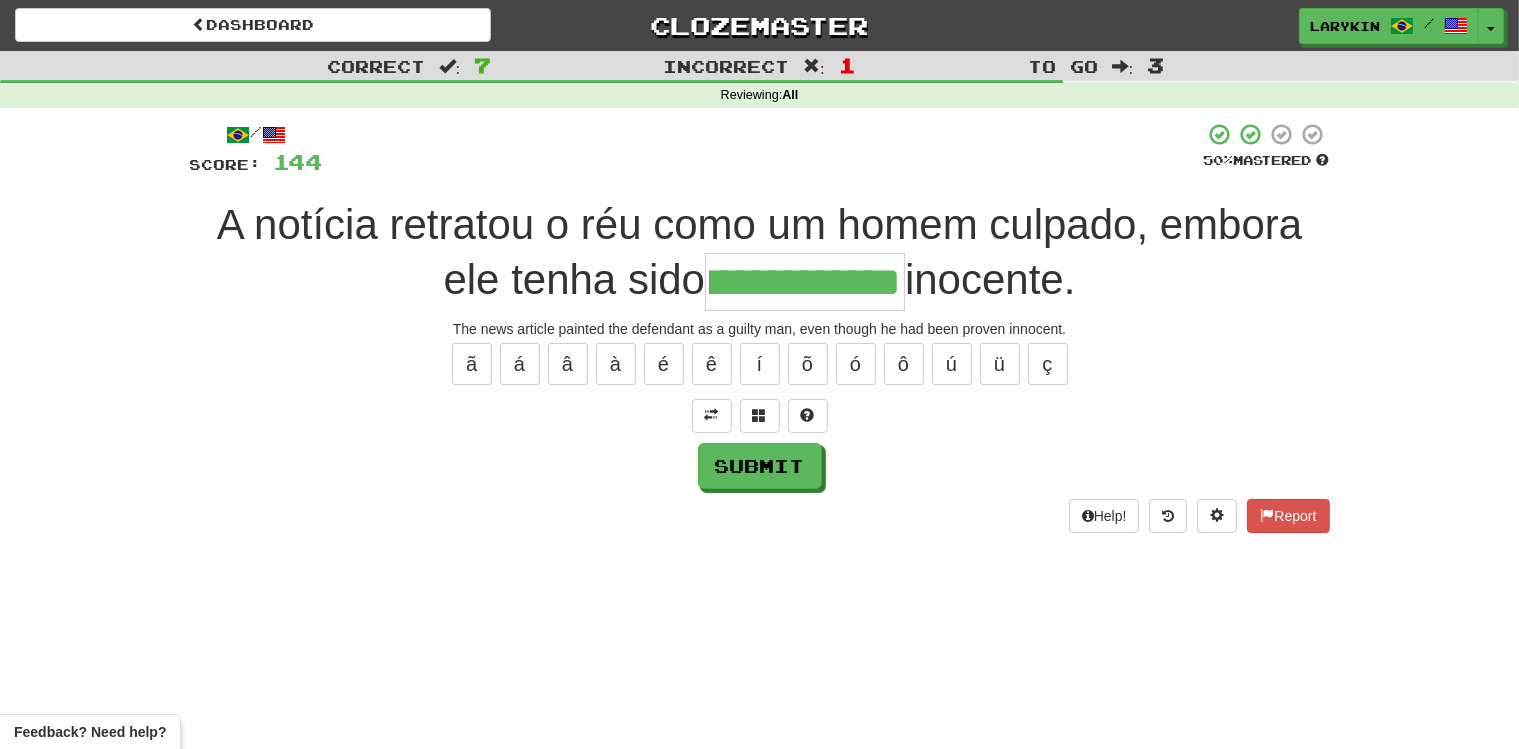 scroll, scrollTop: 0, scrollLeft: 156, axis: horizontal 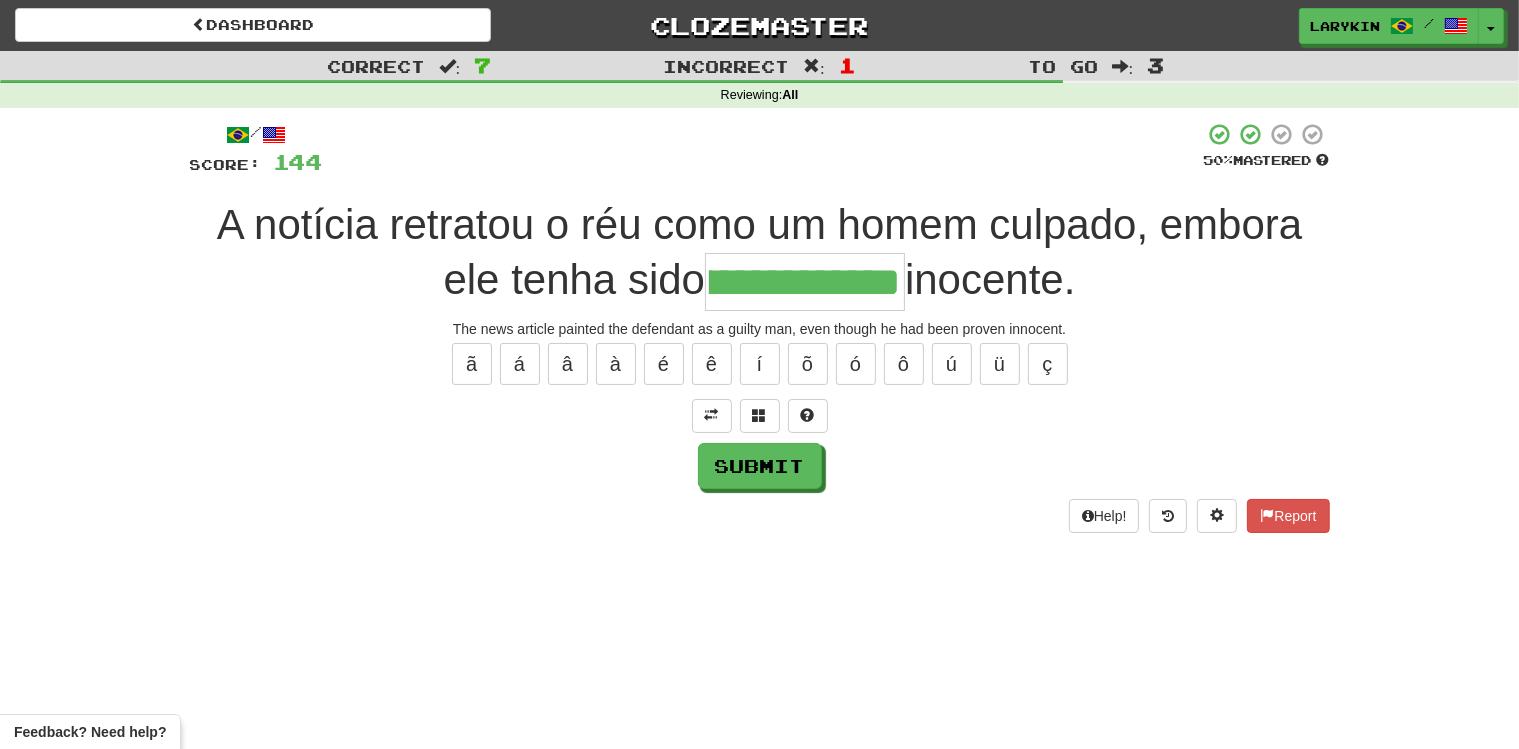 type on "**********" 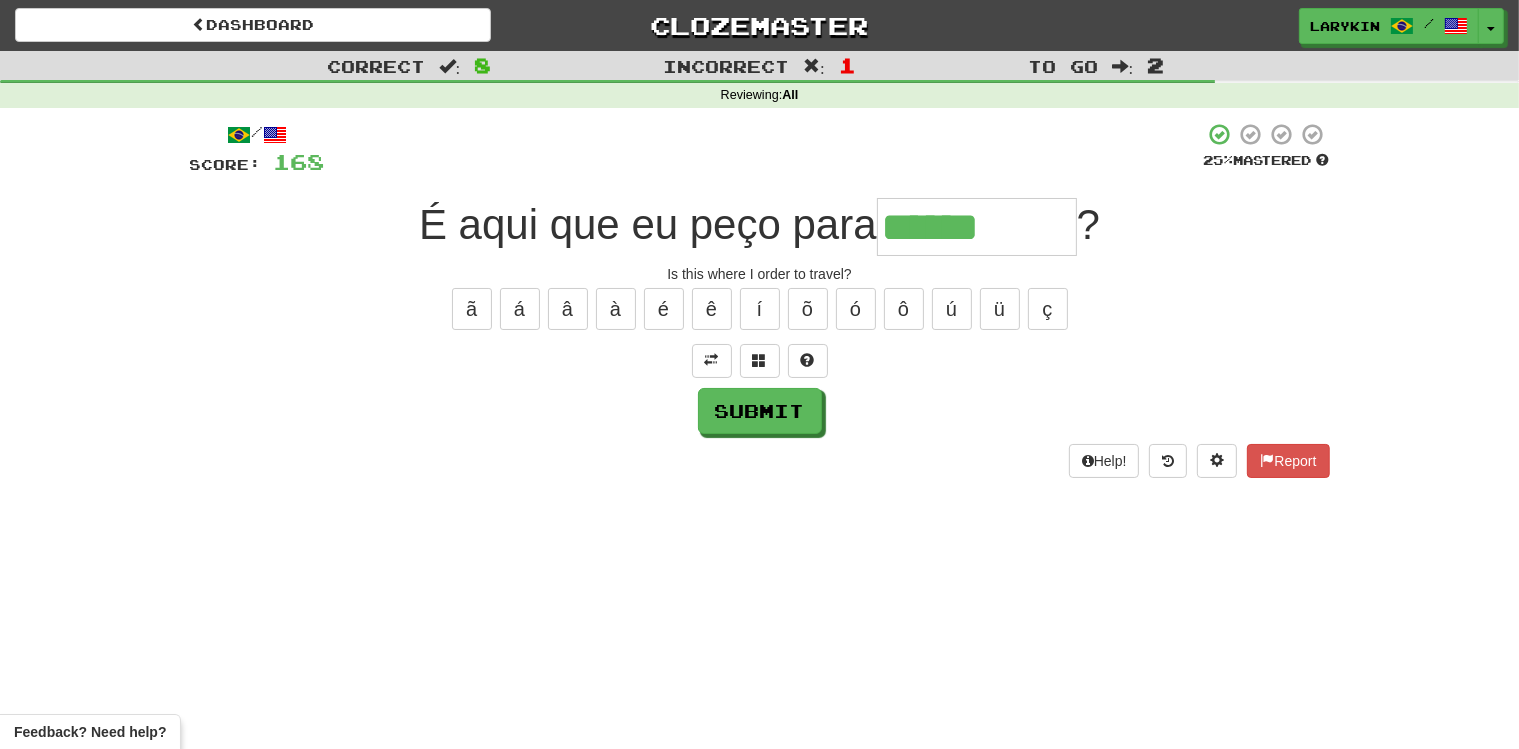 type on "******" 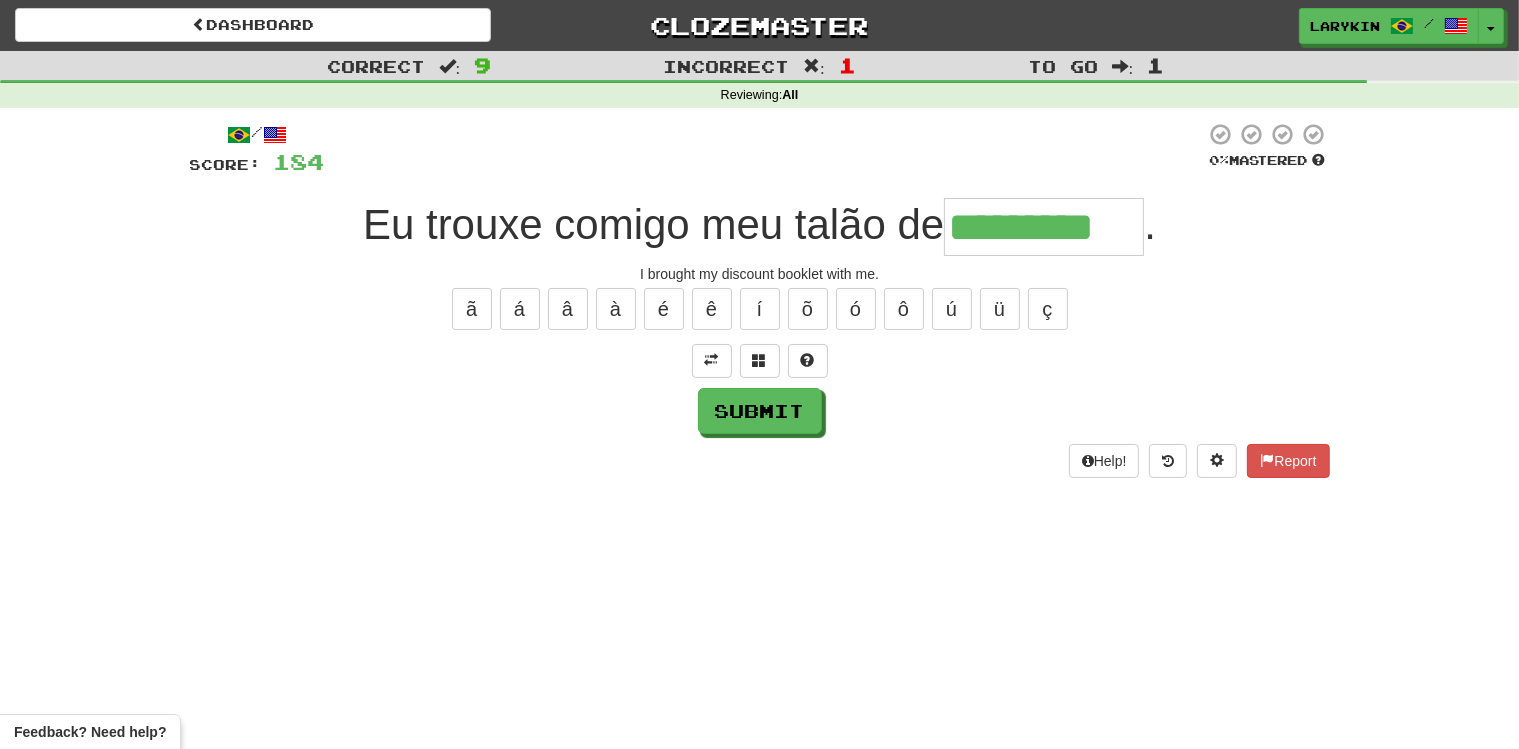 type on "*********" 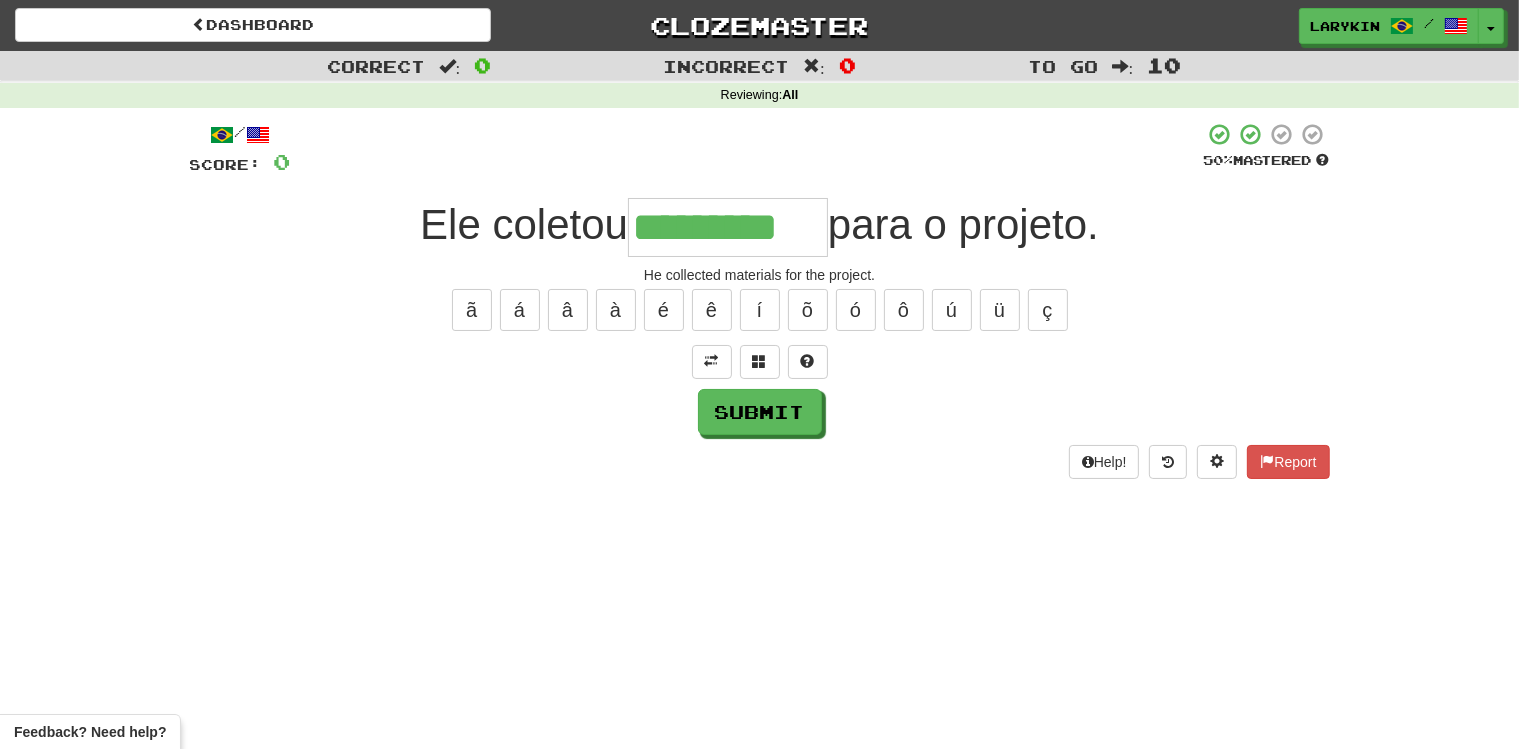type on "*********" 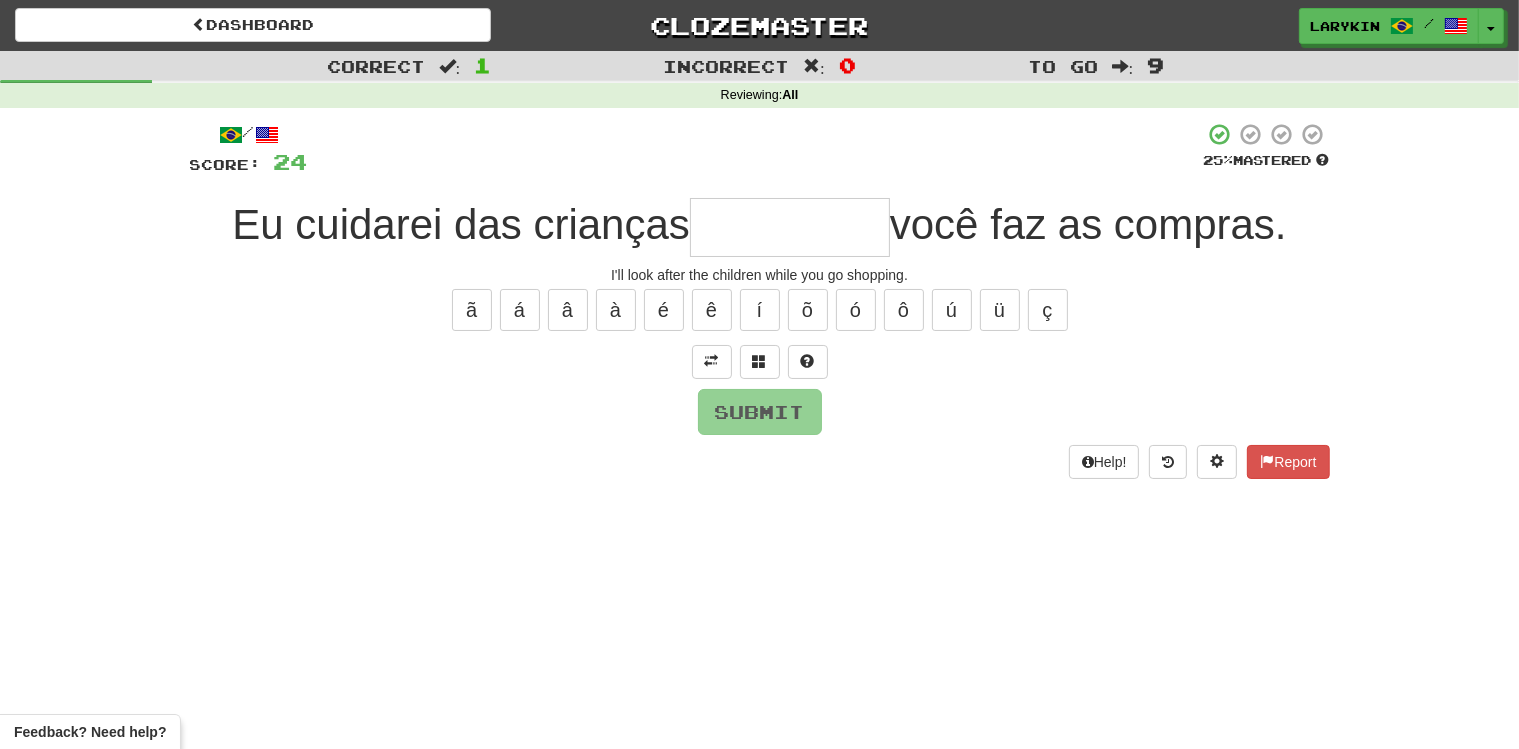 type on "*" 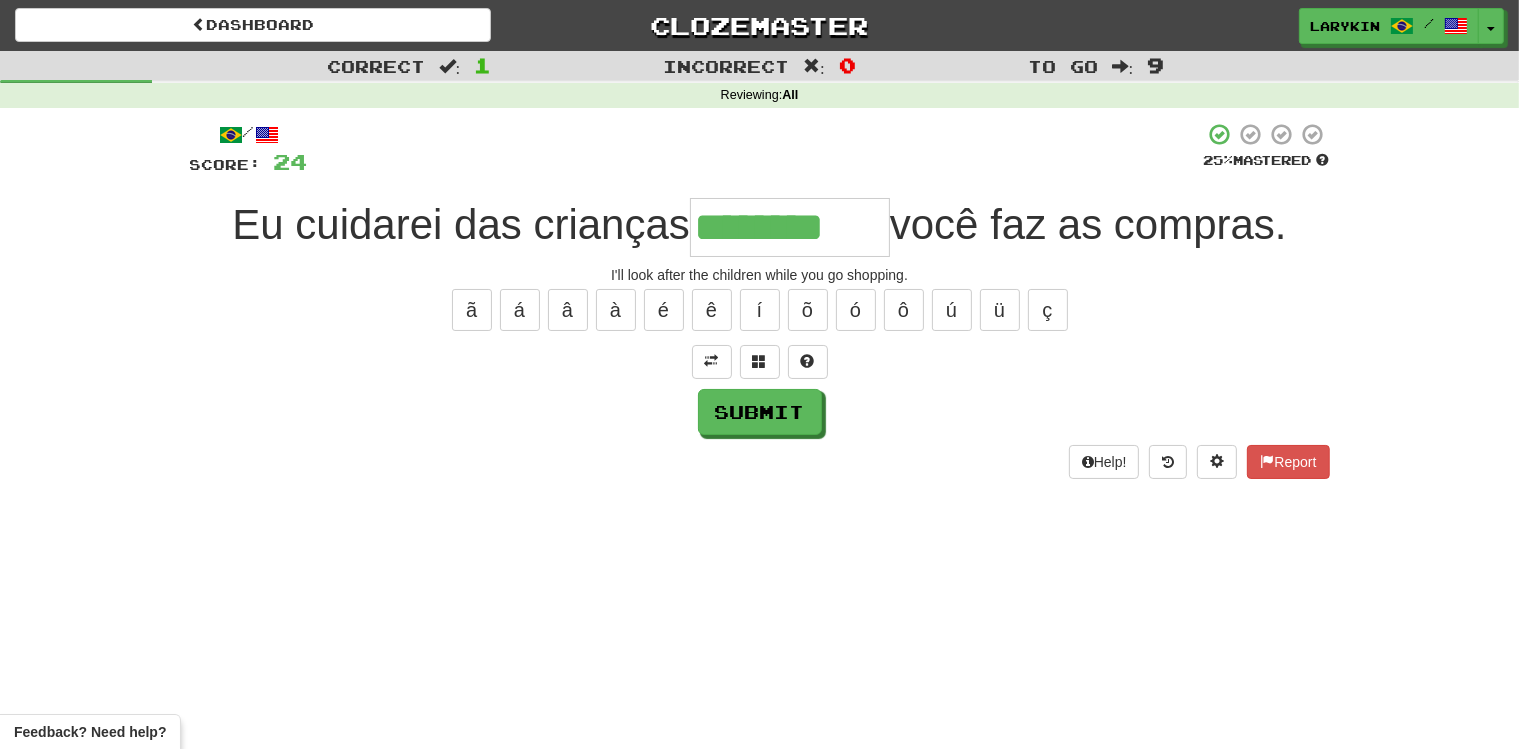 type on "********" 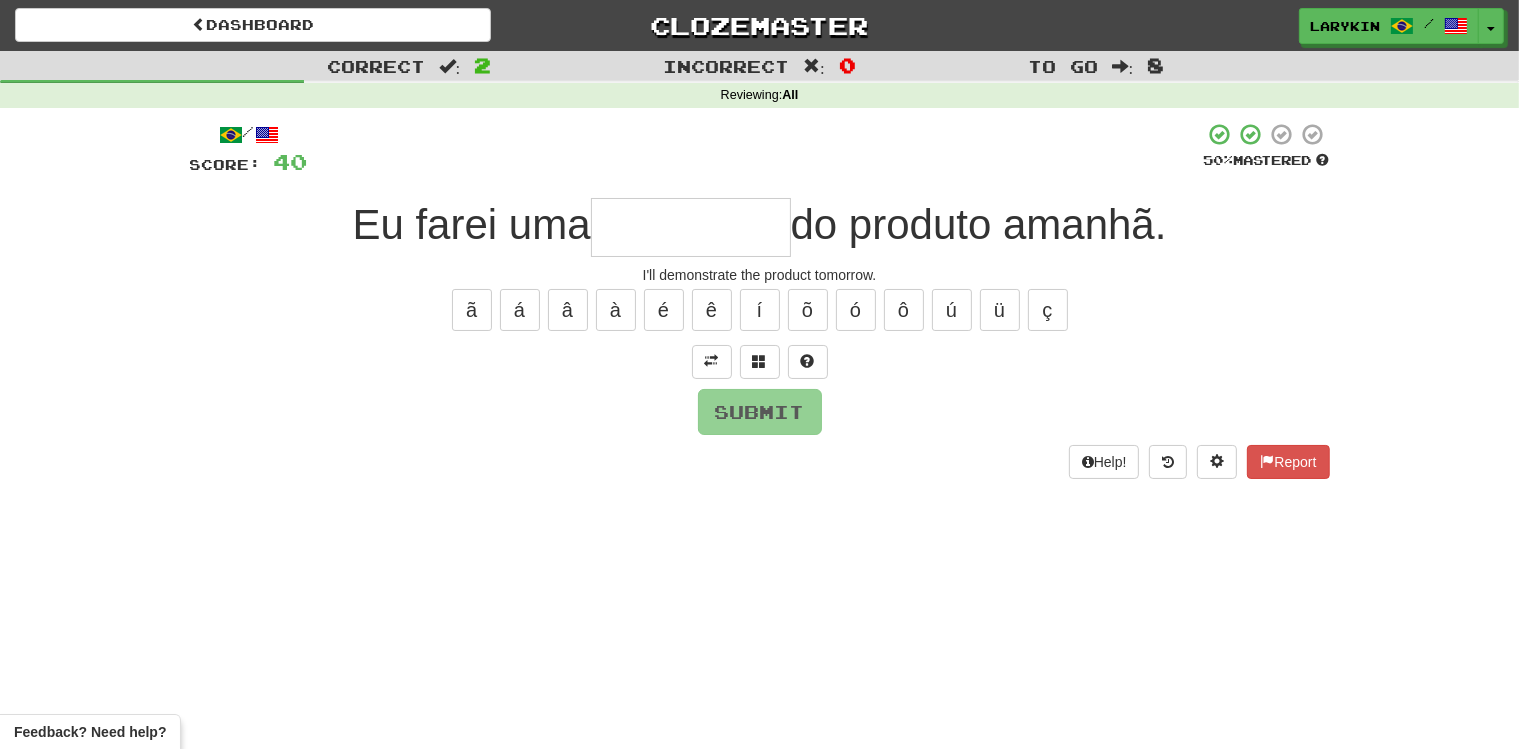type on "*" 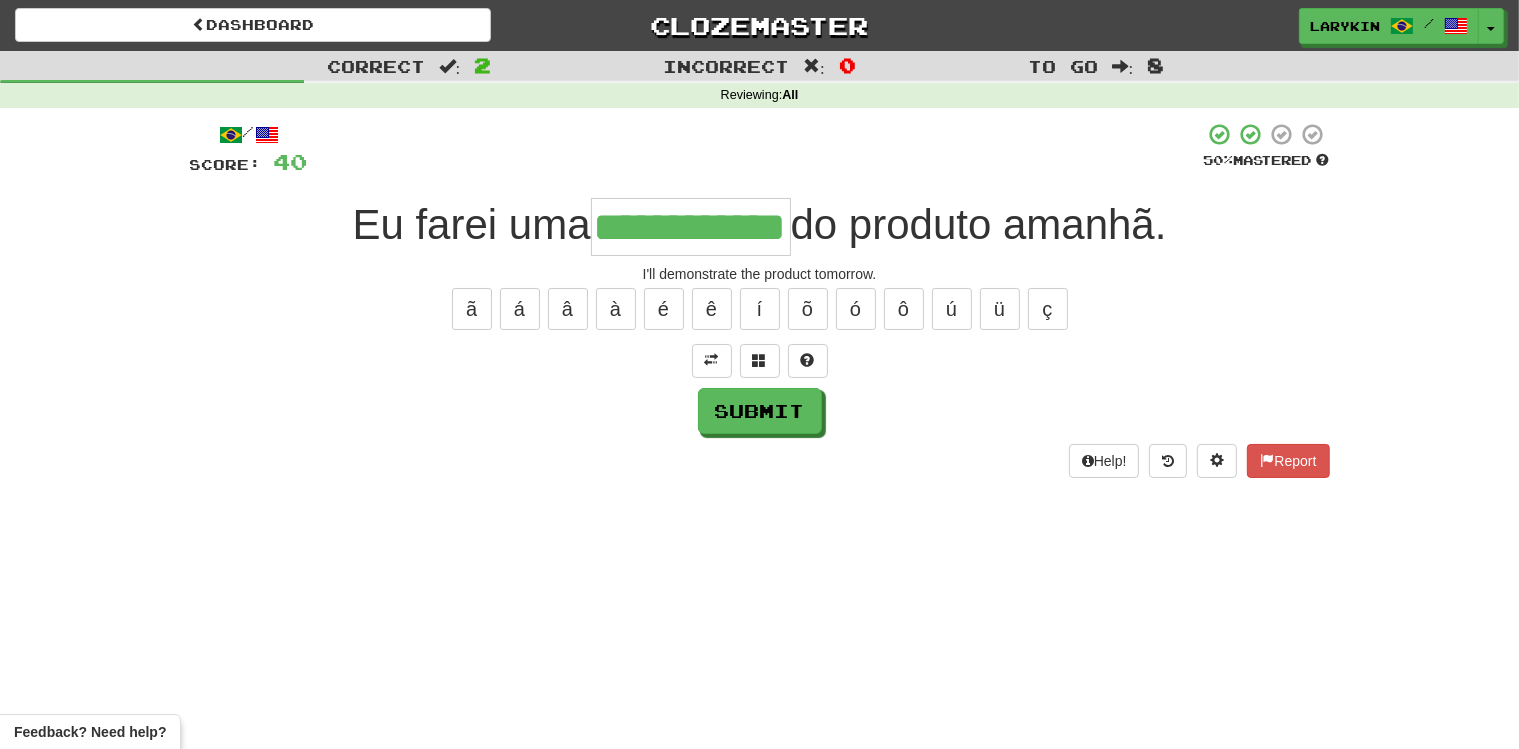 scroll, scrollTop: 0, scrollLeft: 74, axis: horizontal 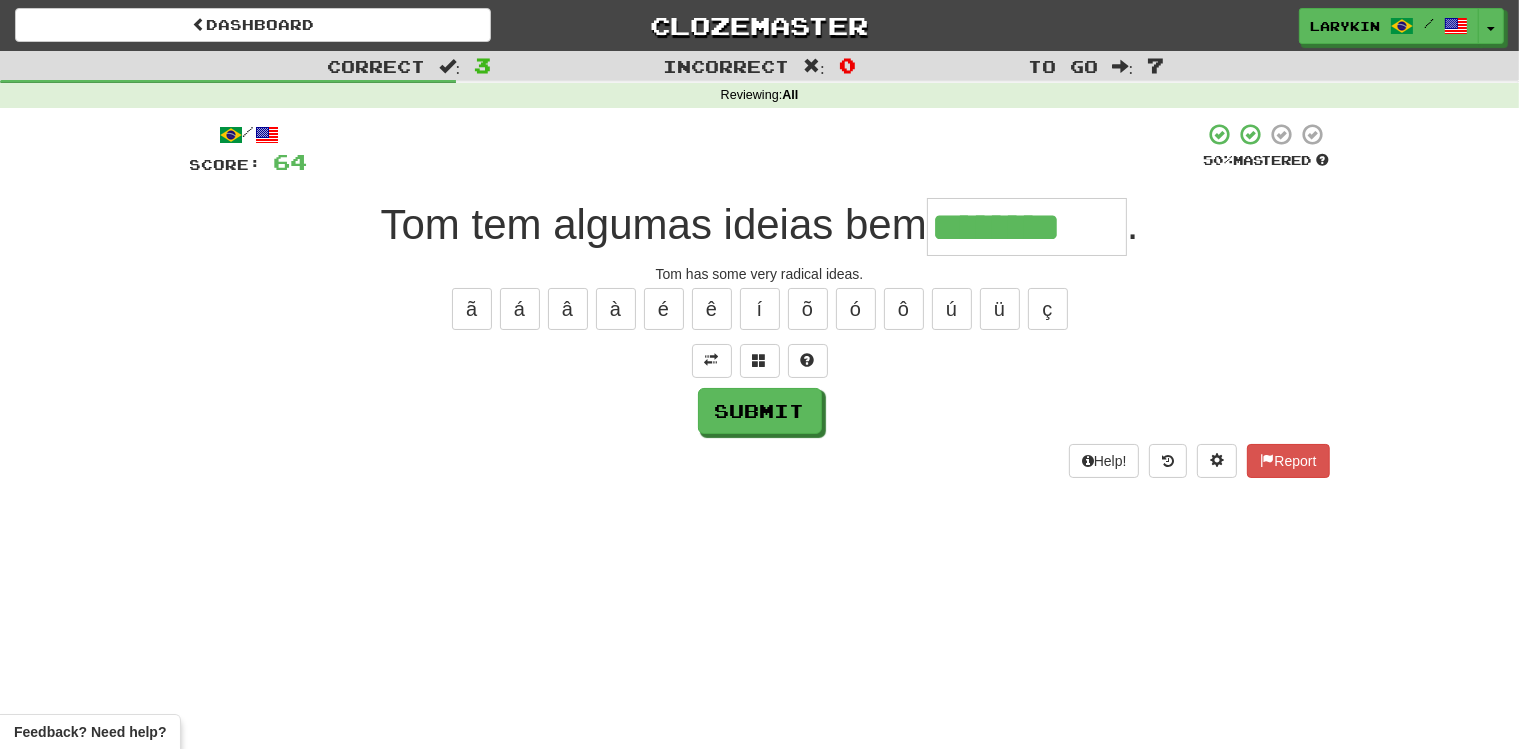 type on "********" 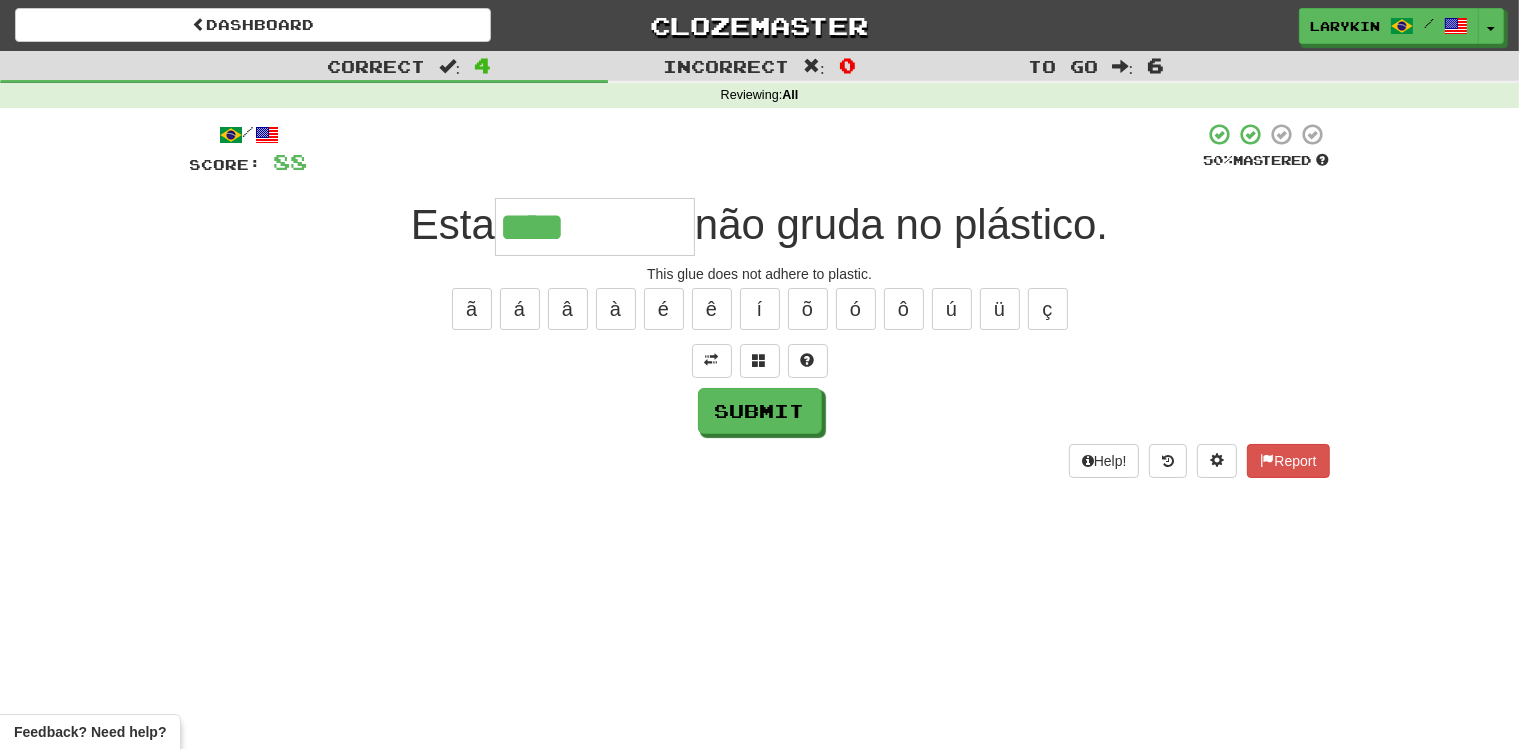 type on "****" 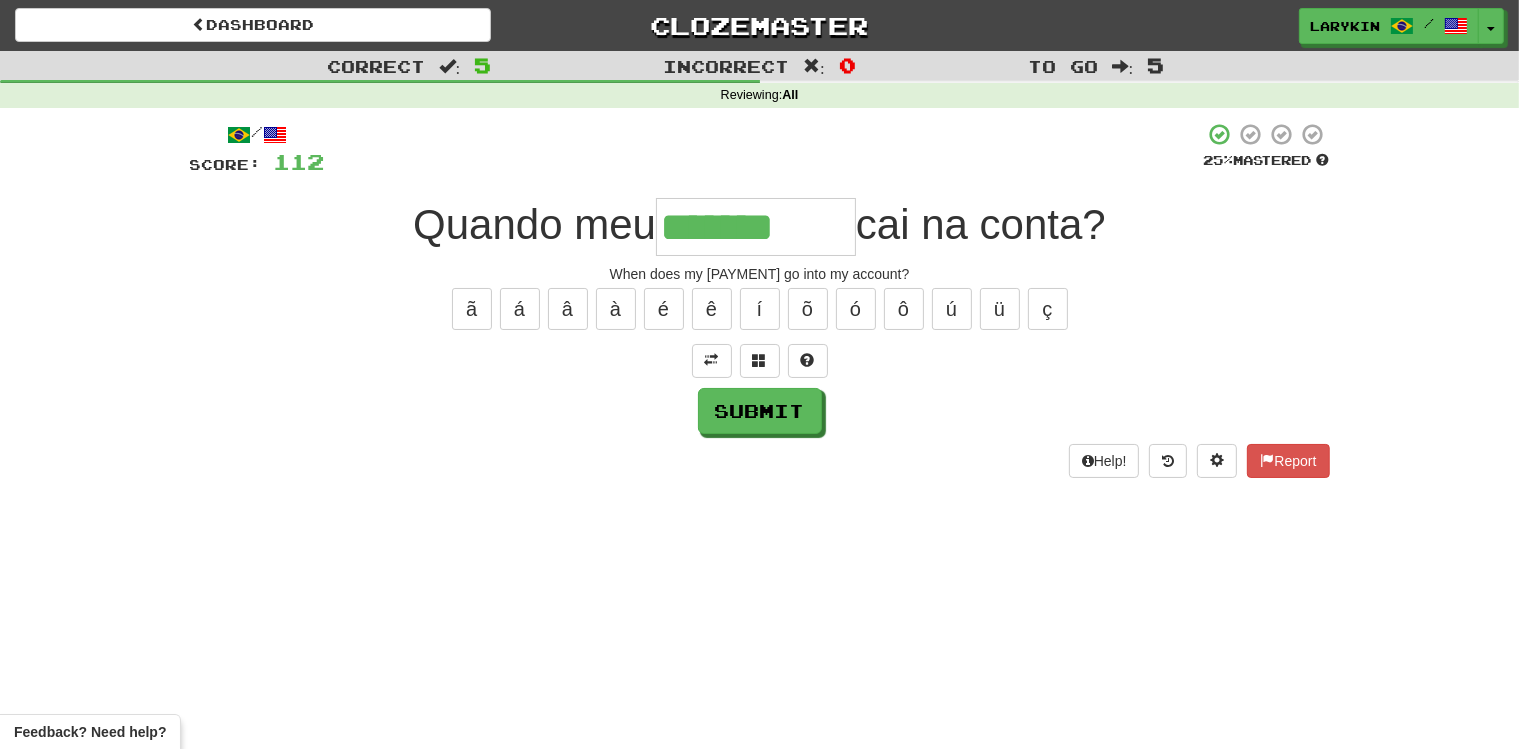 type on "*******" 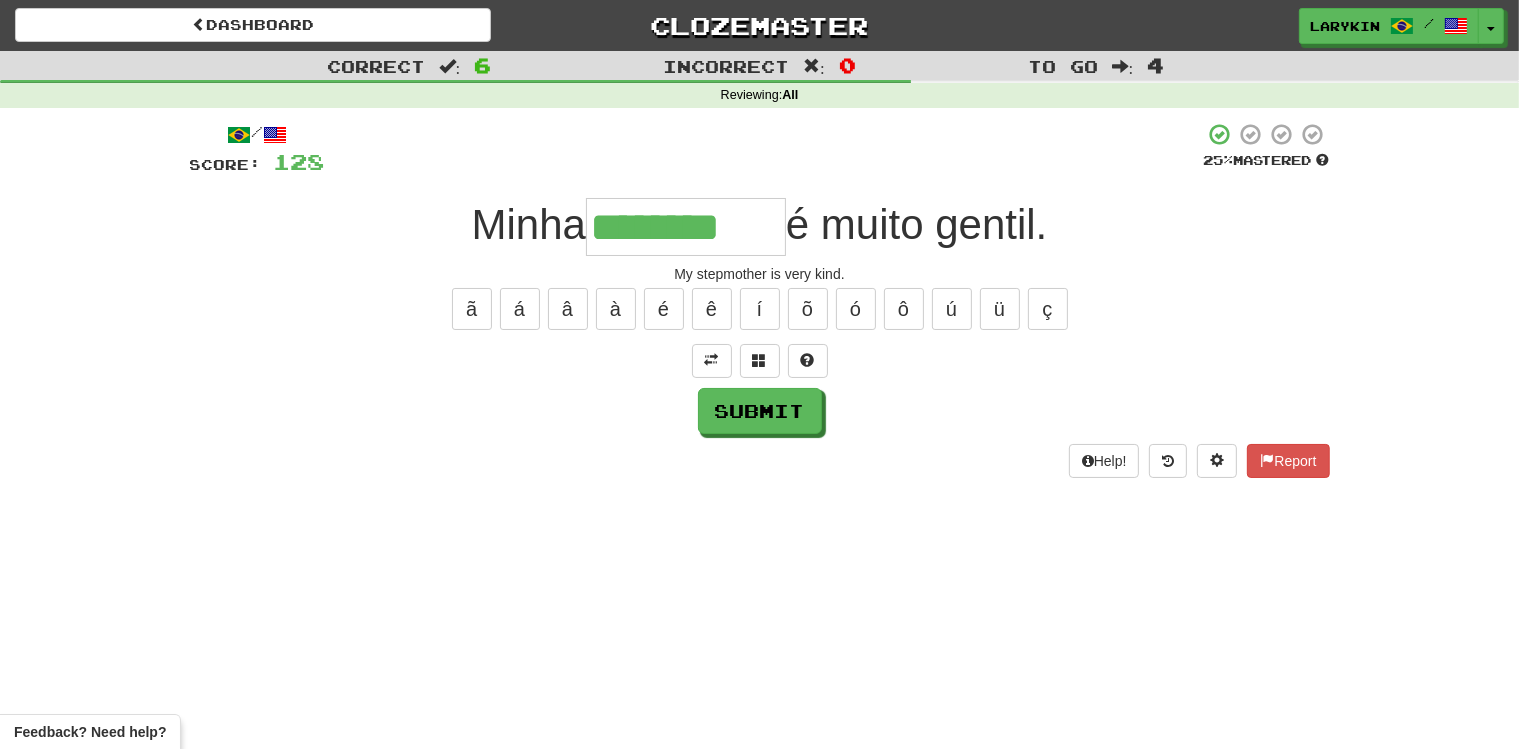 type on "********" 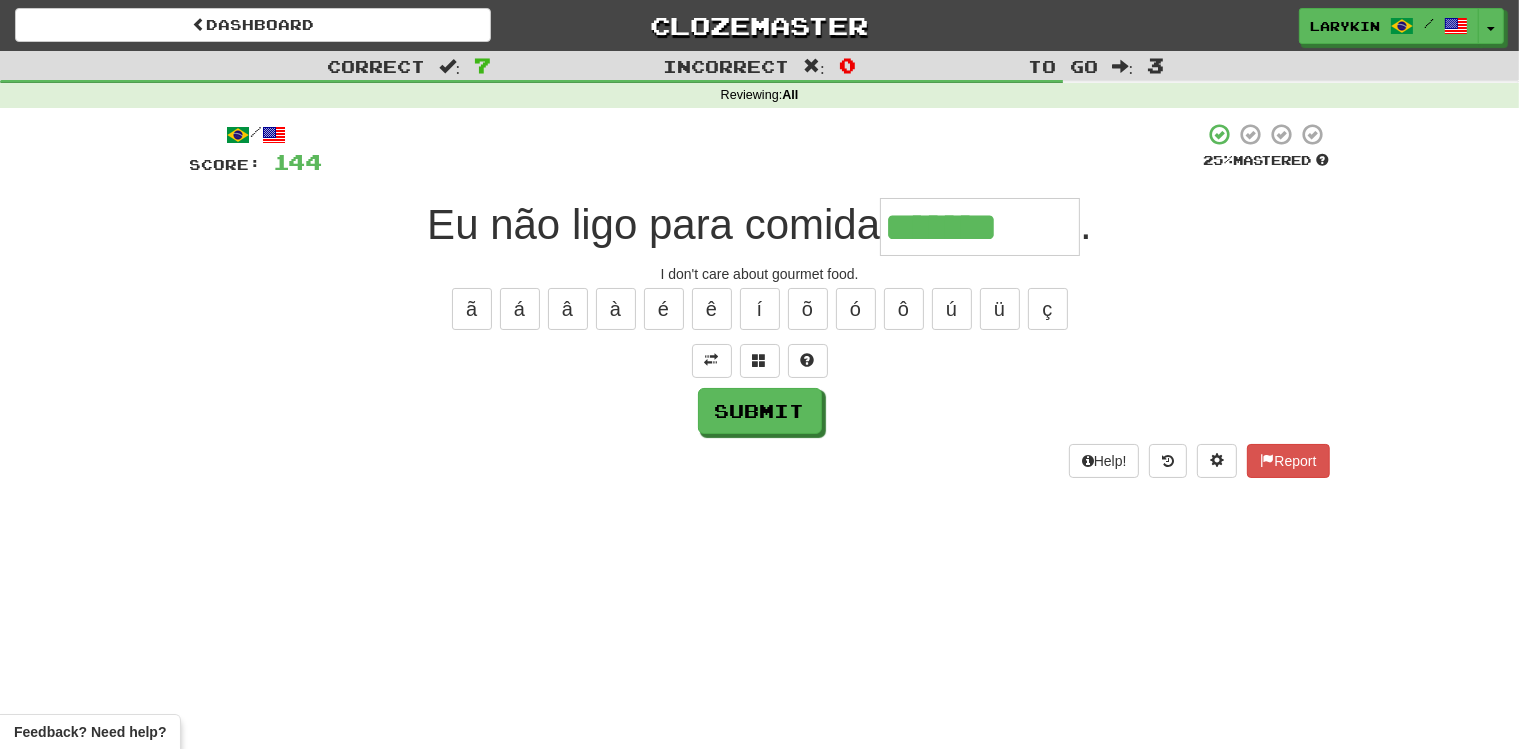 type on "*******" 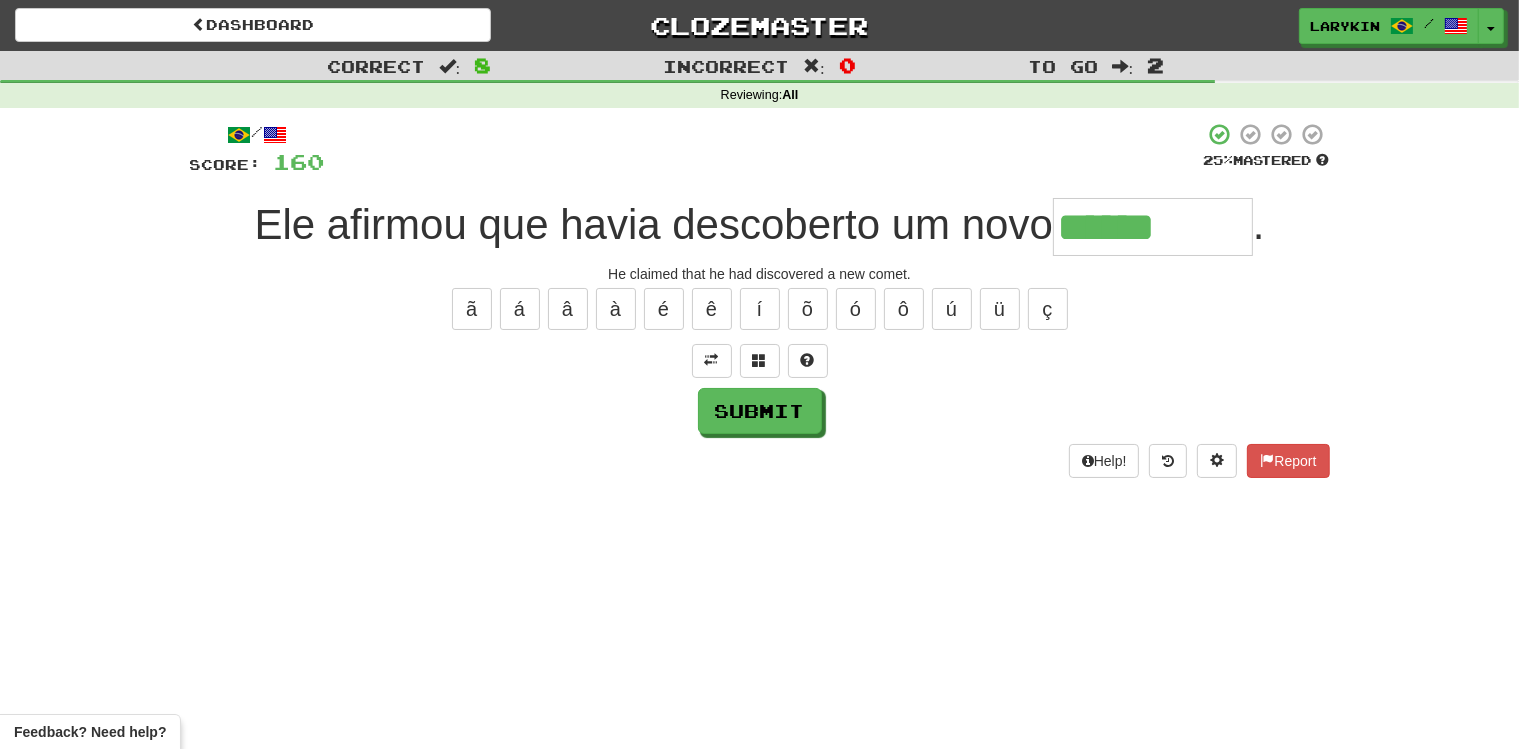 type on "******" 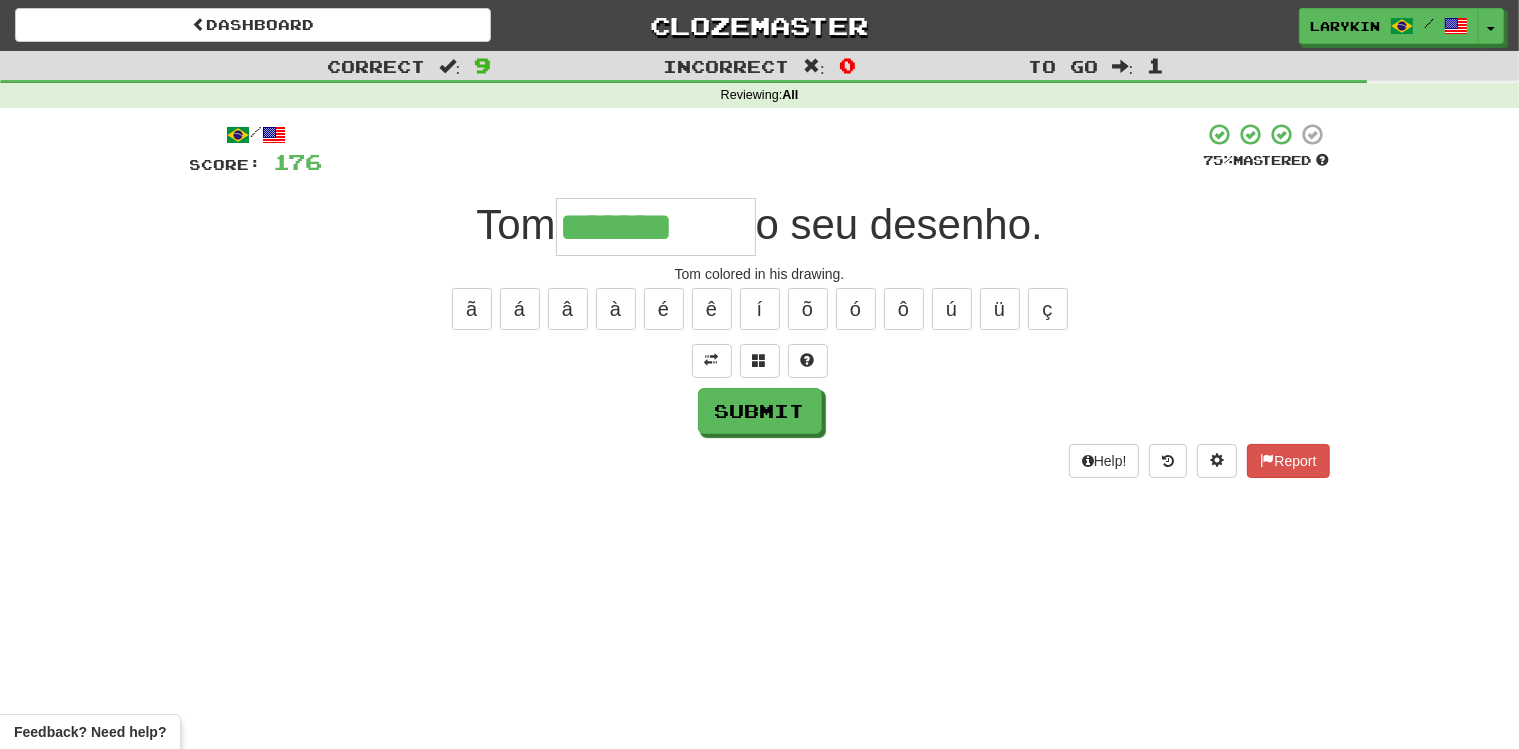 type on "*******" 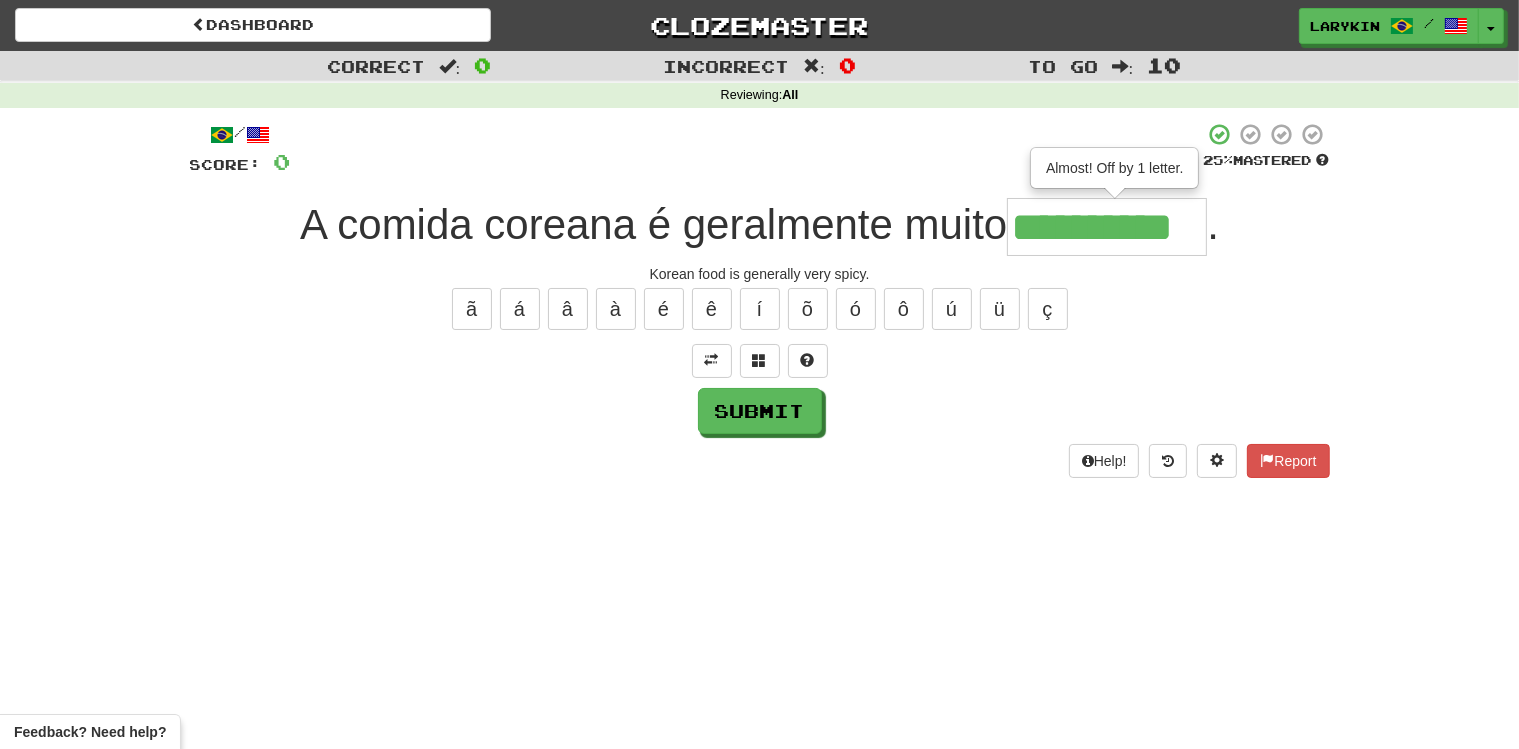 scroll, scrollTop: 0, scrollLeft: 27, axis: horizontal 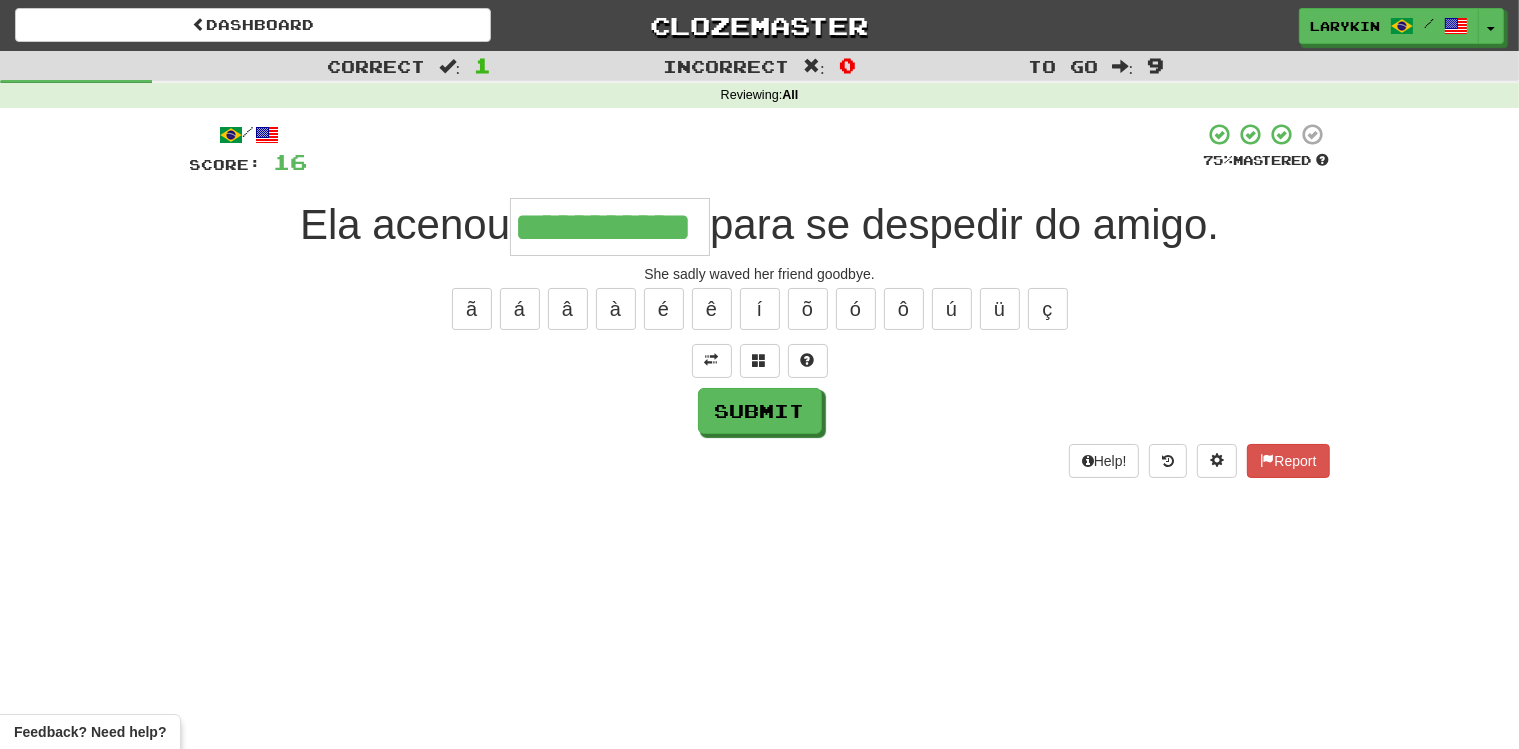 type on "**********" 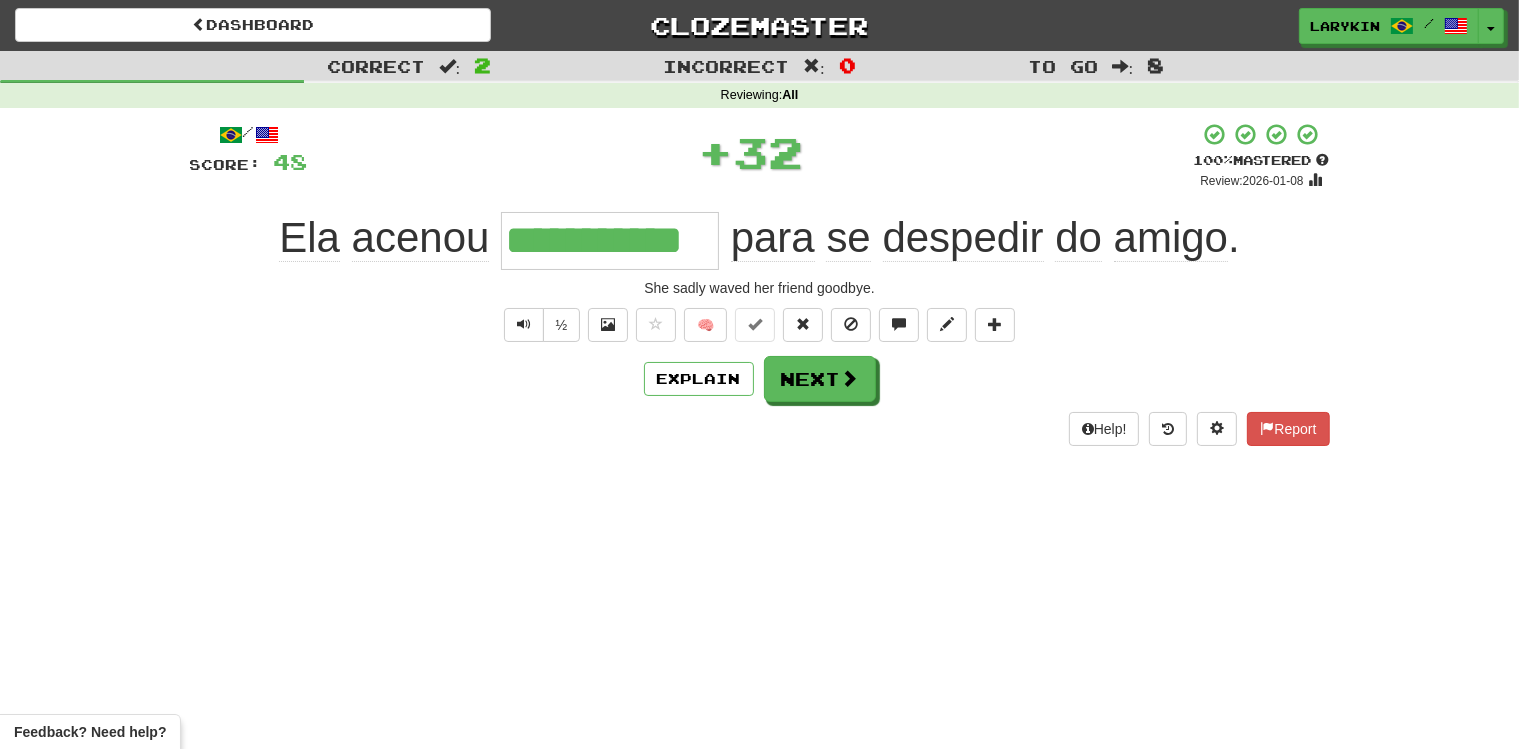 scroll, scrollTop: 0, scrollLeft: 0, axis: both 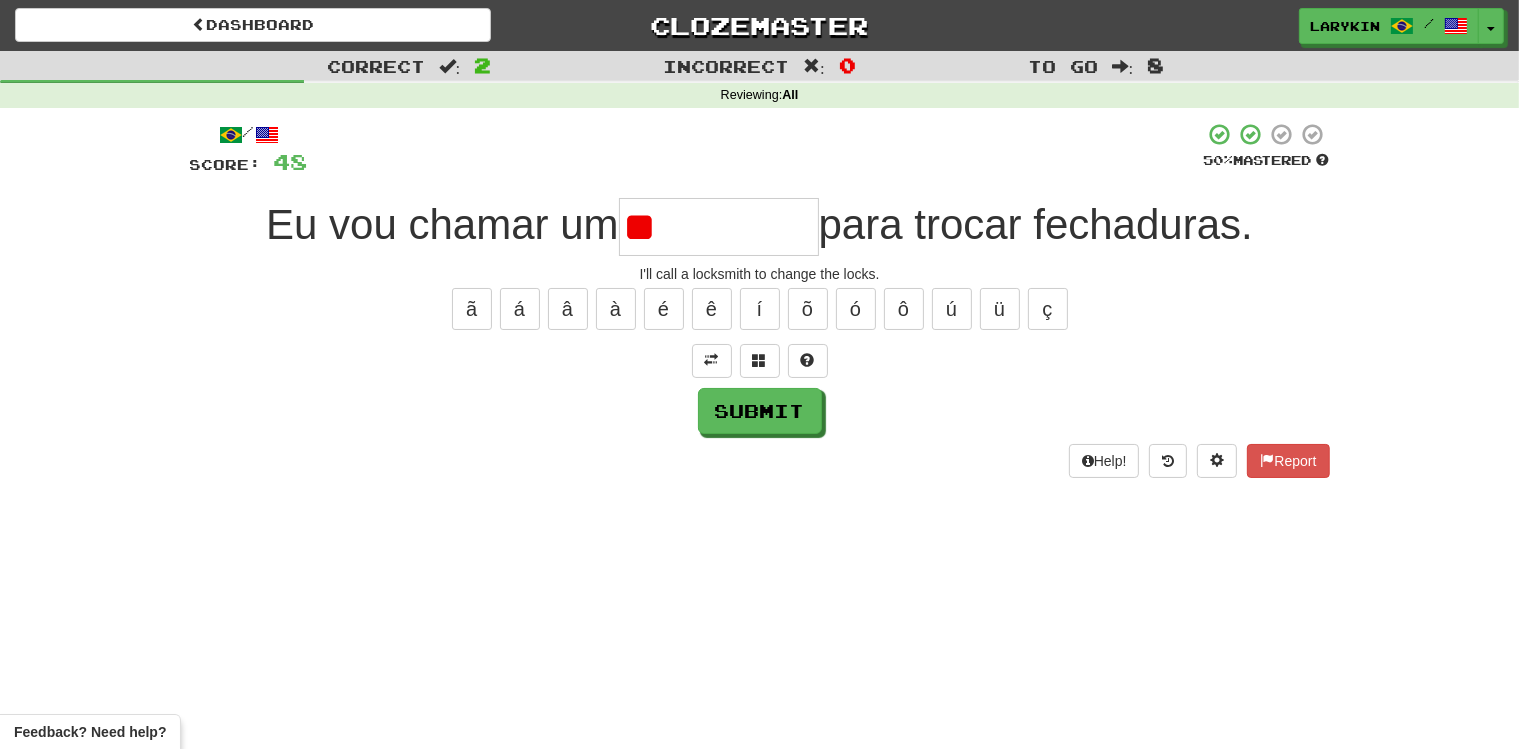 type on "*" 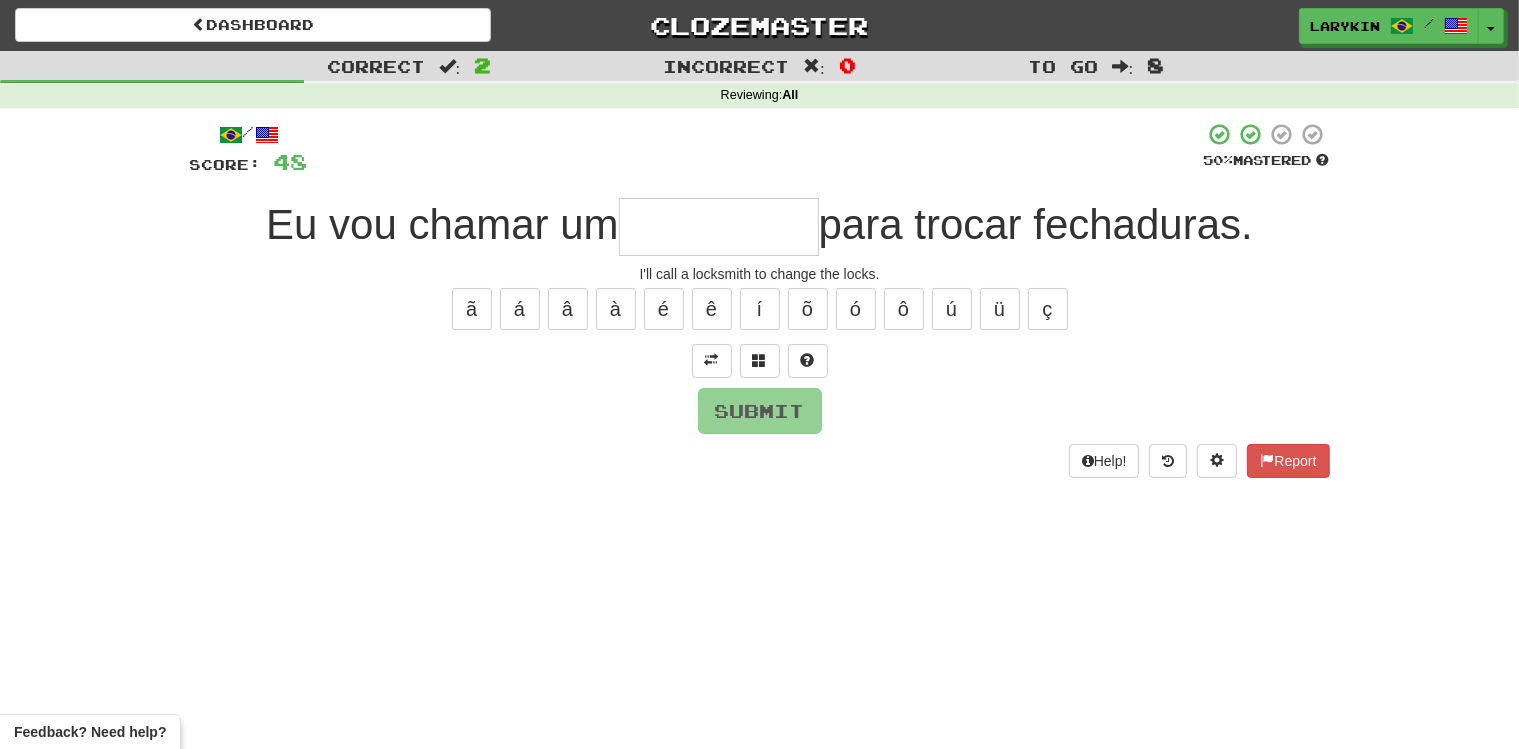 type on "*" 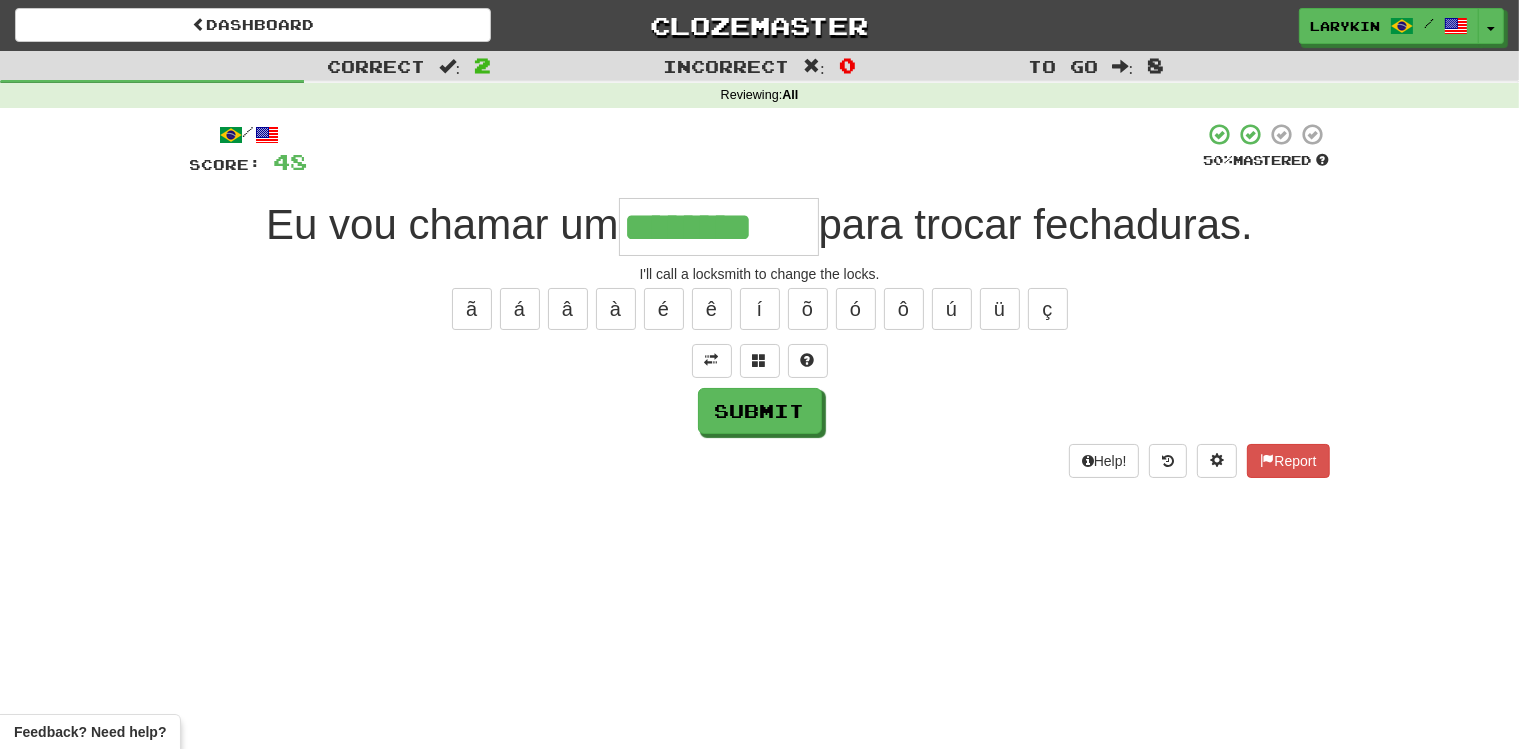 type on "********" 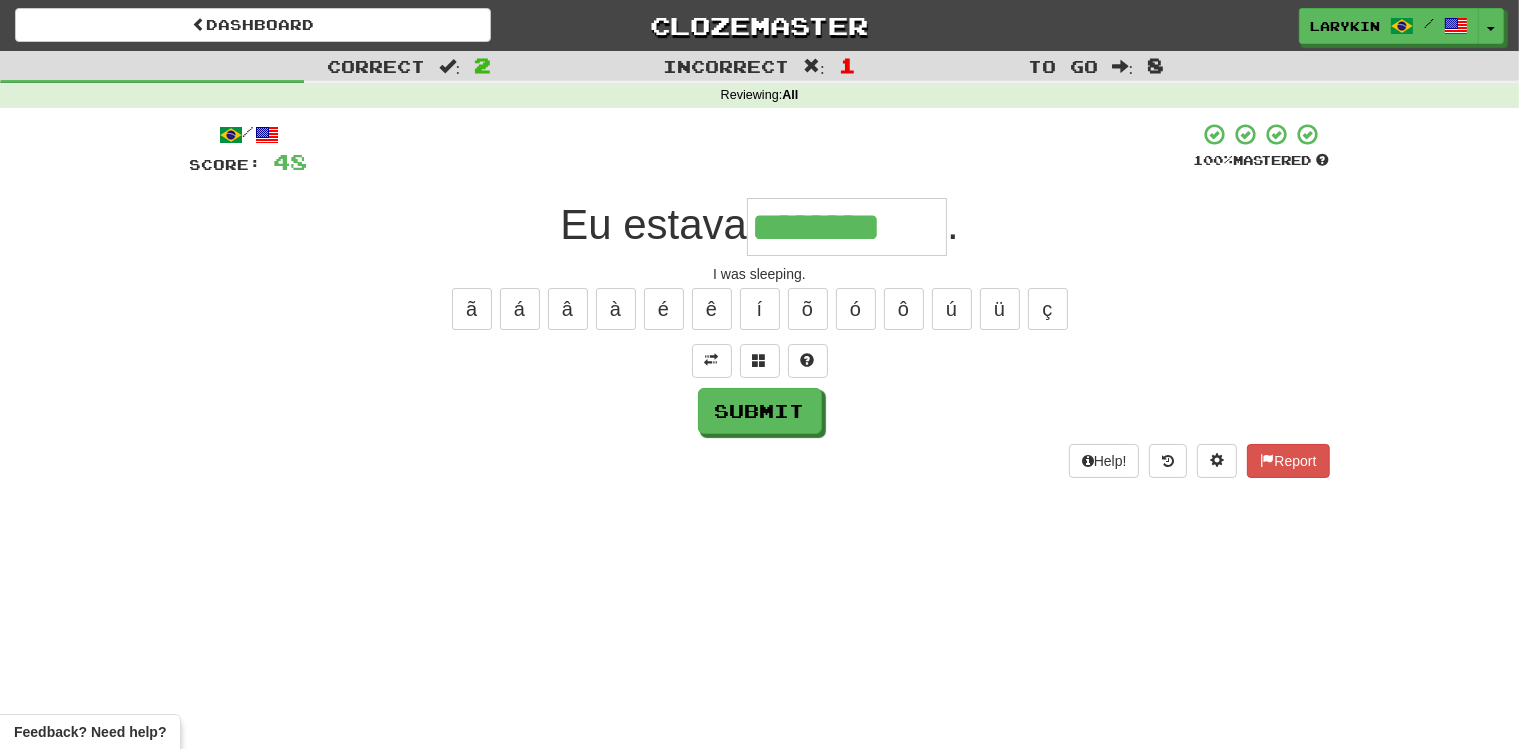 type on "********" 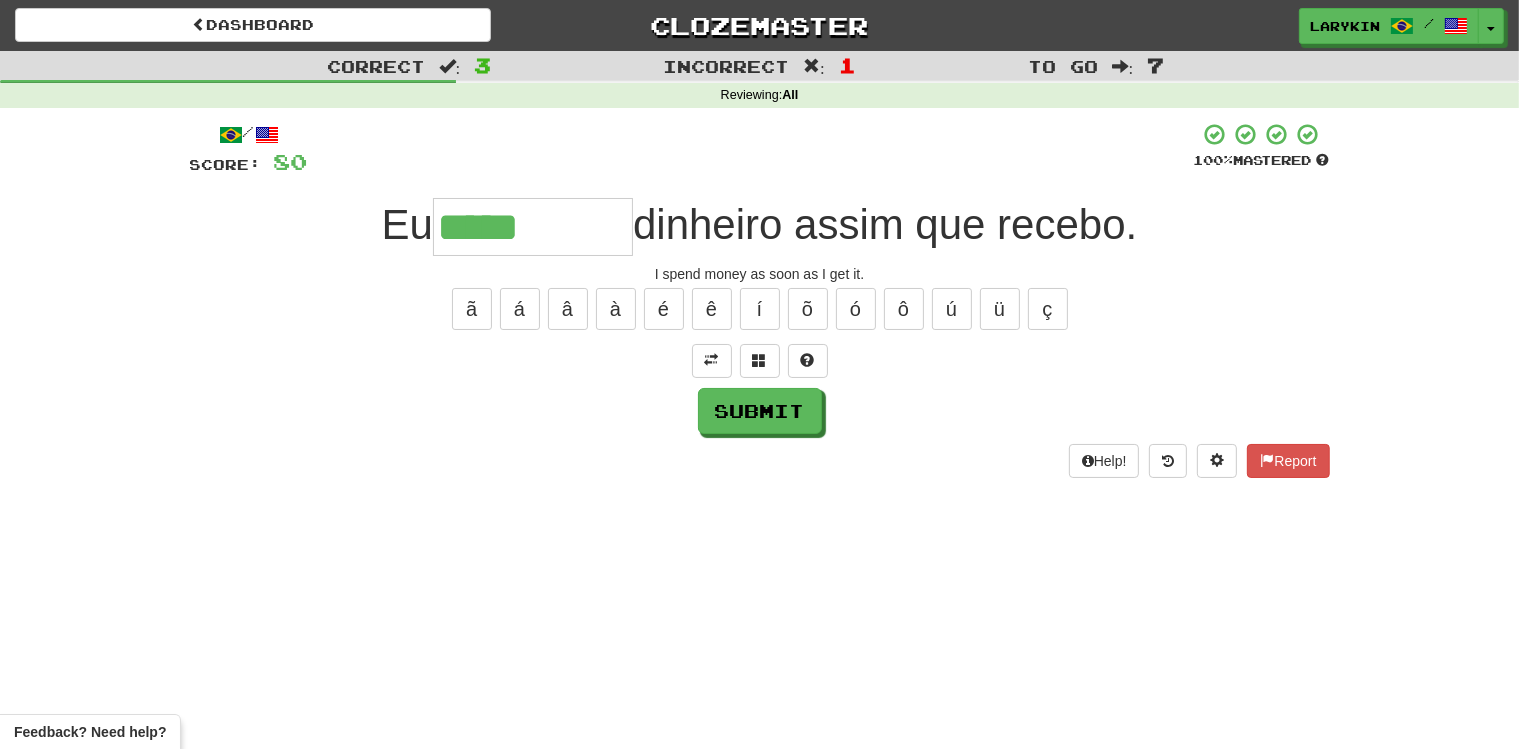 type on "*****" 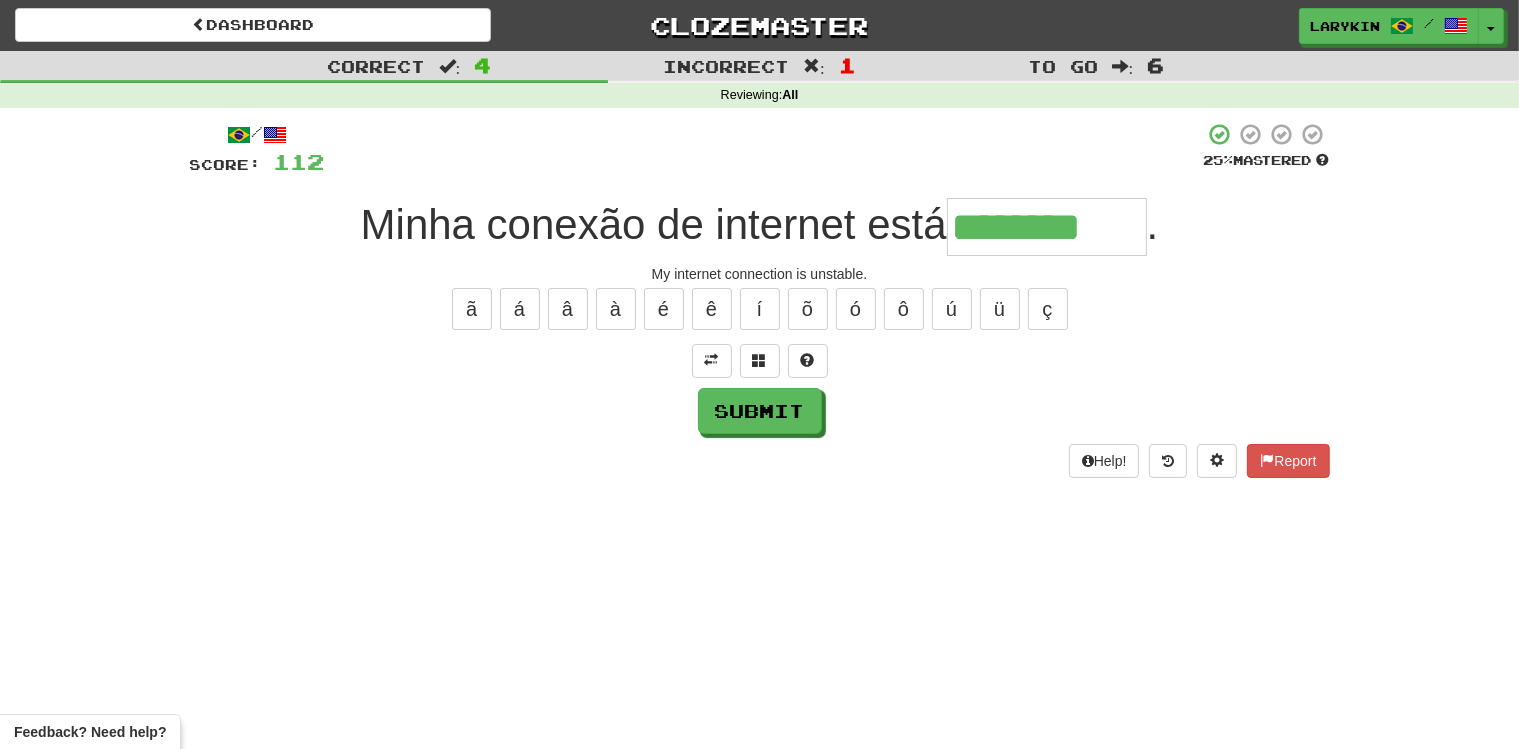 type on "********" 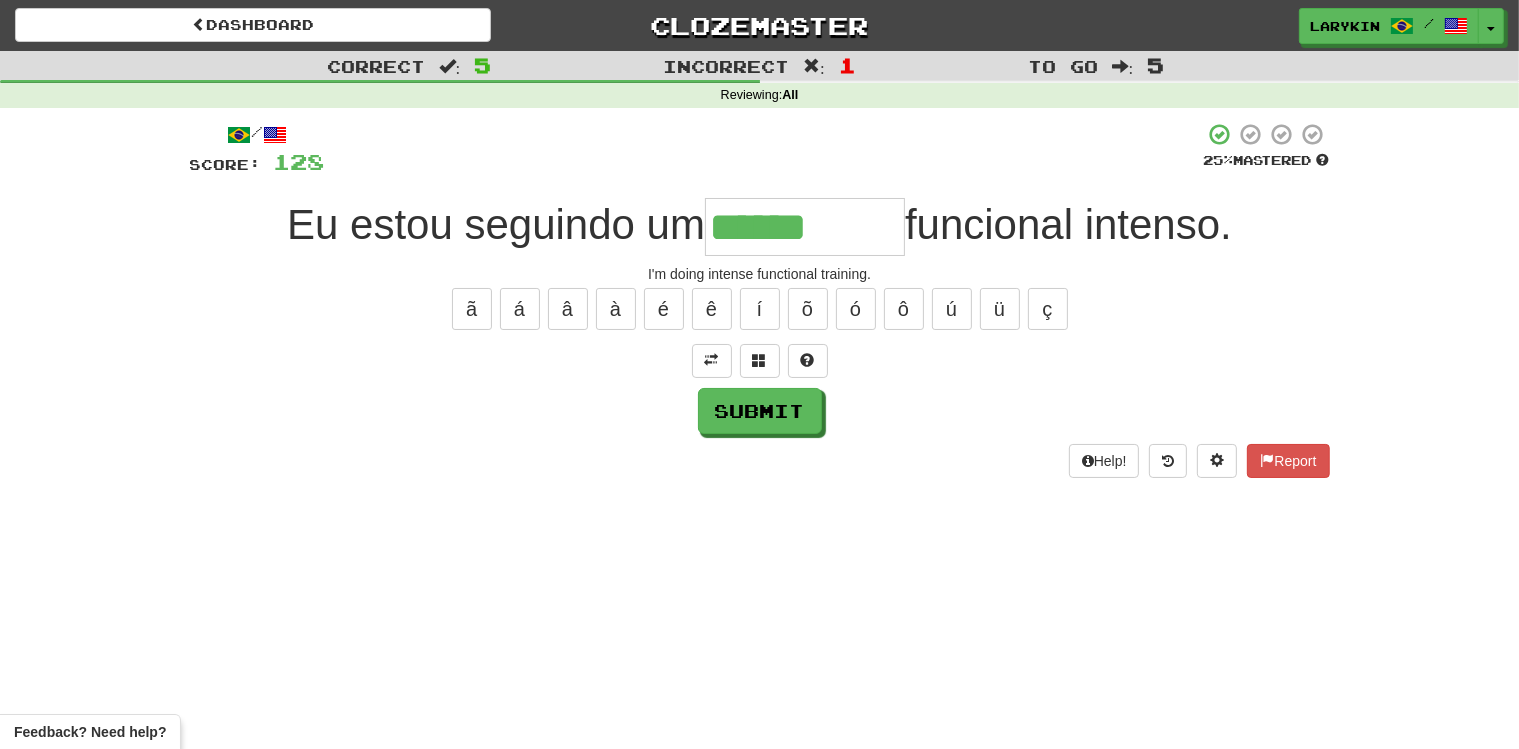 type on "******" 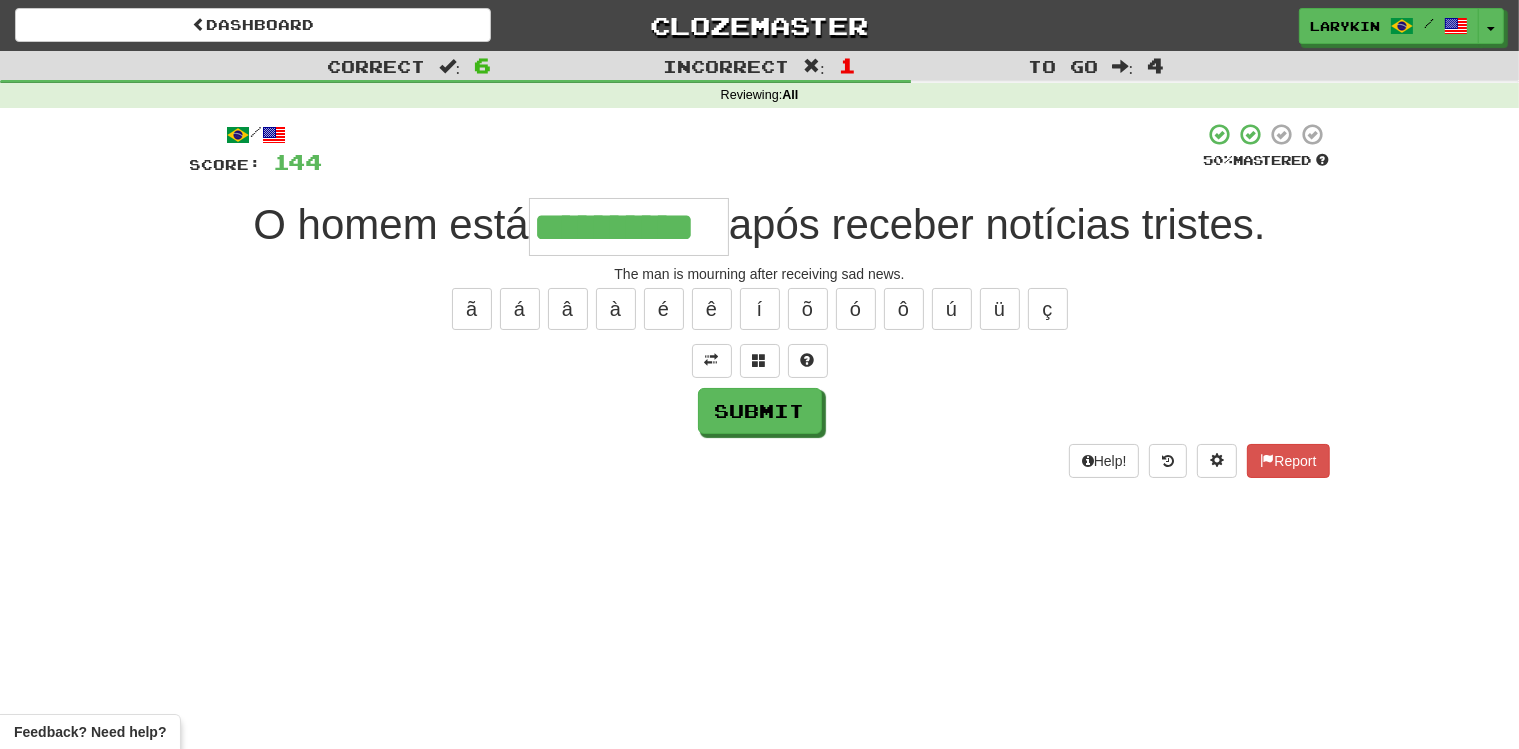 scroll, scrollTop: 0, scrollLeft: 27, axis: horizontal 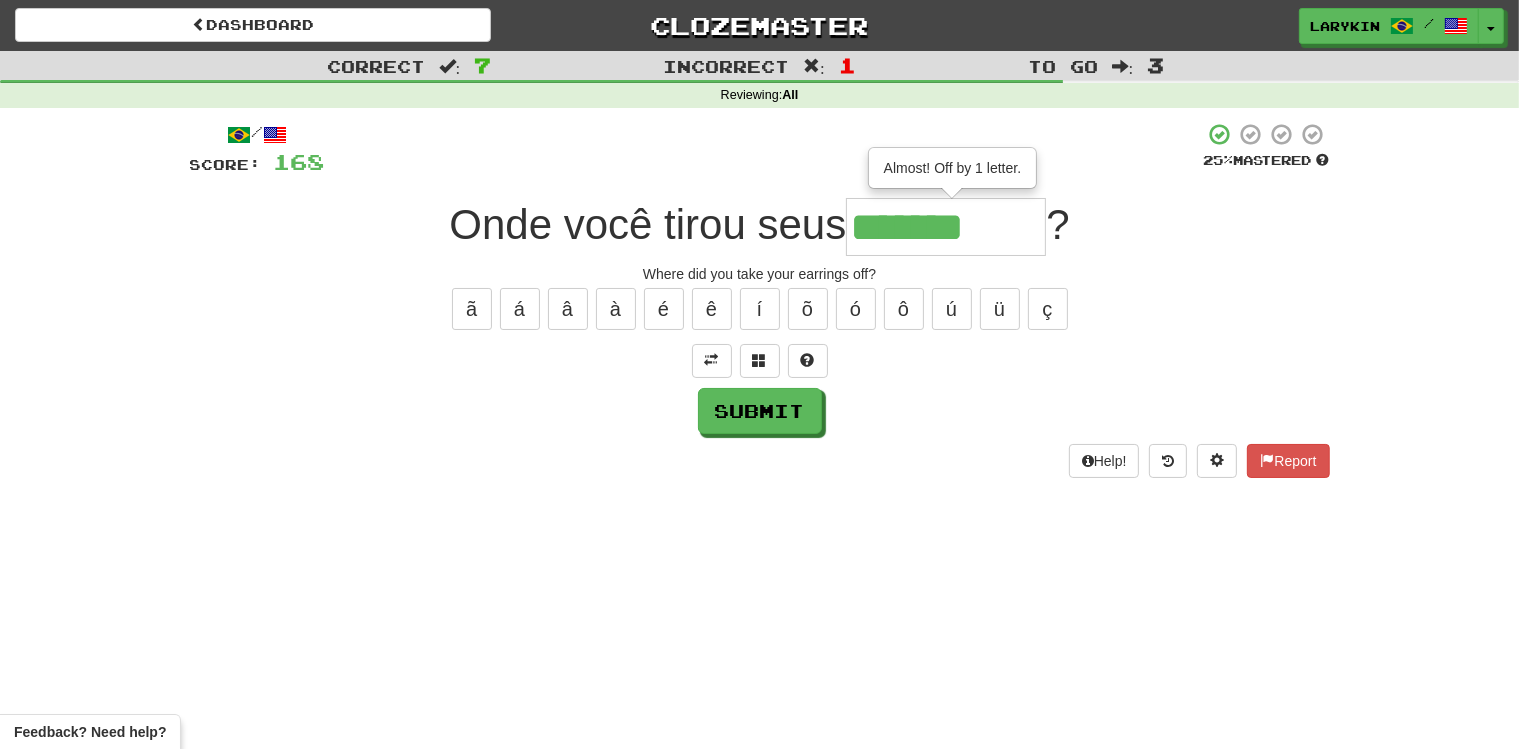 type on "*******" 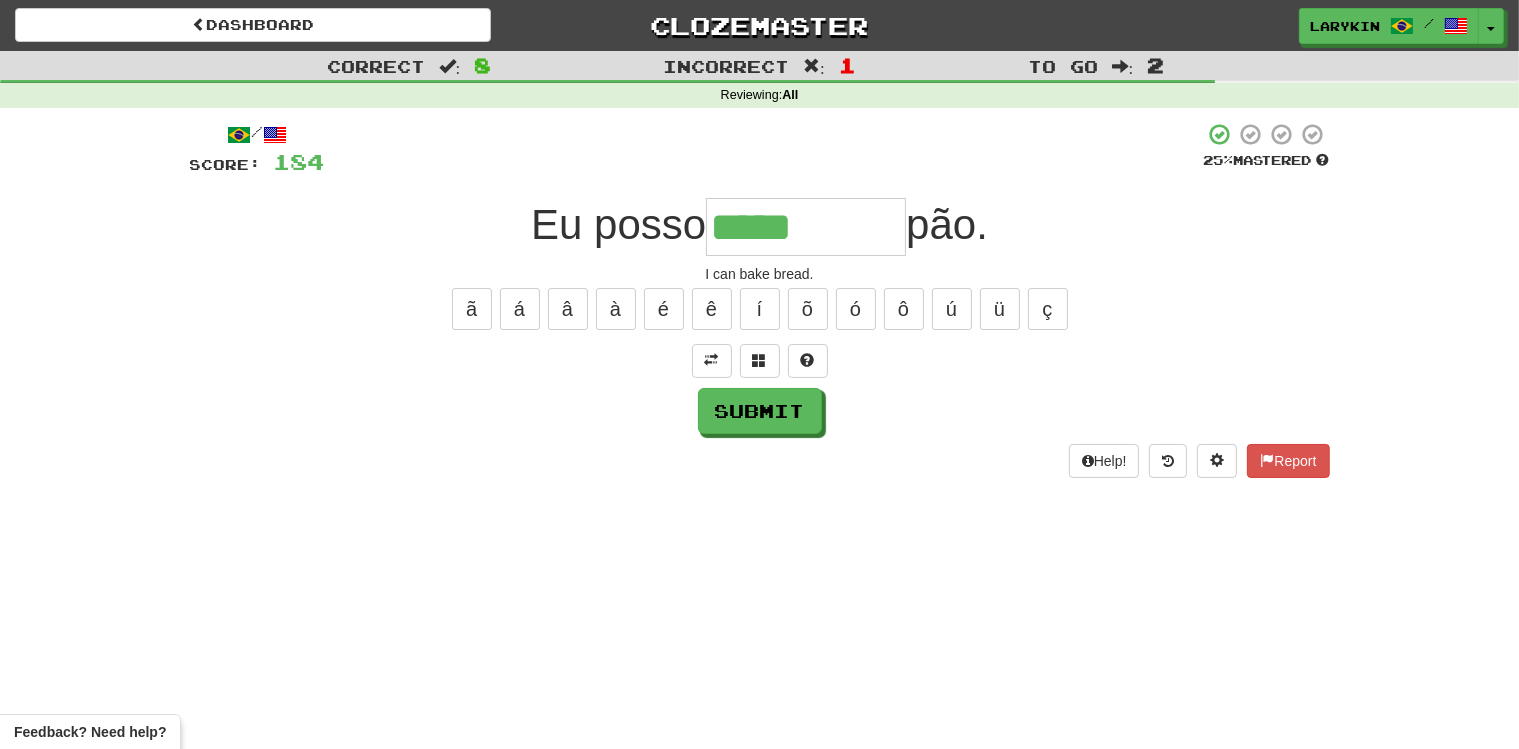 type on "*****" 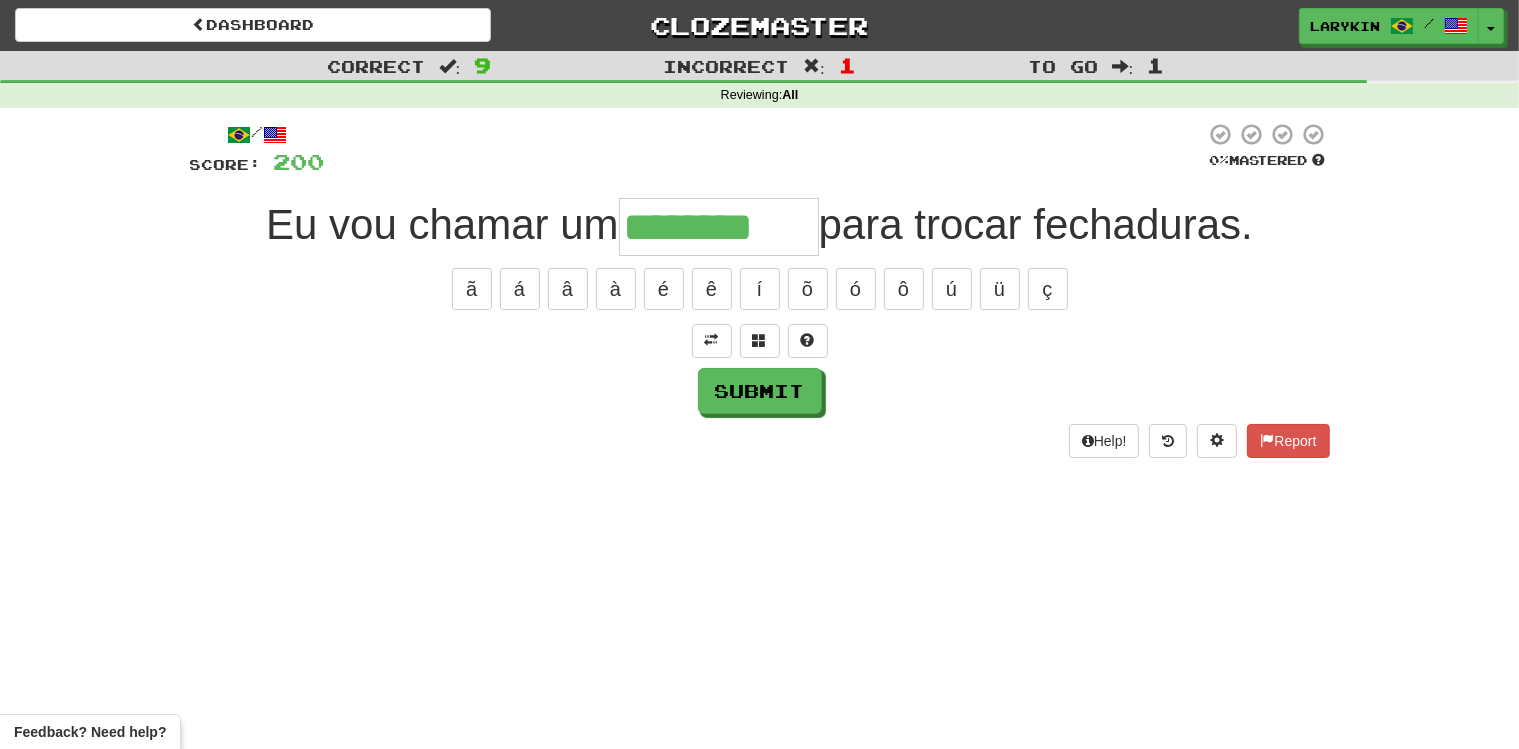 type on "********" 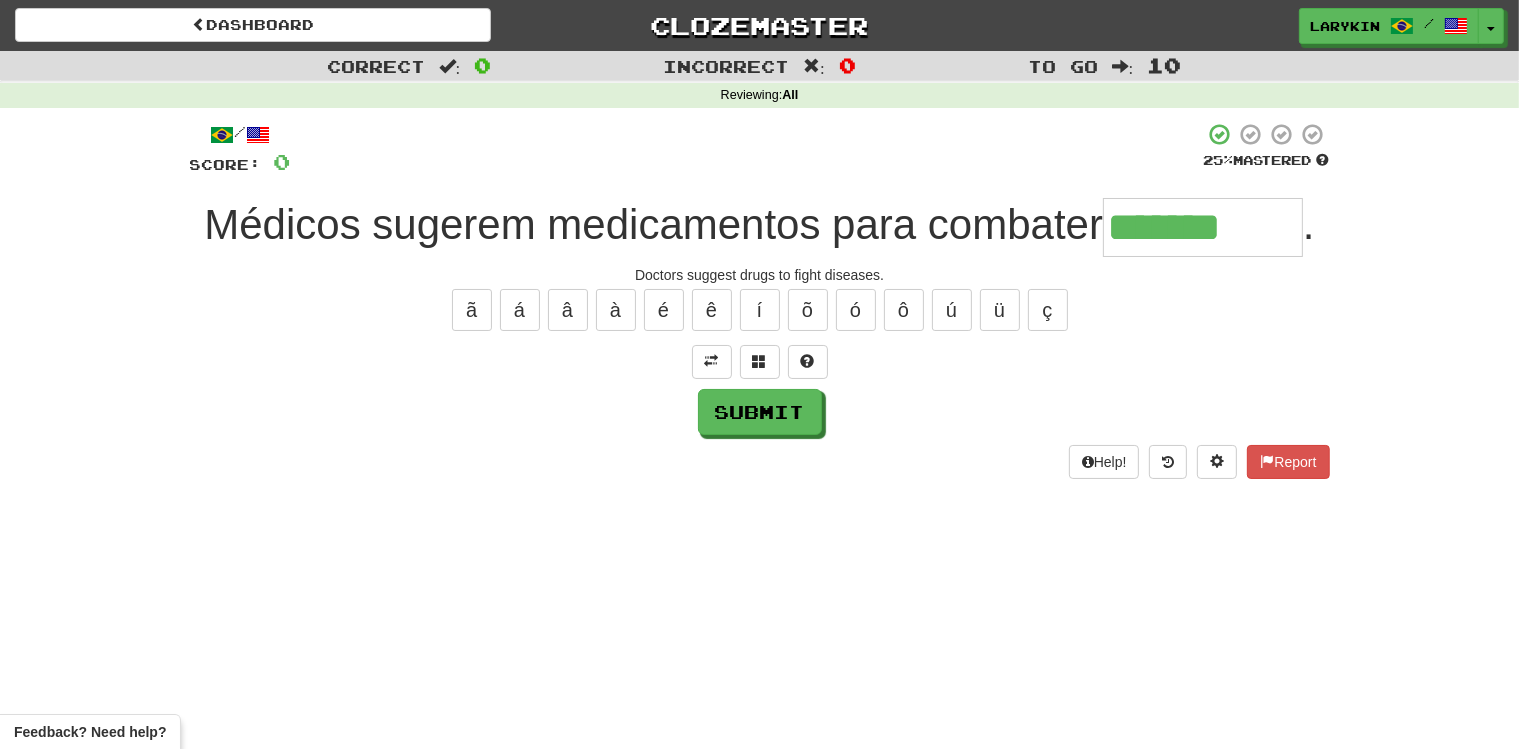type on "*******" 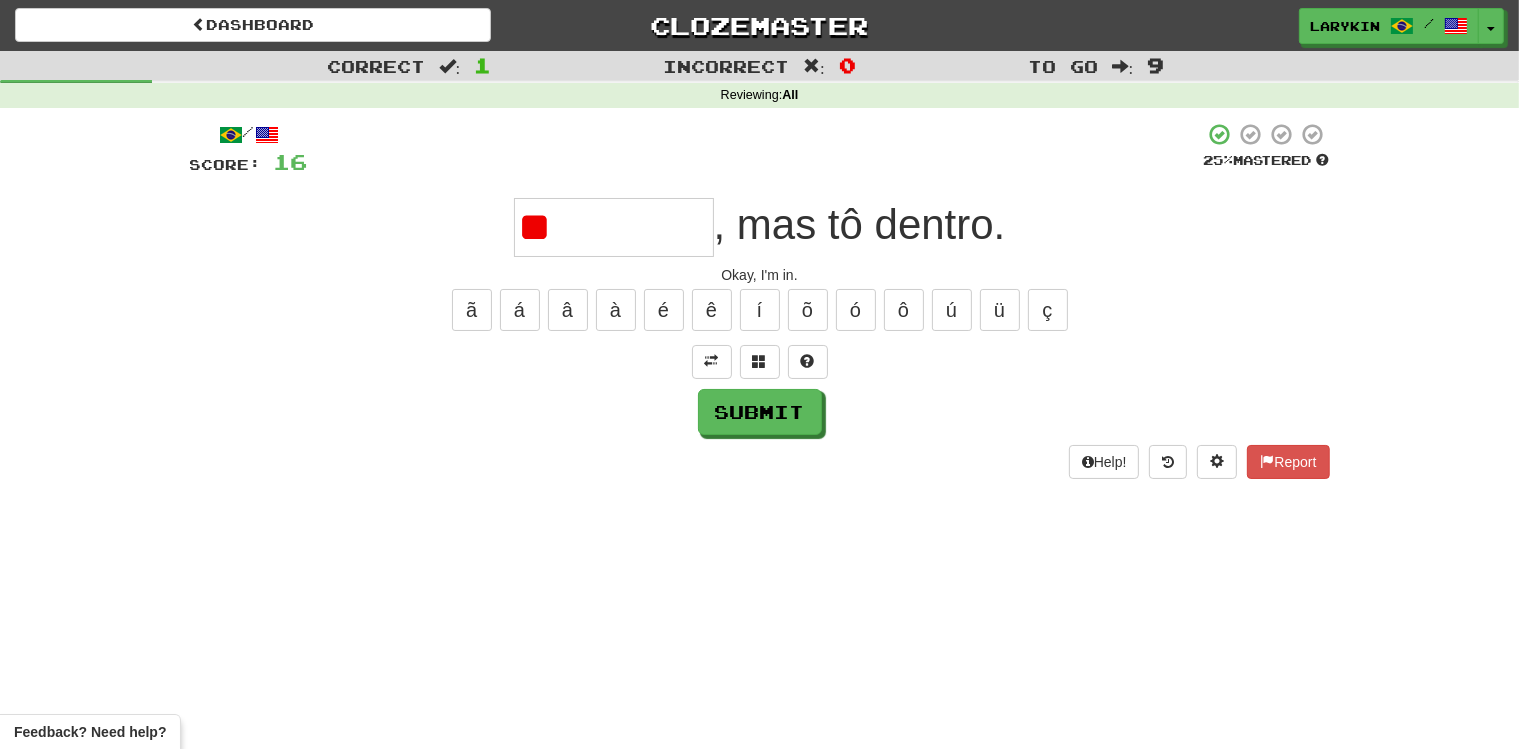 type on "*" 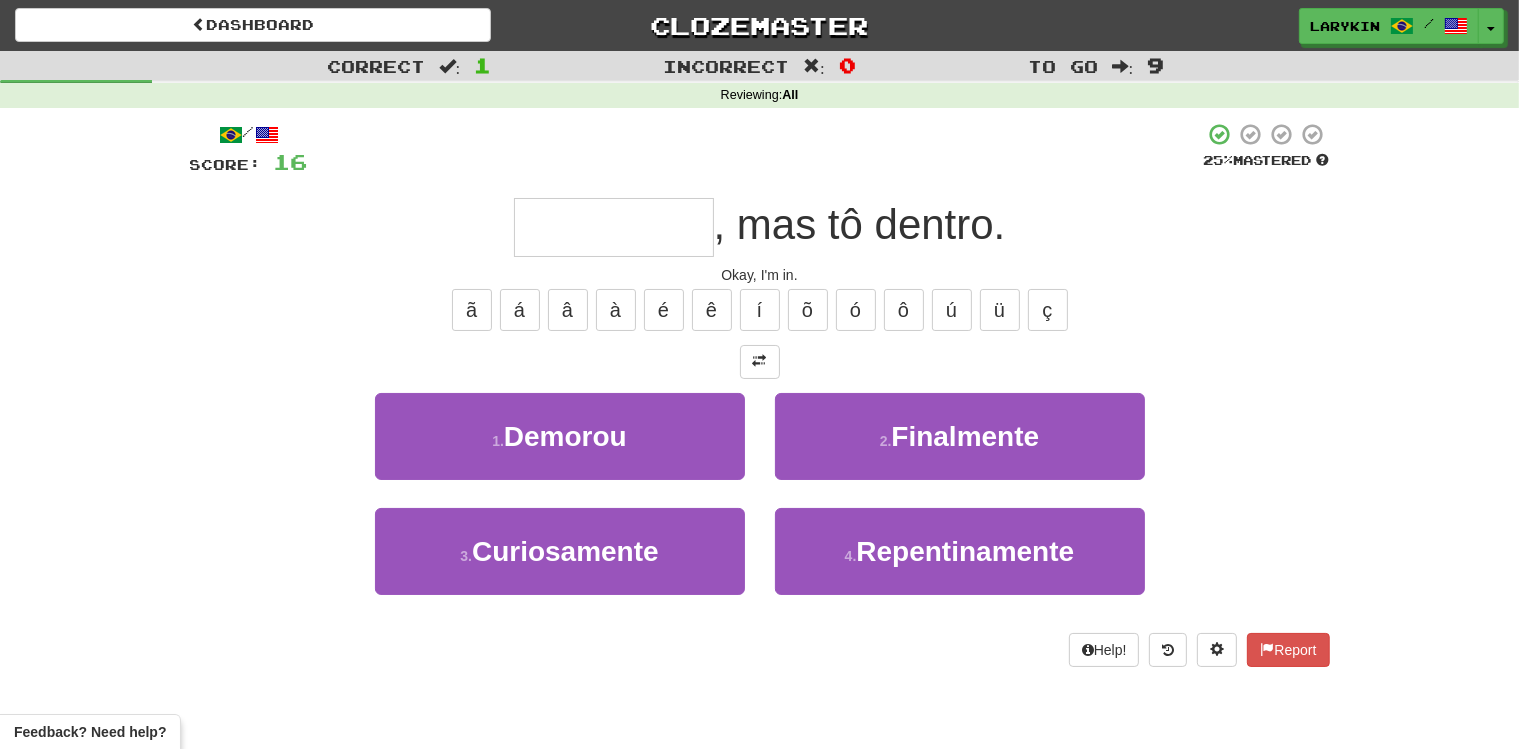 type on "*******" 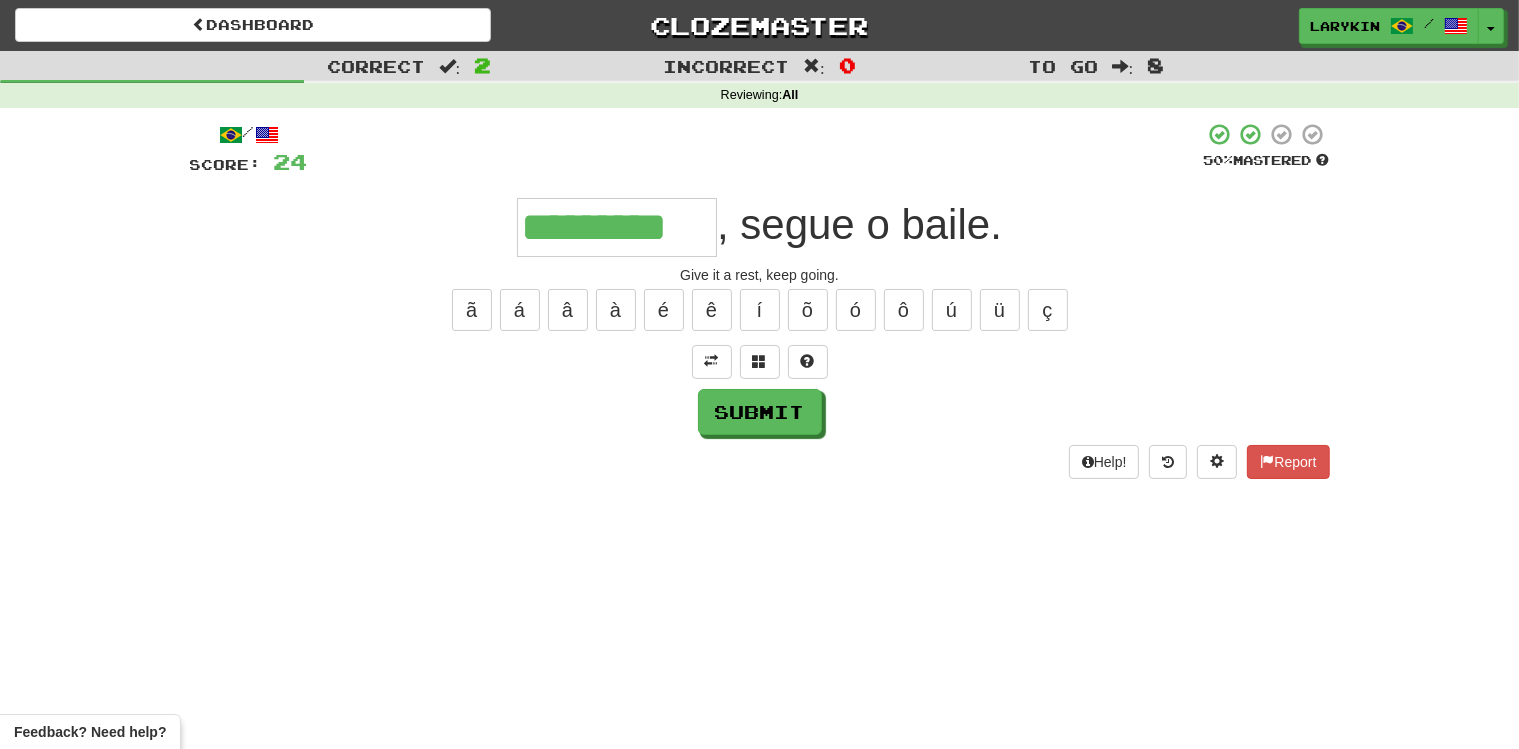 scroll, scrollTop: 0, scrollLeft: 14, axis: horizontal 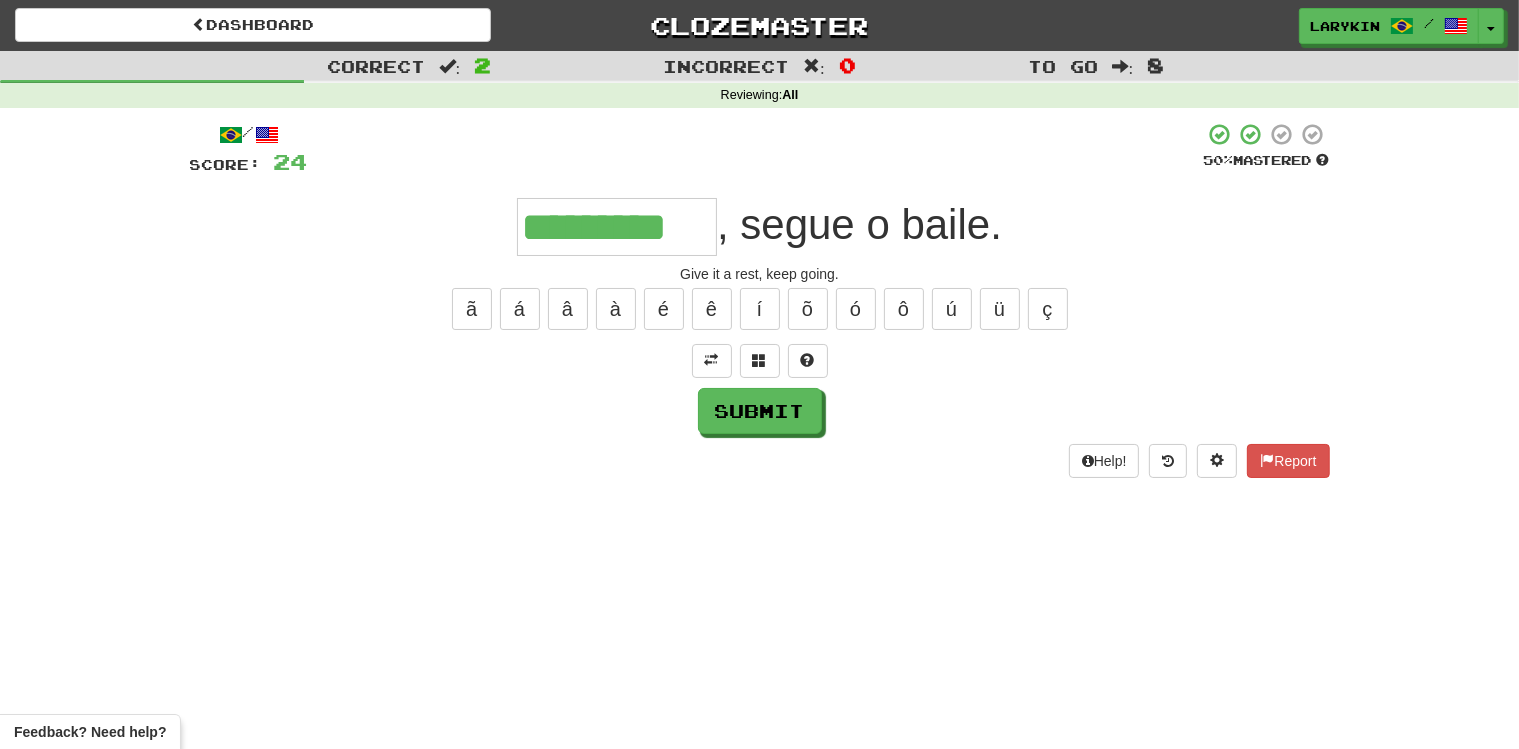 type on "*********" 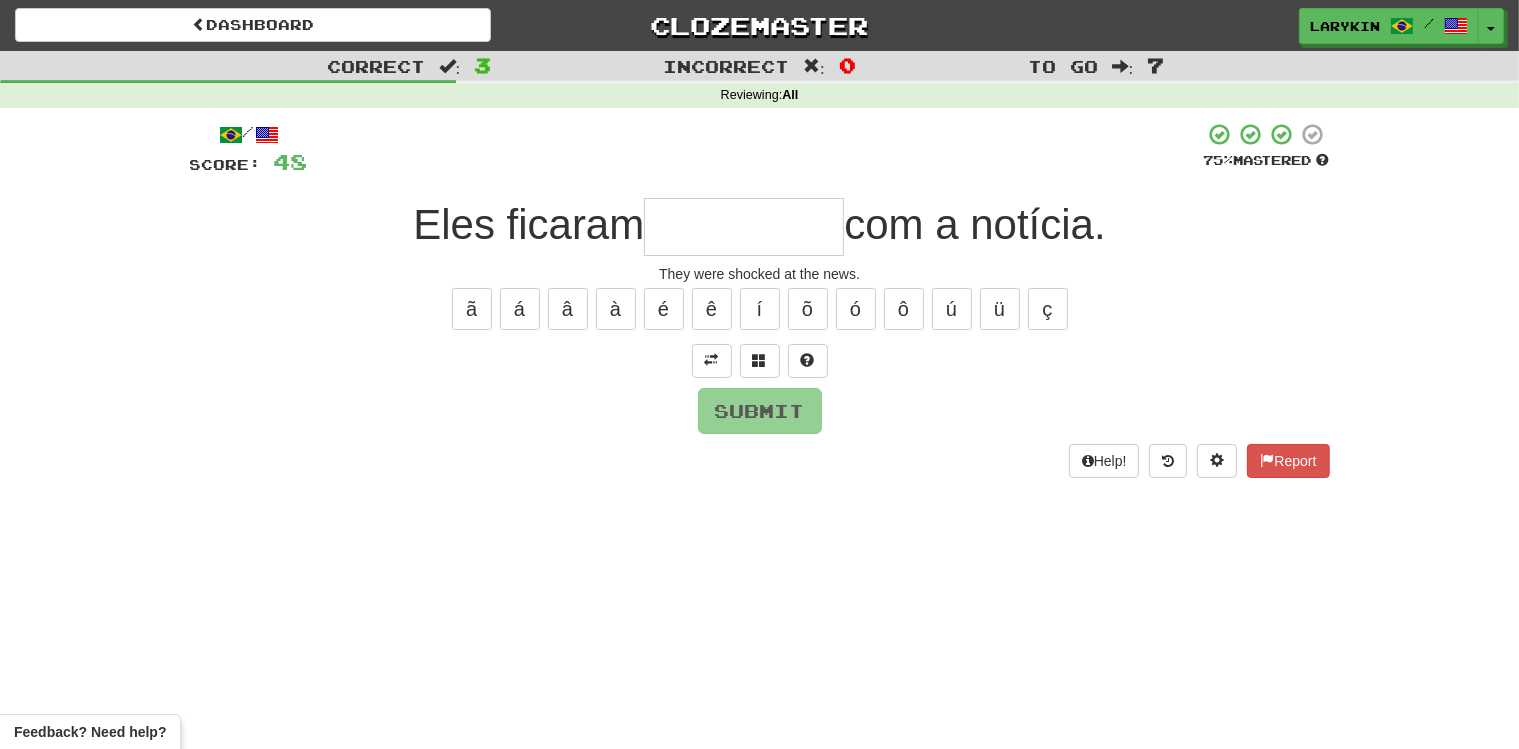 type on "*" 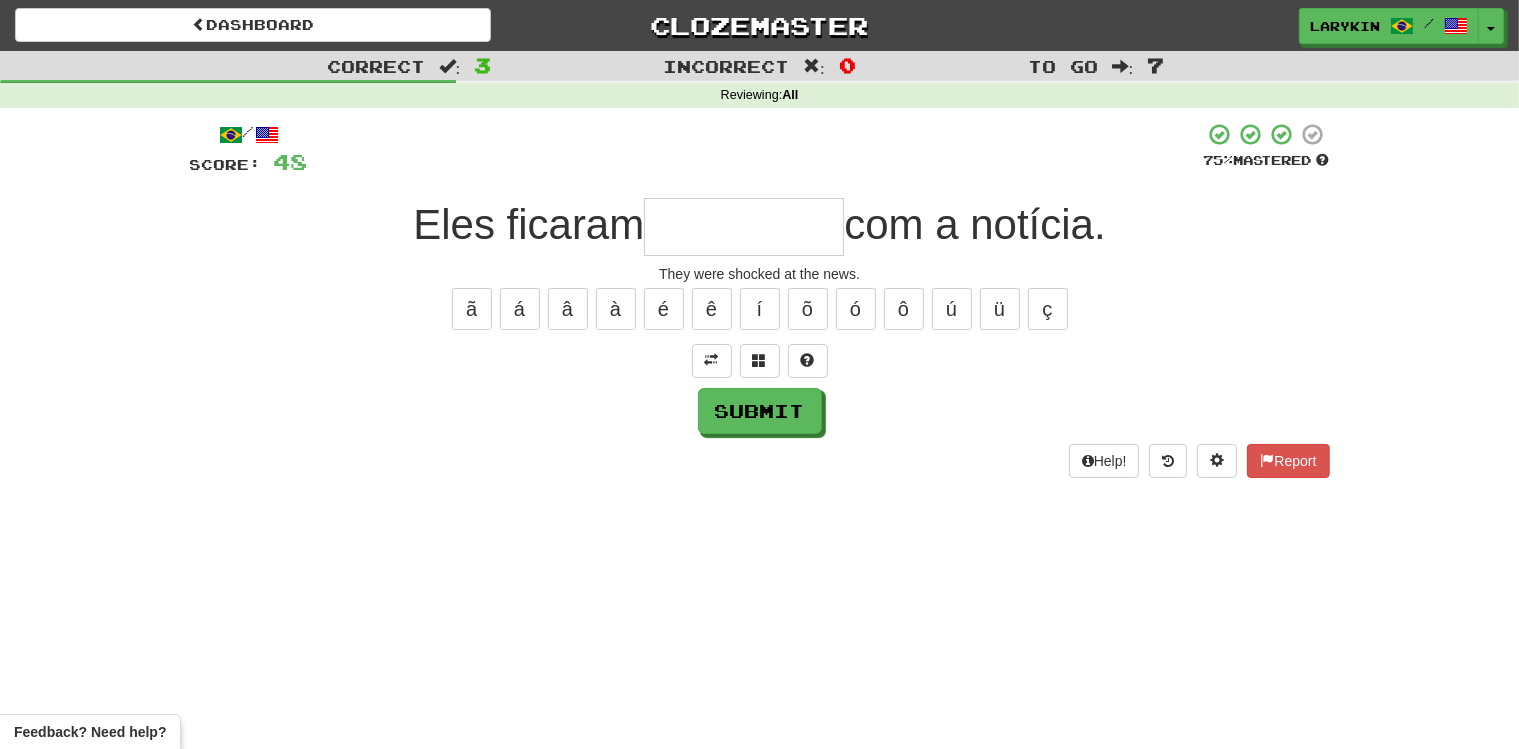 type on "*" 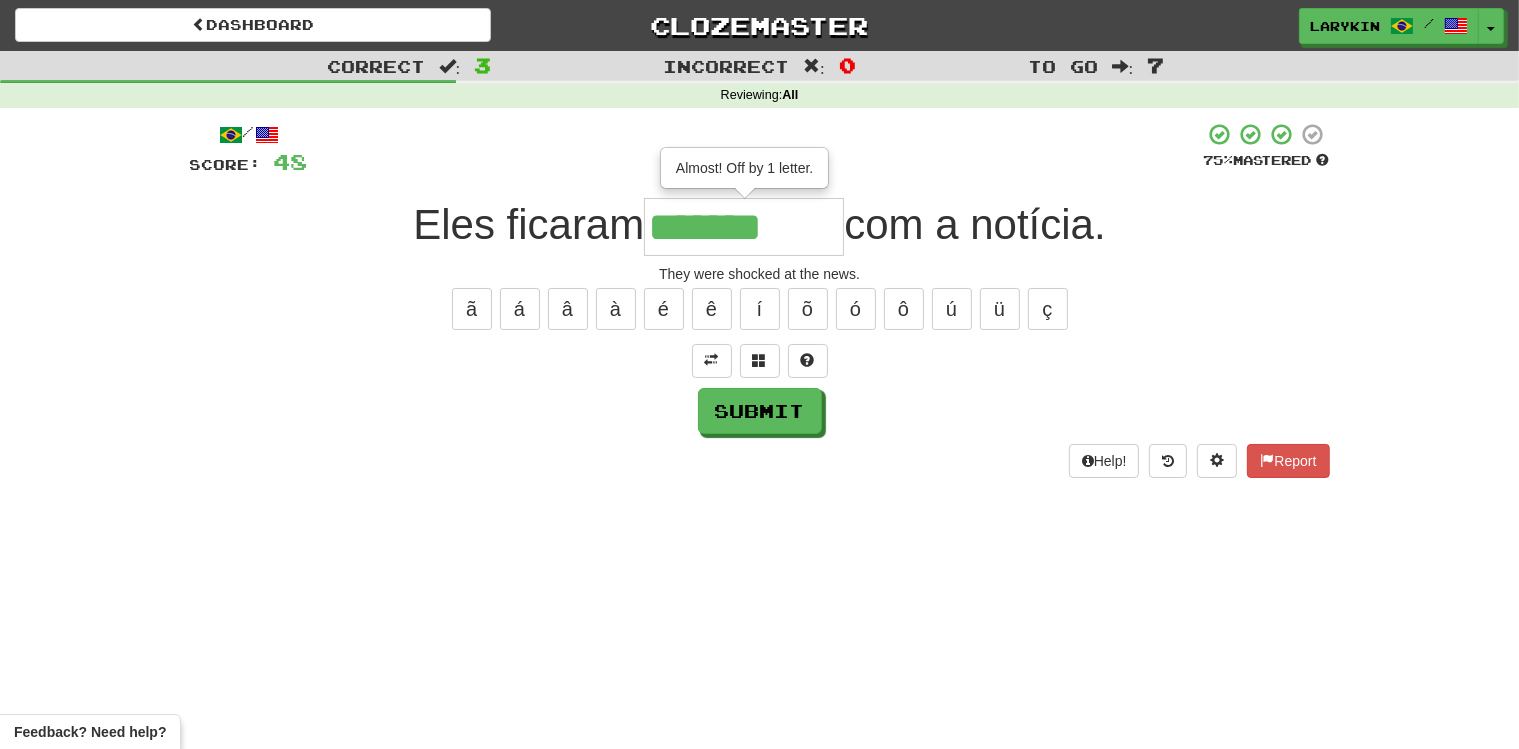 type on "********" 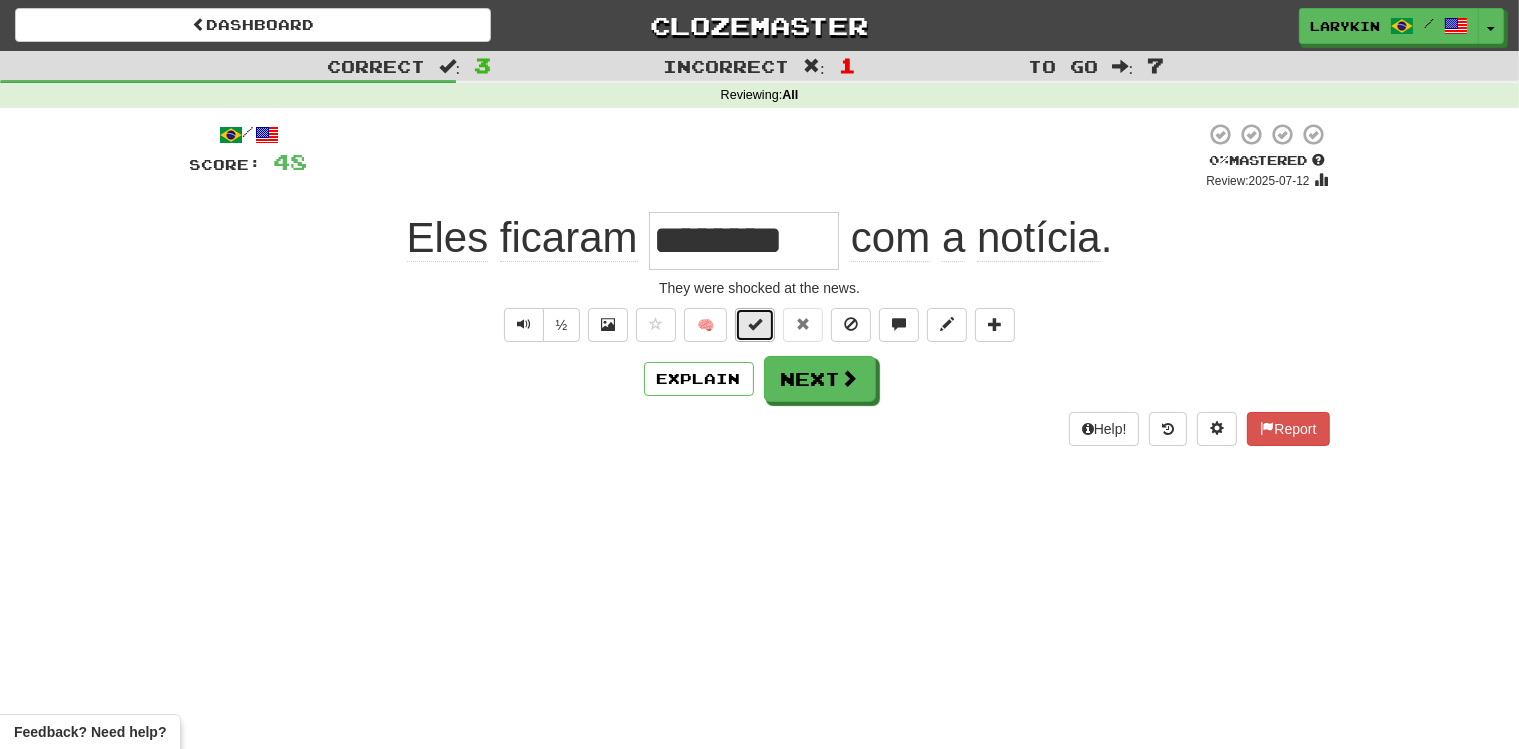 click at bounding box center [755, 325] 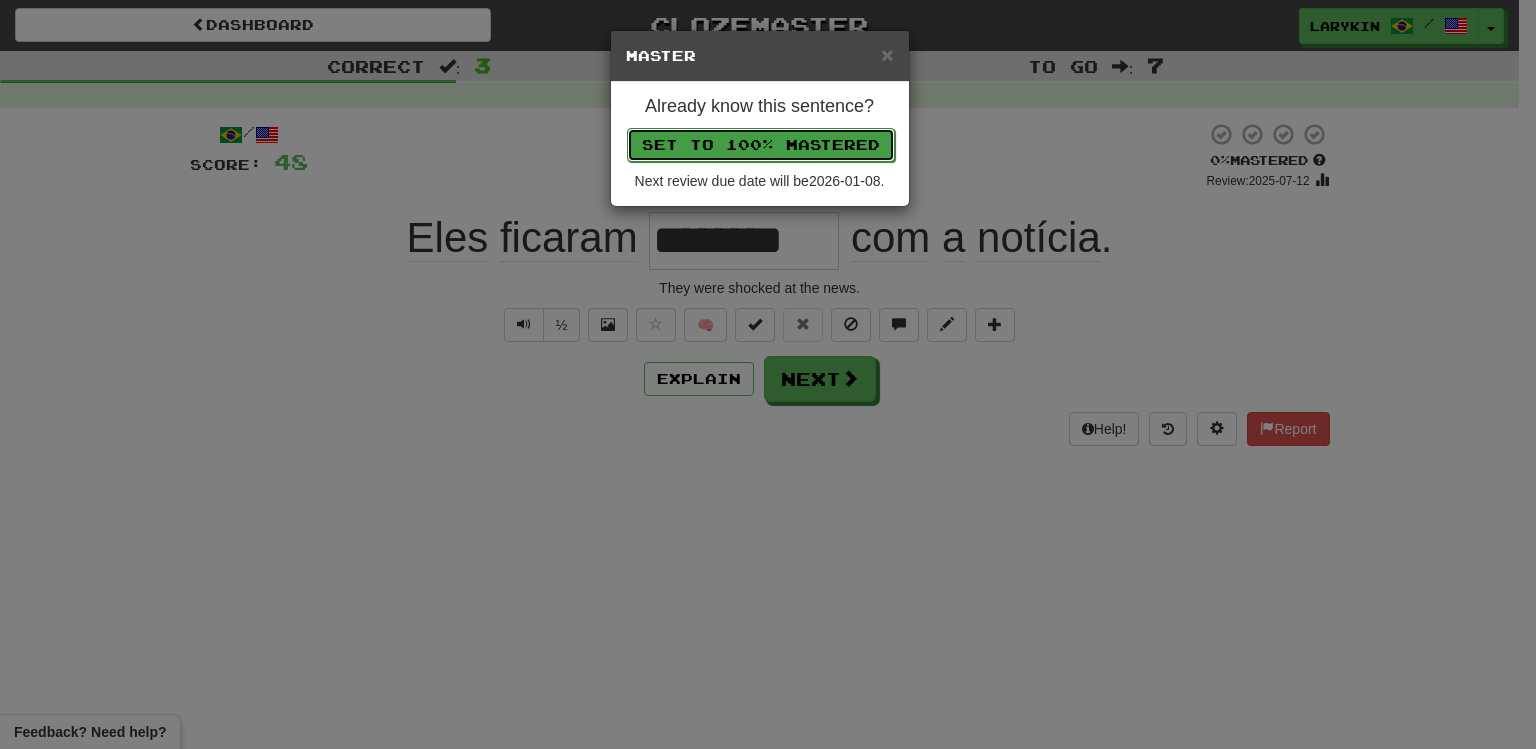 click on "Set to 100% Mastered" at bounding box center [761, 145] 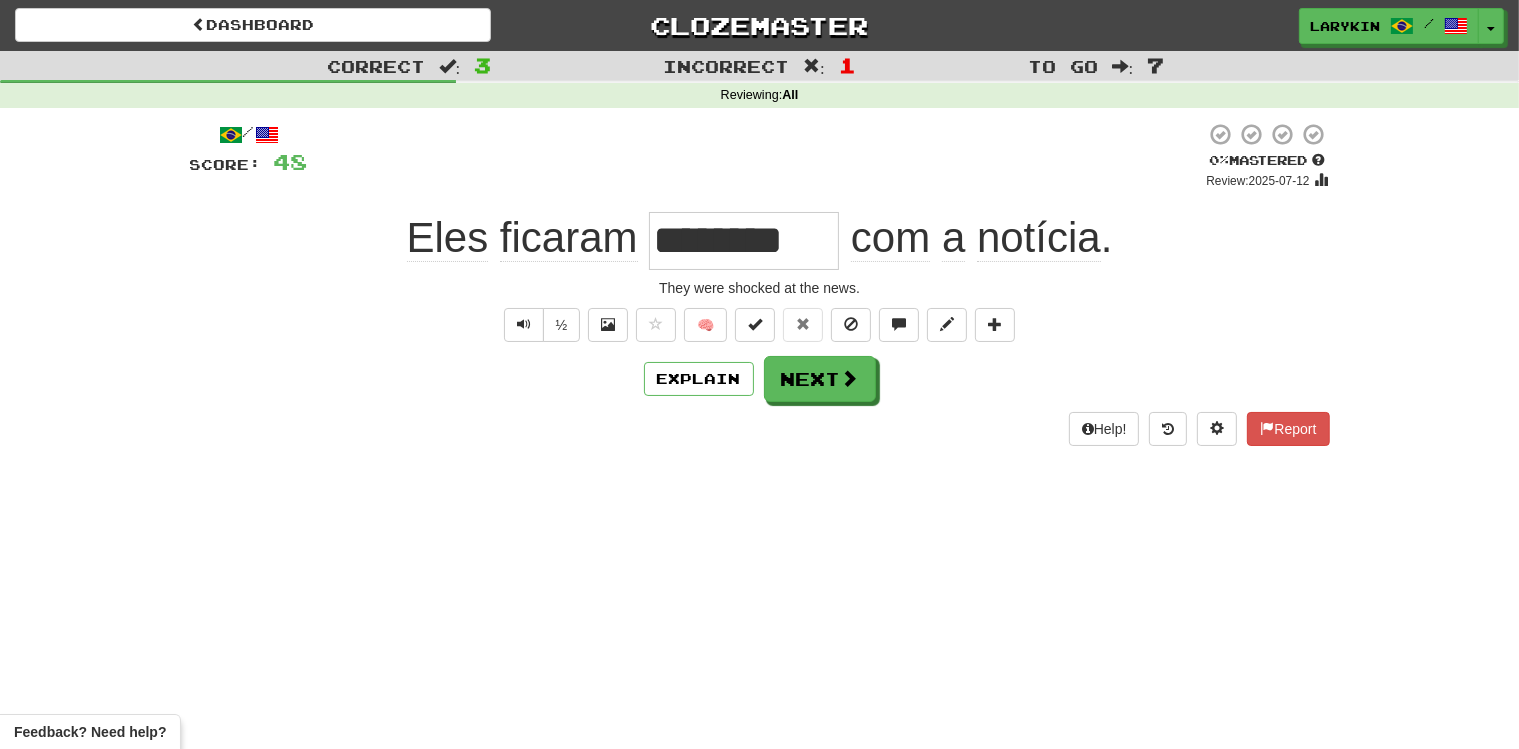 click on "Dashboard
Clozemaster
larykin
/
Toggle Dropdown
Dashboard
Leaderboard
Activity Feed
Notifications
Profile
Discussions
Português
/
English
Streak:
166
Review:
71
Points Today: 996
Deutsch
/
Português
Streak:
5
Review:
37
Points Today: 0
العربية
/
English
Streak:
0
Review:
2,001
Points Today: 0
Gaeilge
/
English
Streak:
0
Review:
731
Points Today: 0
Deutsch
/
English
Streak:
0
Review:
119
Points Today: 0
한국어
/
English
Streak:
0
Review:
64
Points Today: 0
Latina
/
English
Streak:
0
Review:
0
Points Today: 0
Nahuatl
/" at bounding box center [759, 374] 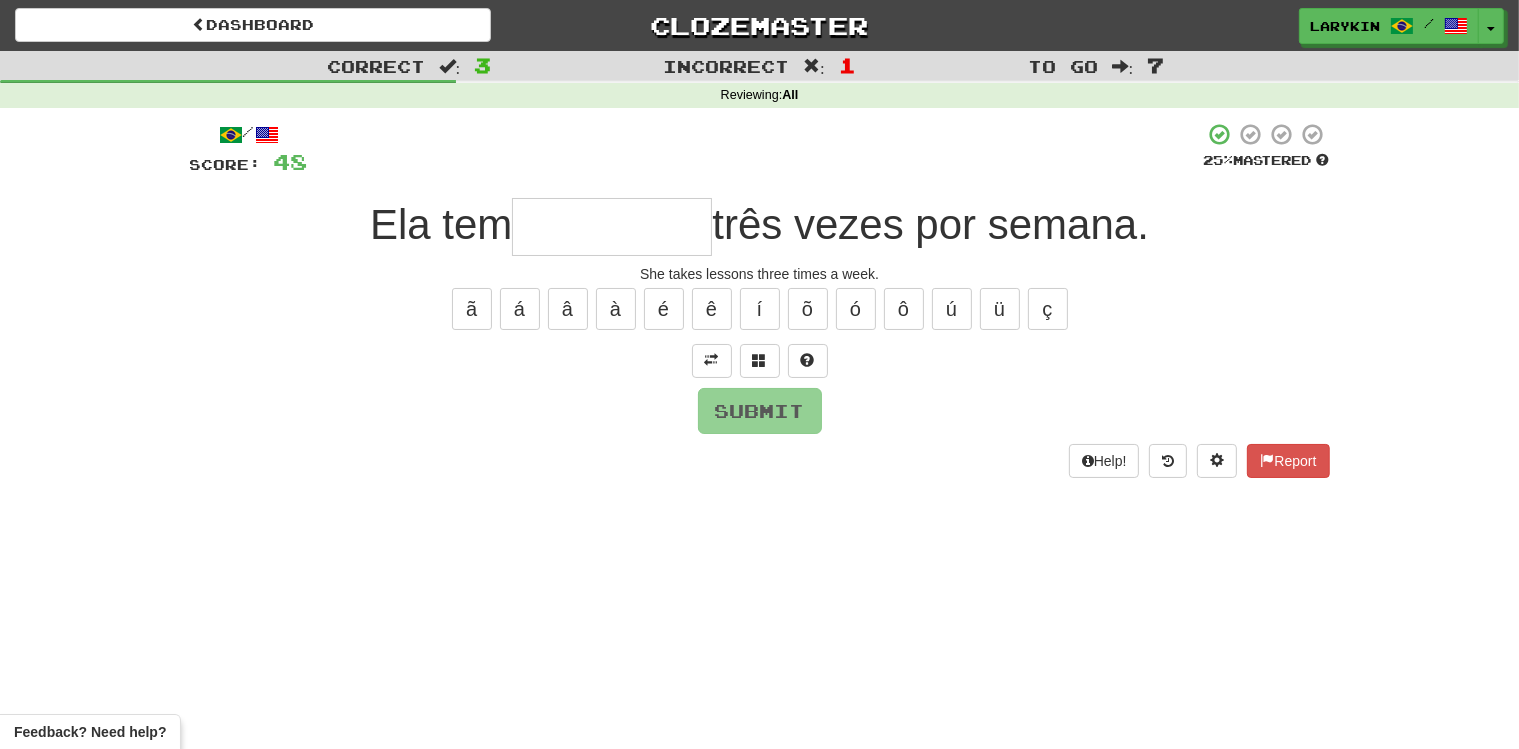 type on "*" 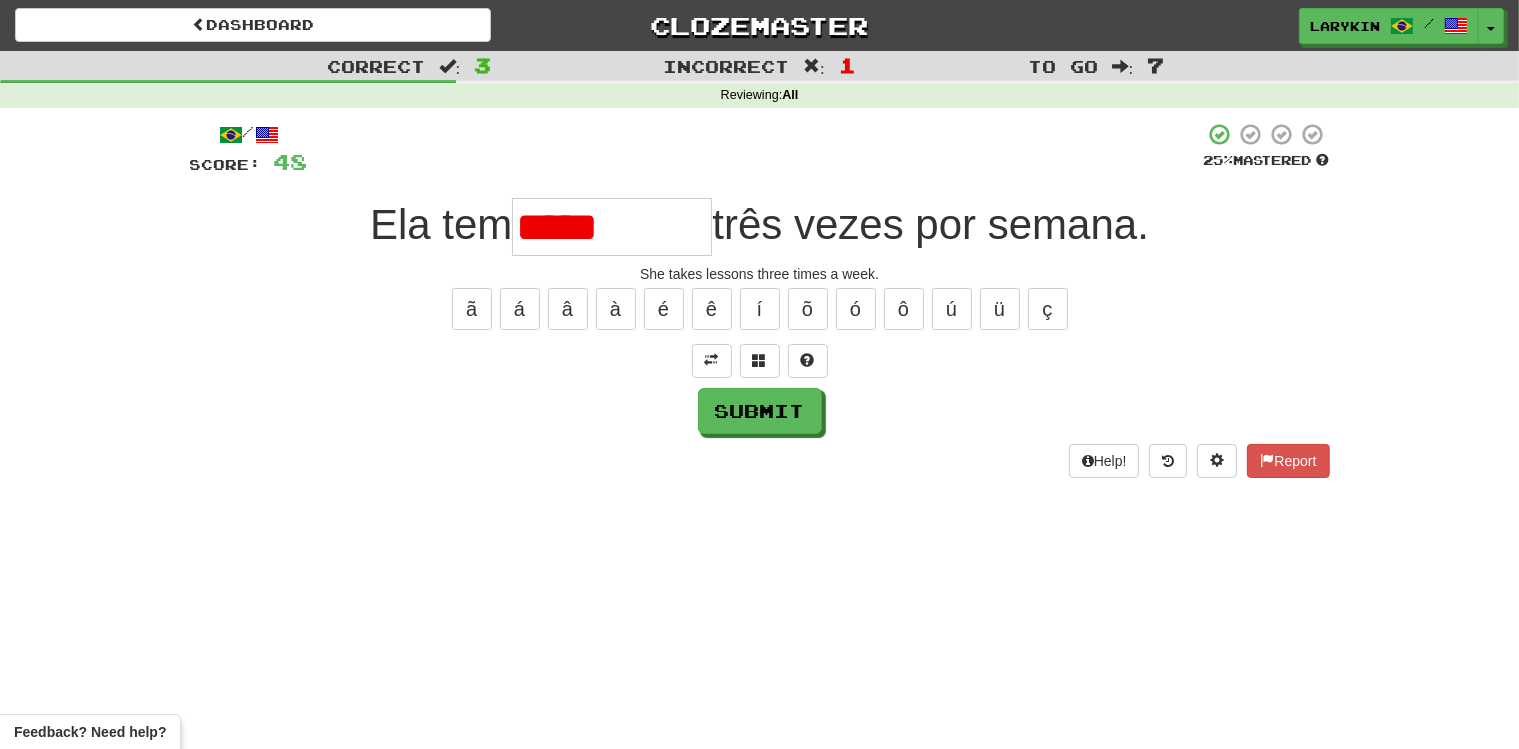 type on "****" 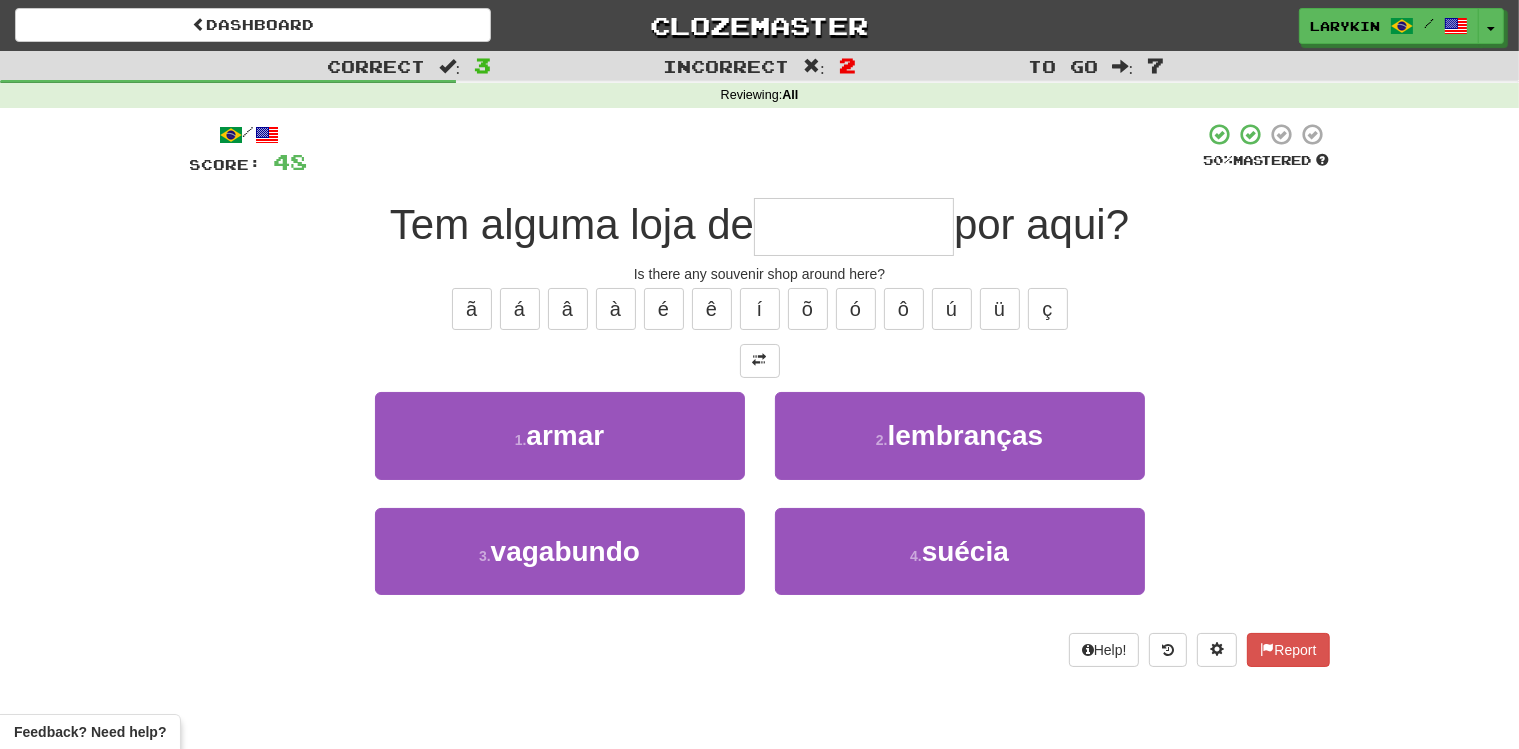 type on "**********" 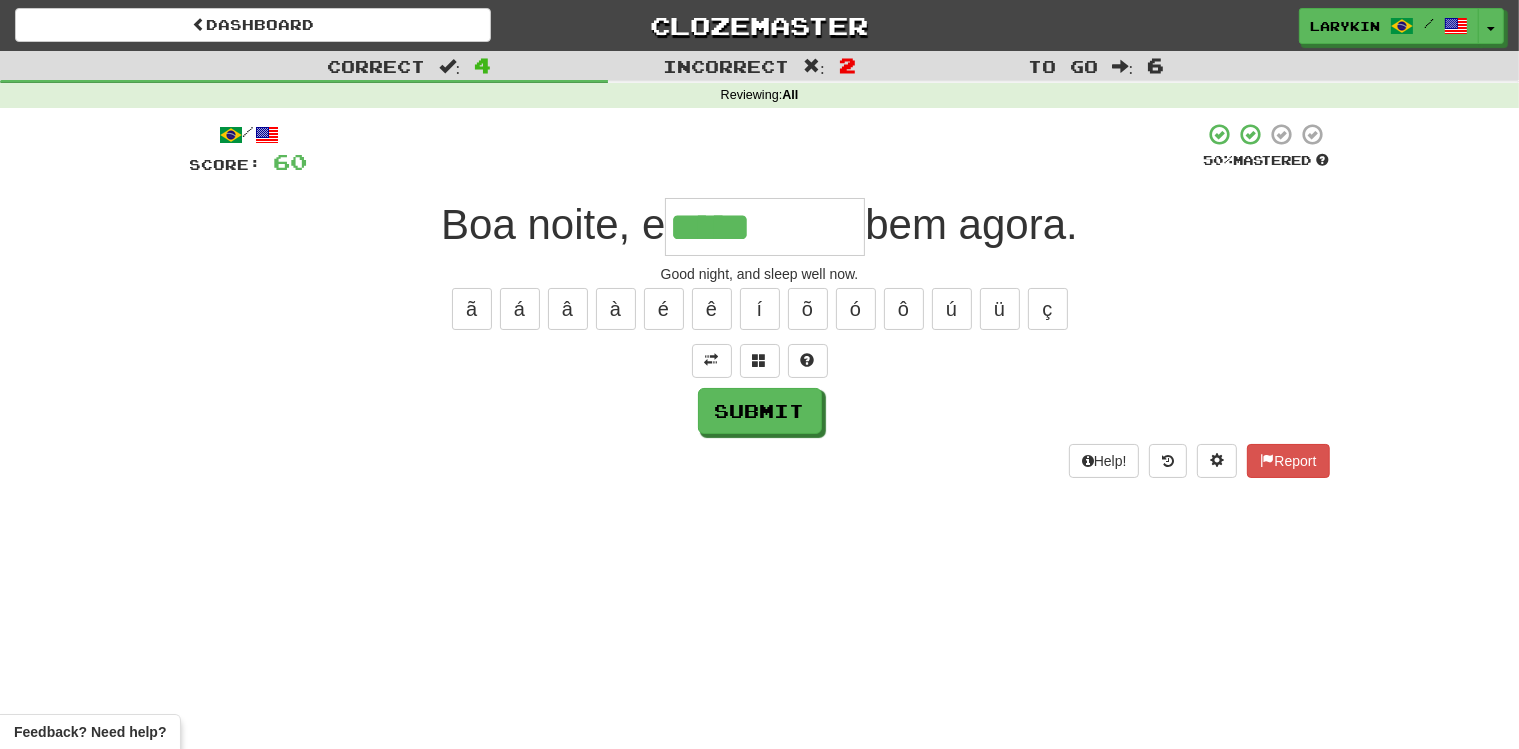 type on "*****" 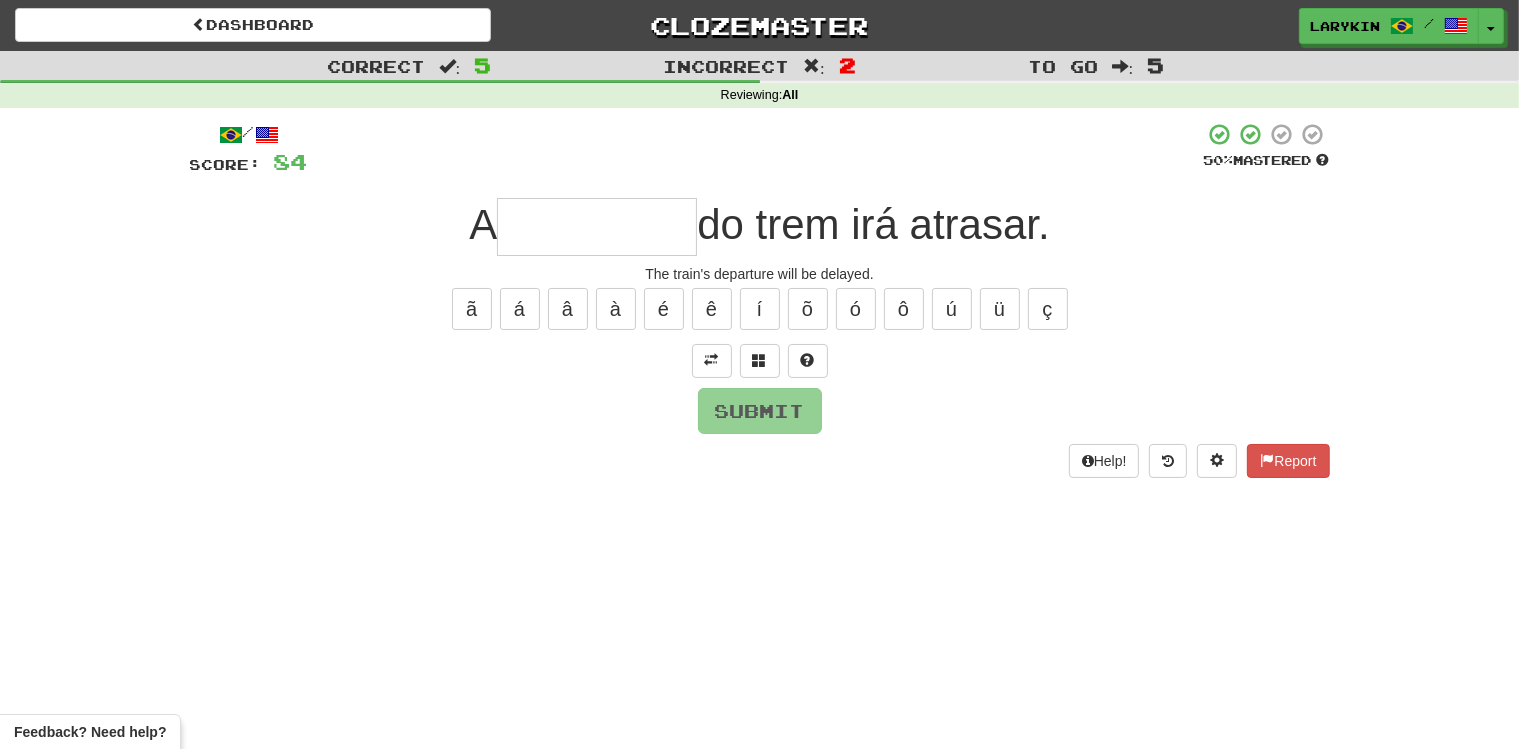 type on "*" 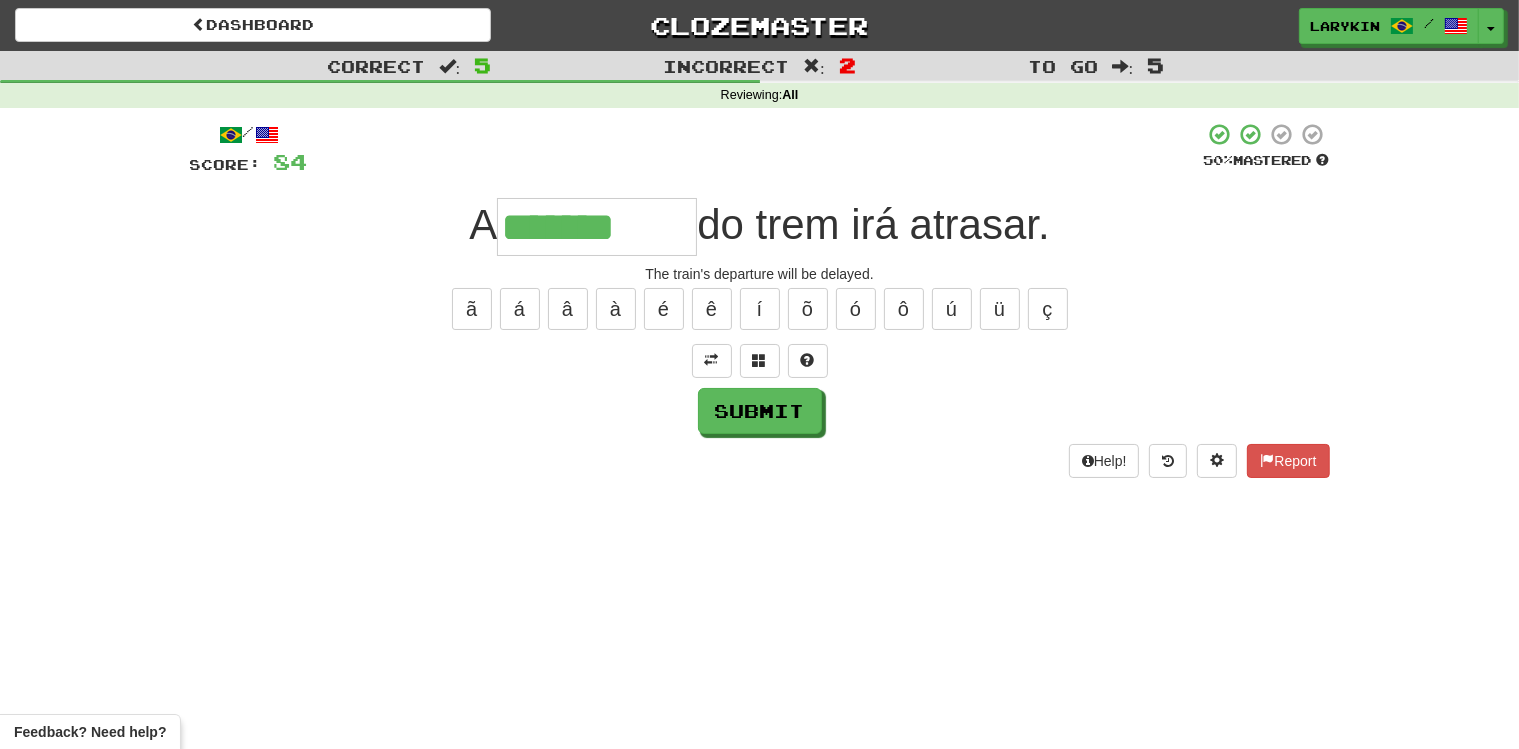 type on "*******" 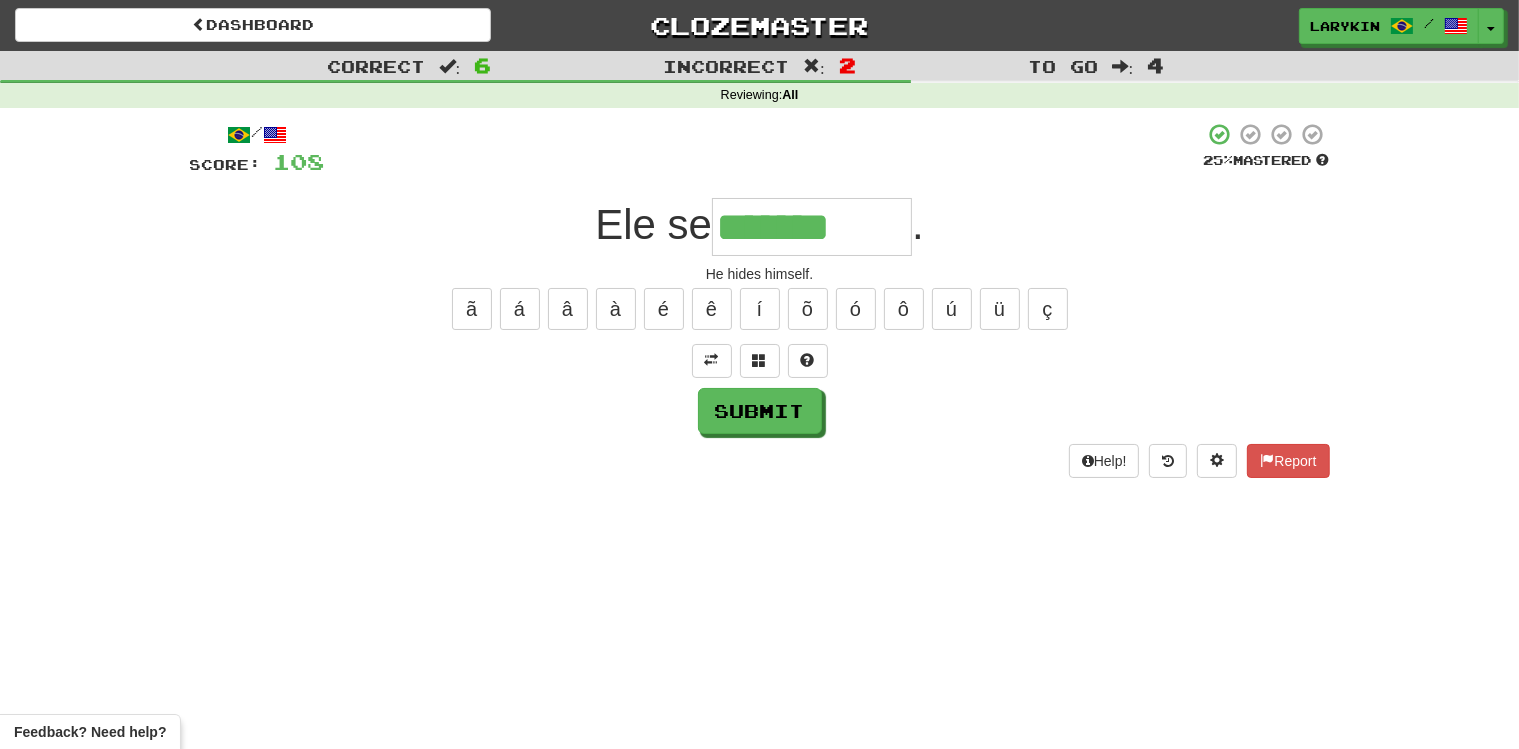 type on "*******" 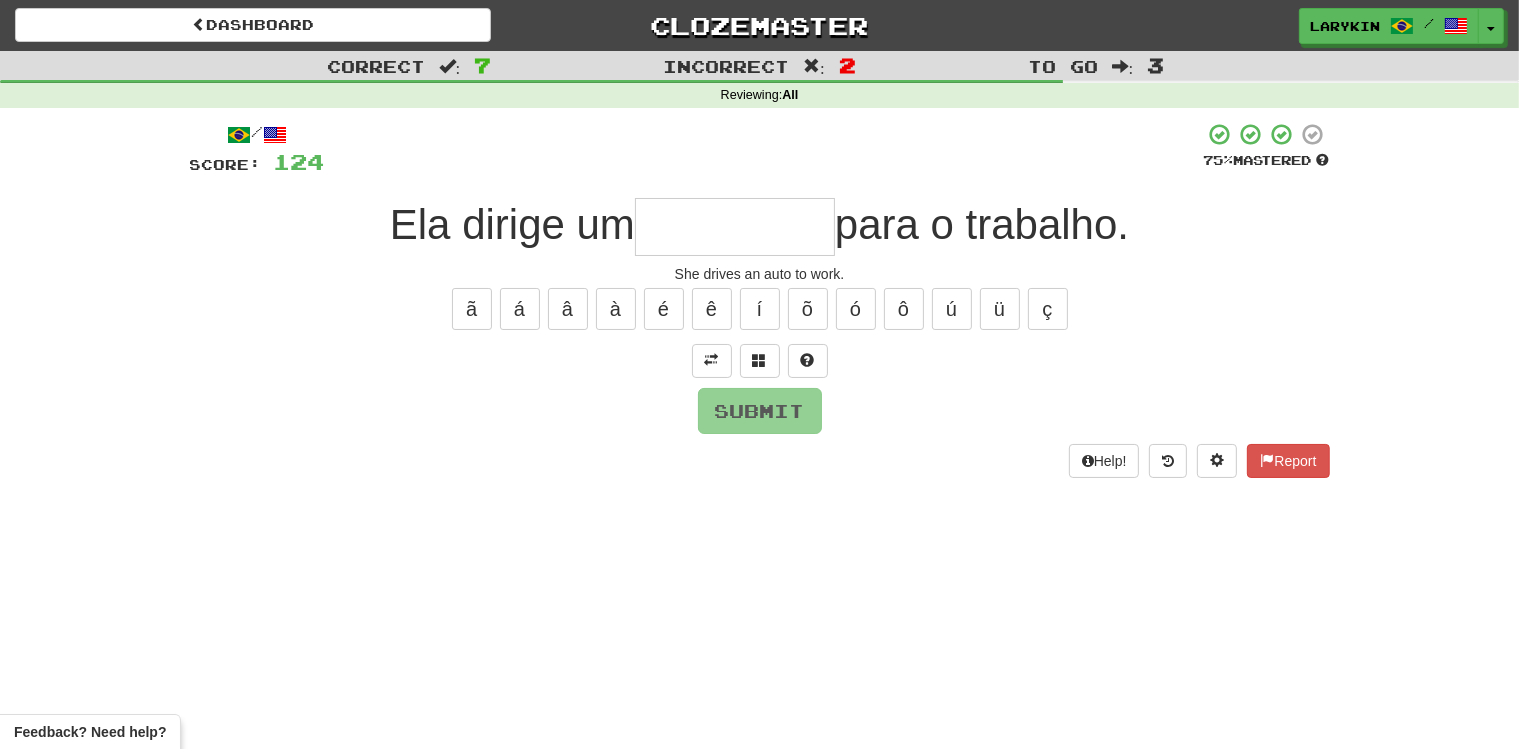 type on "*" 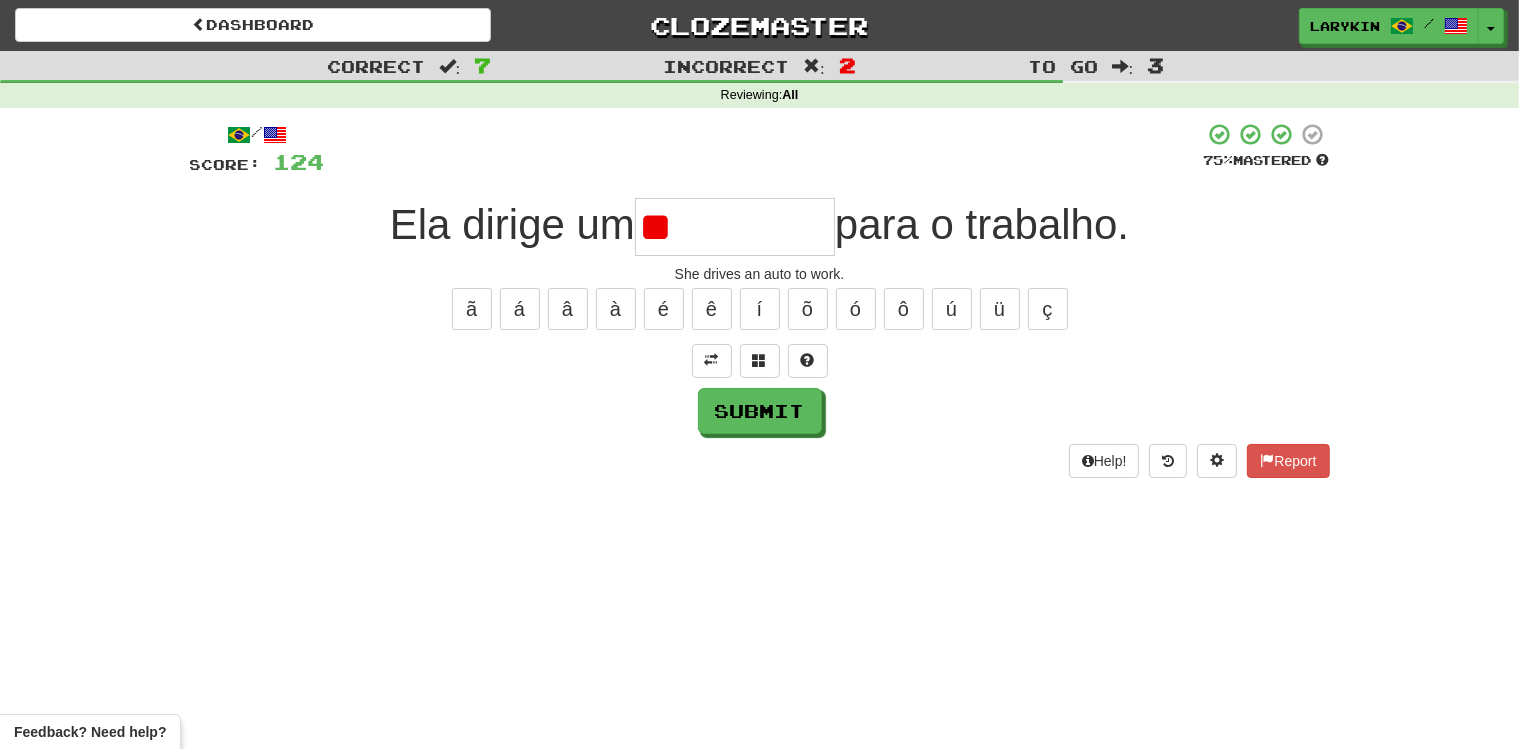 type on "*" 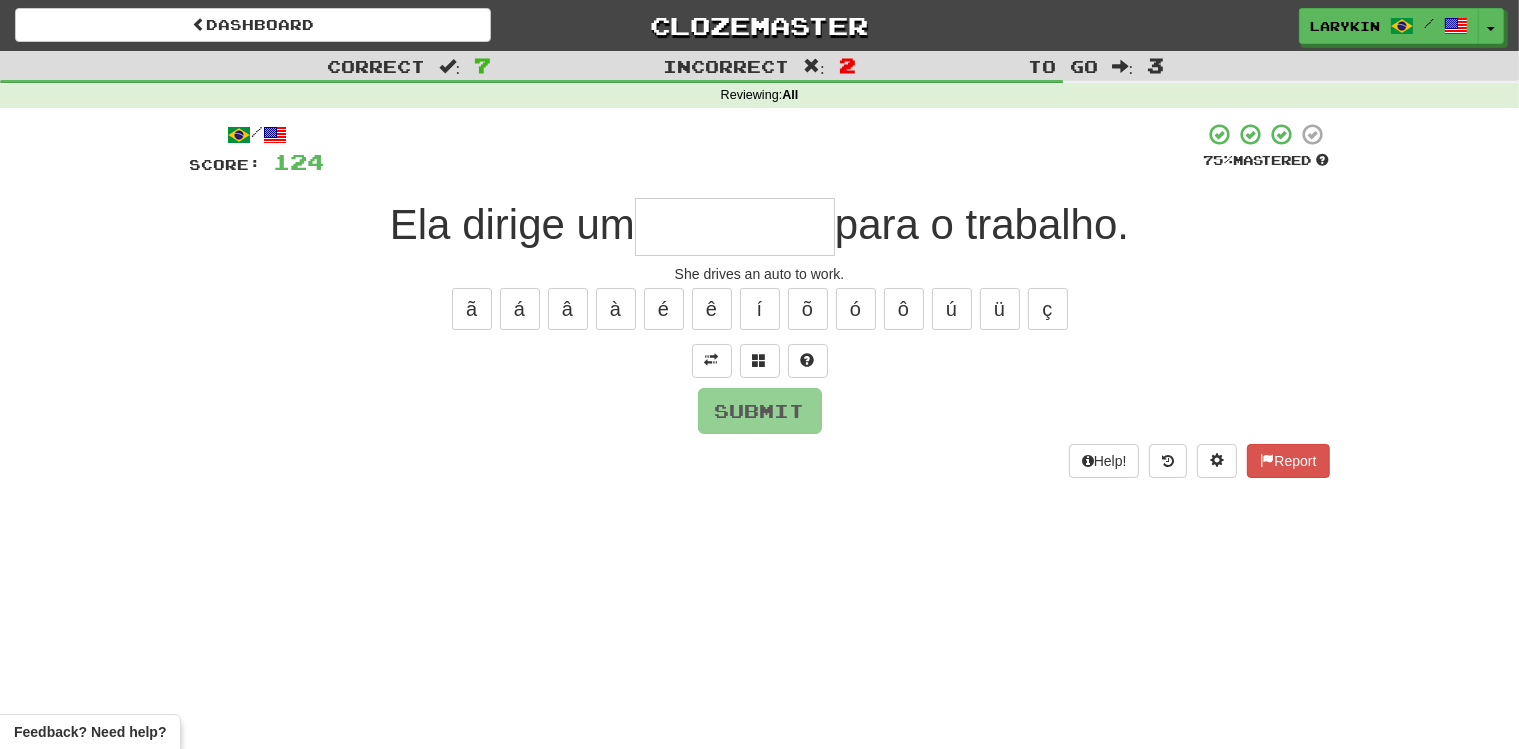 type on "*" 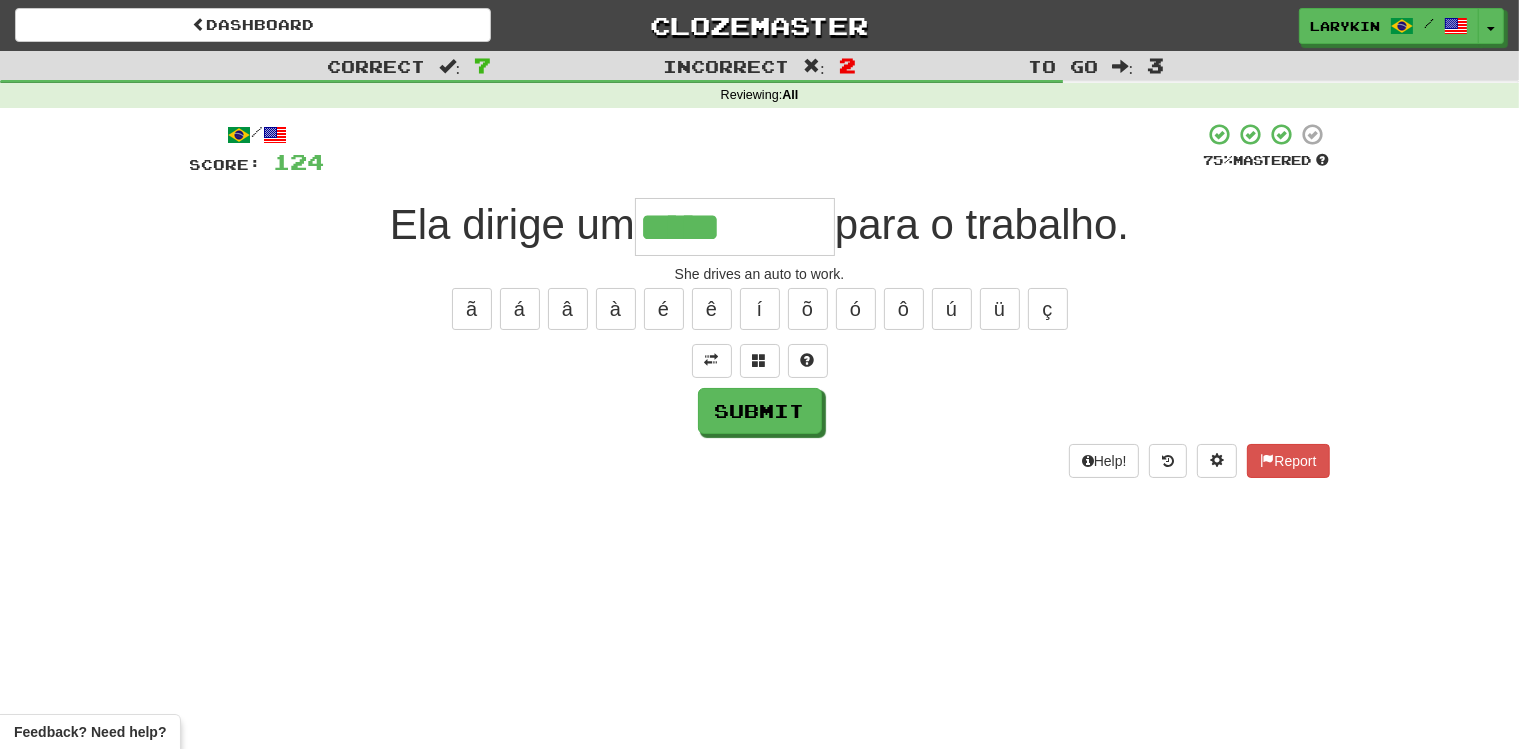 type on "*****" 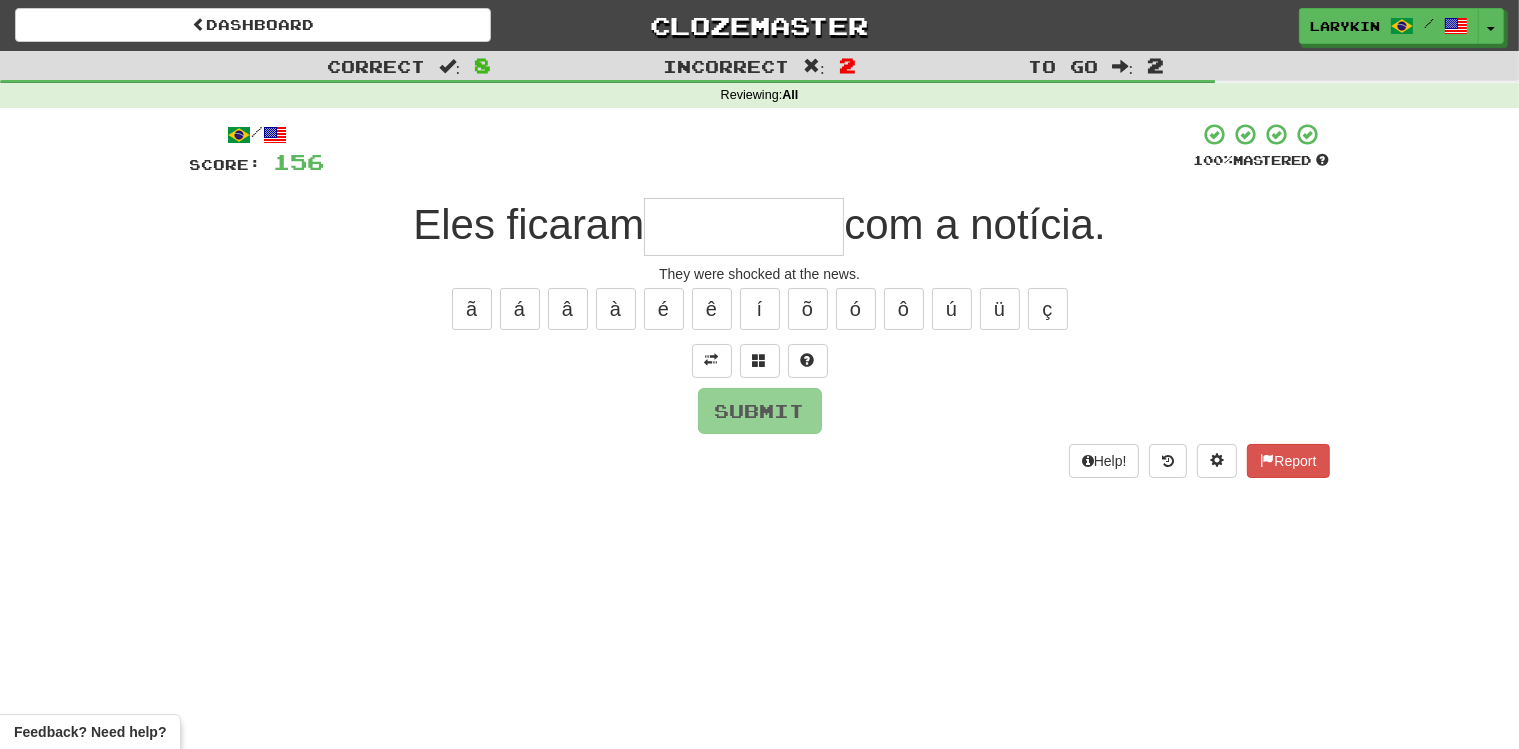 type on "*" 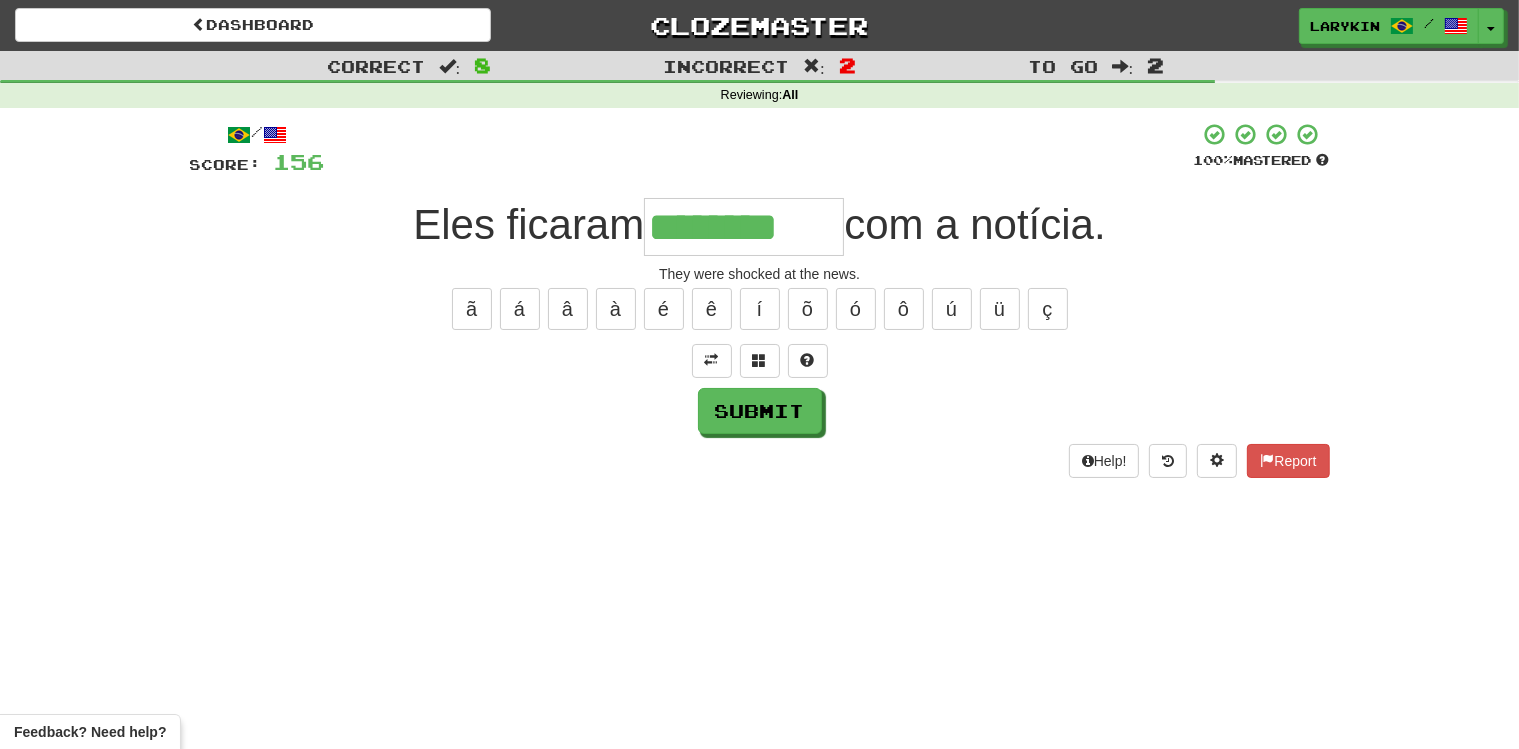 type on "********" 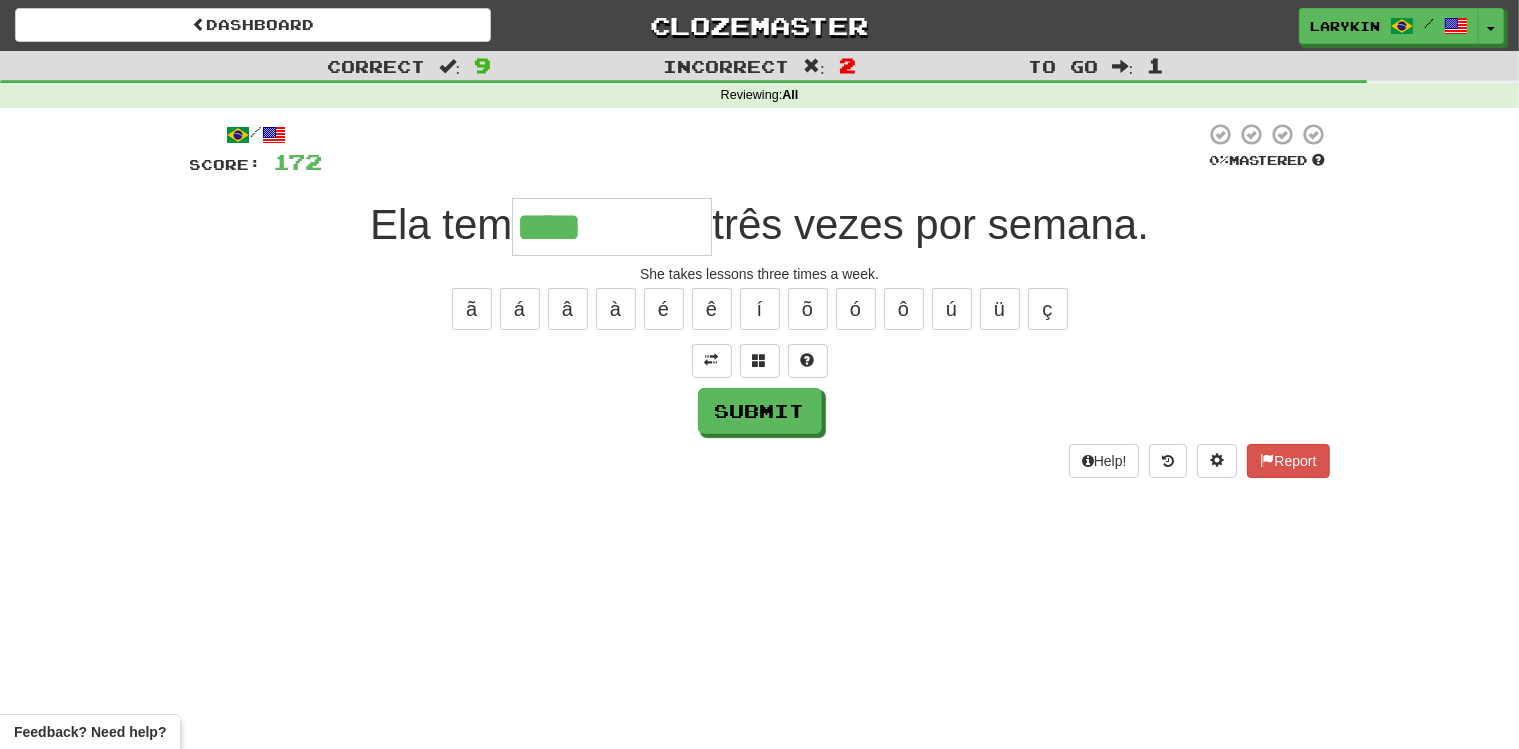 type on "****" 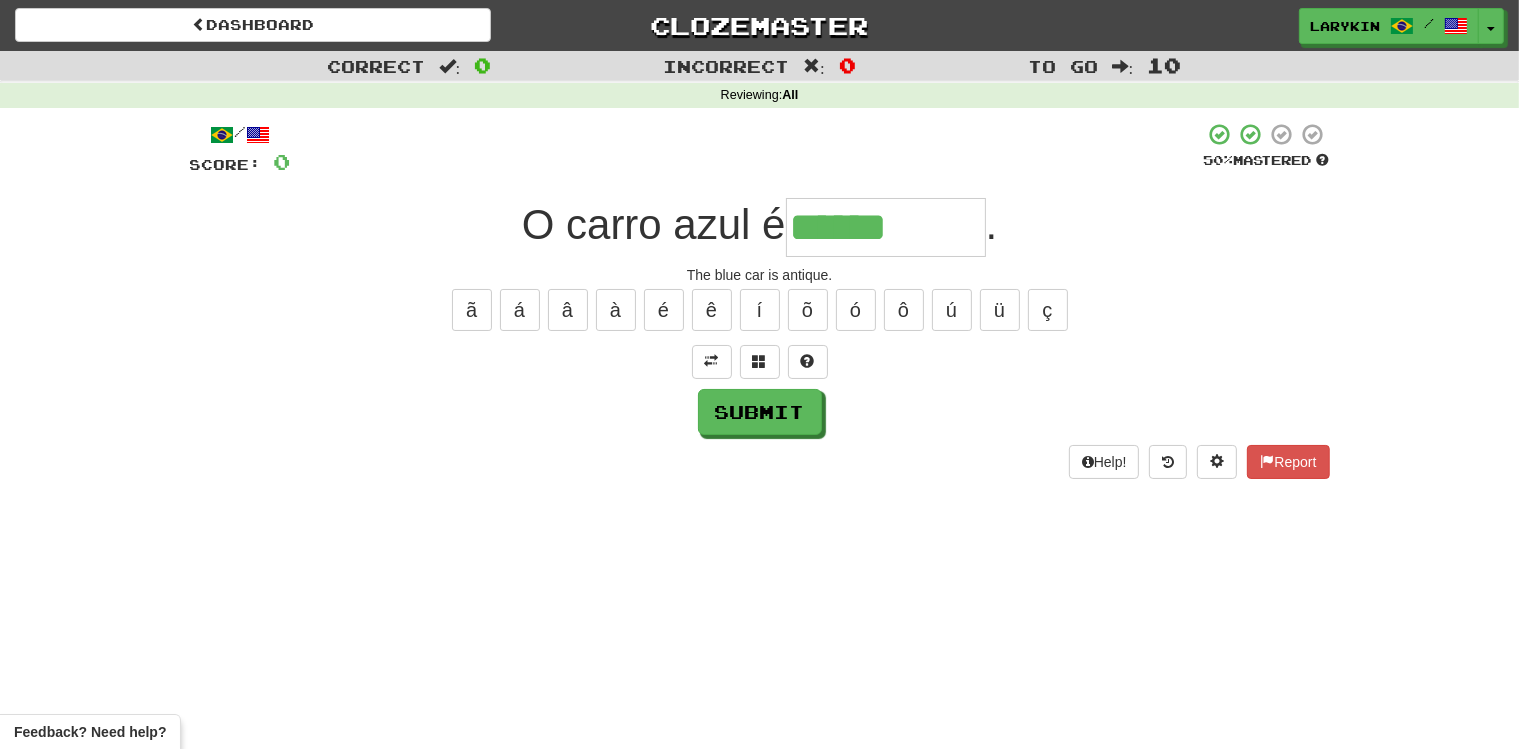 type on "******" 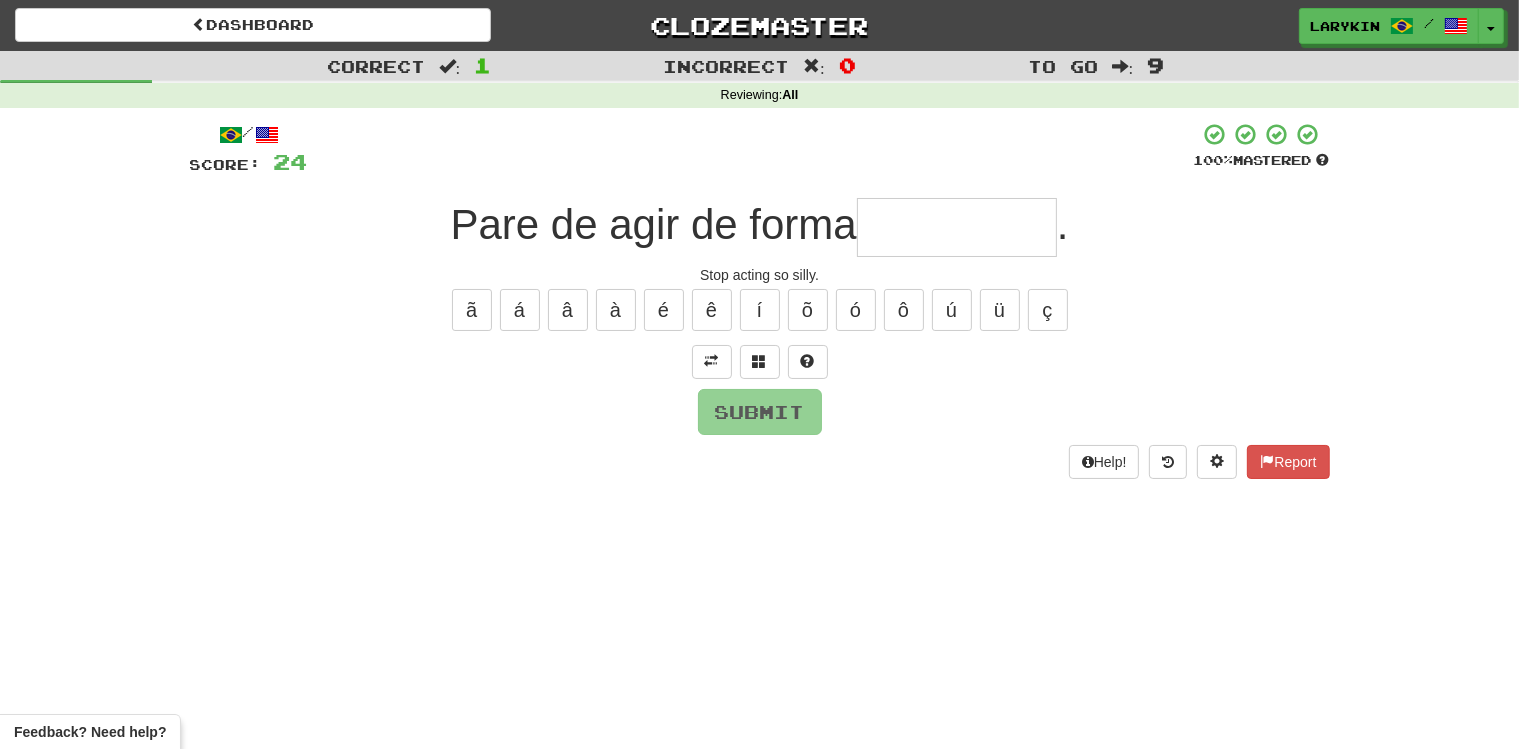type on "*" 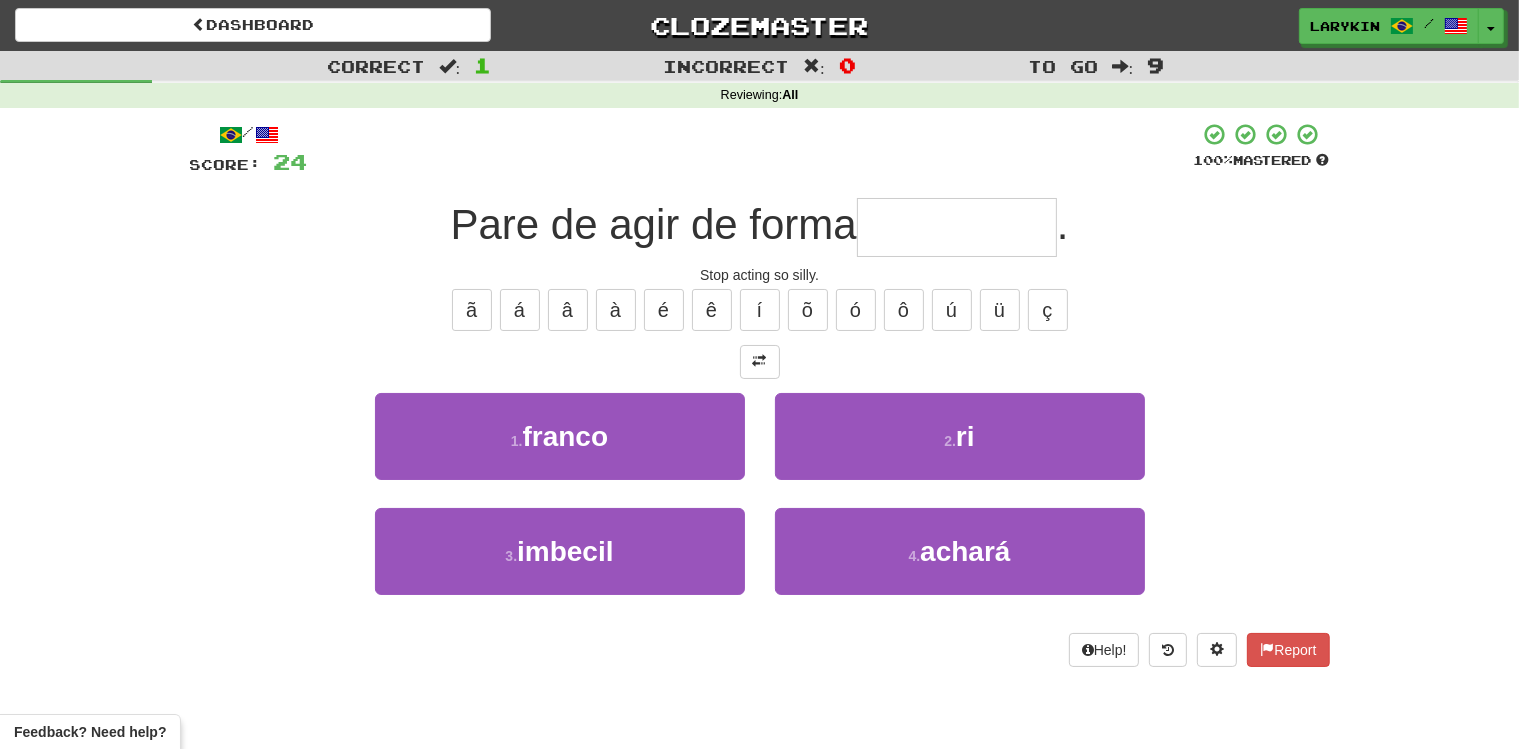type on "*******" 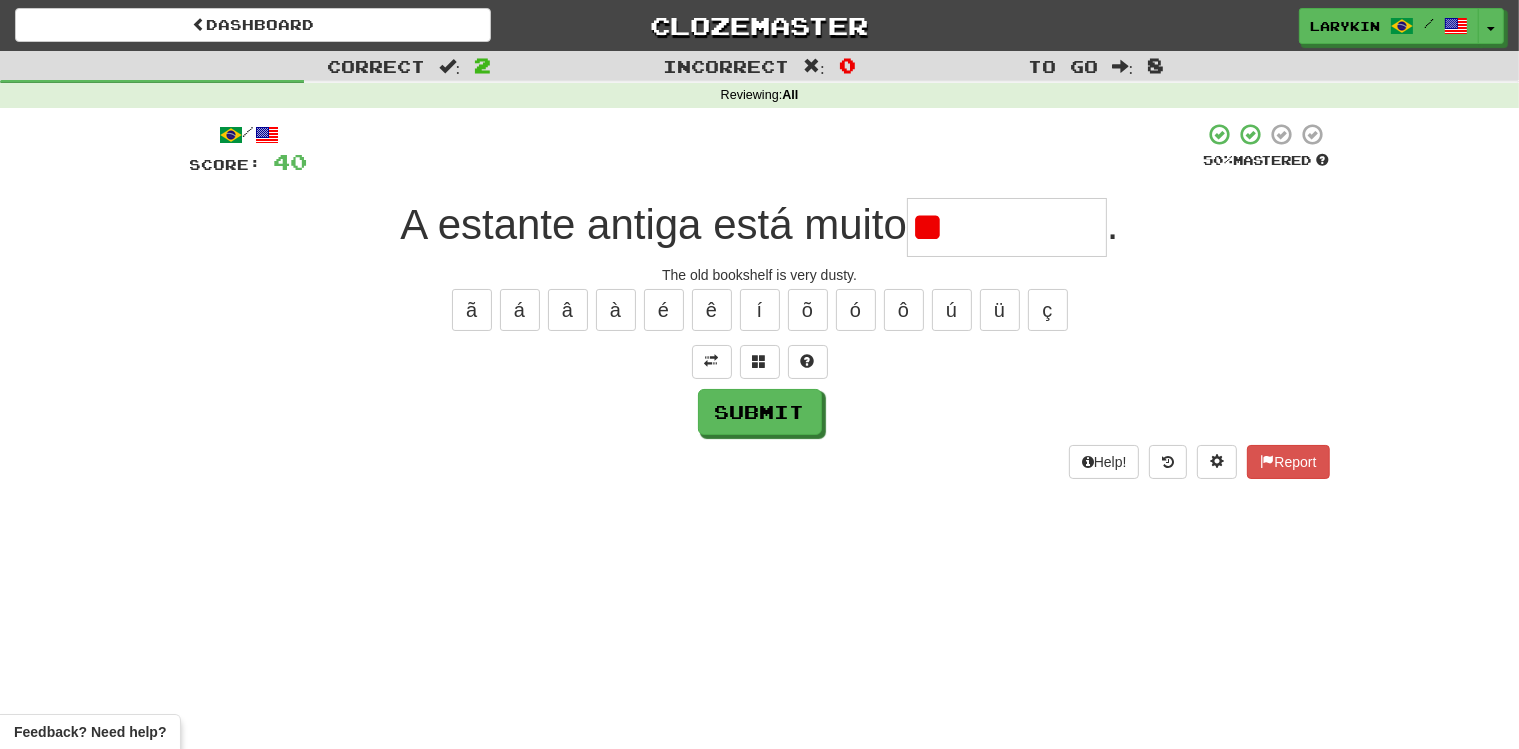 type on "*" 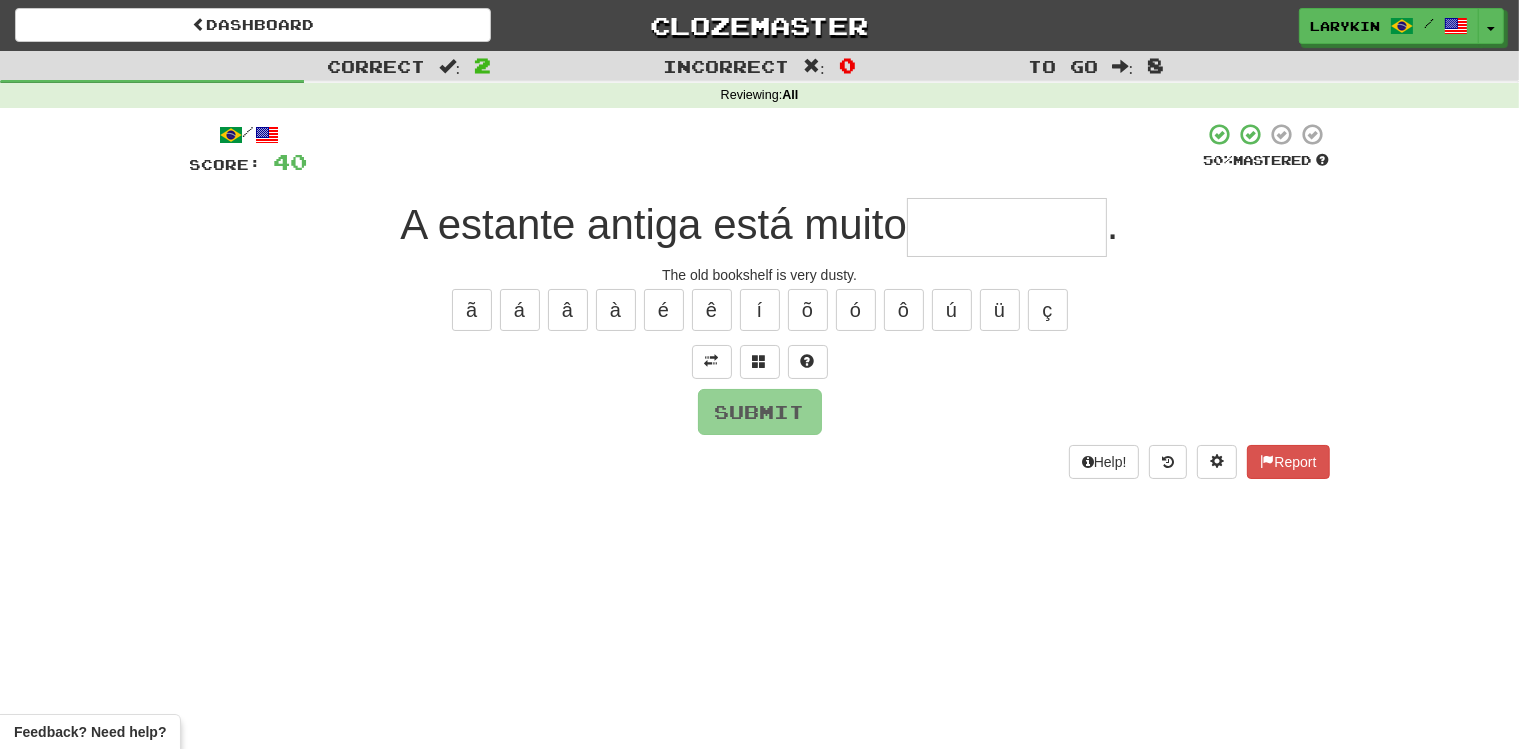 type on "*" 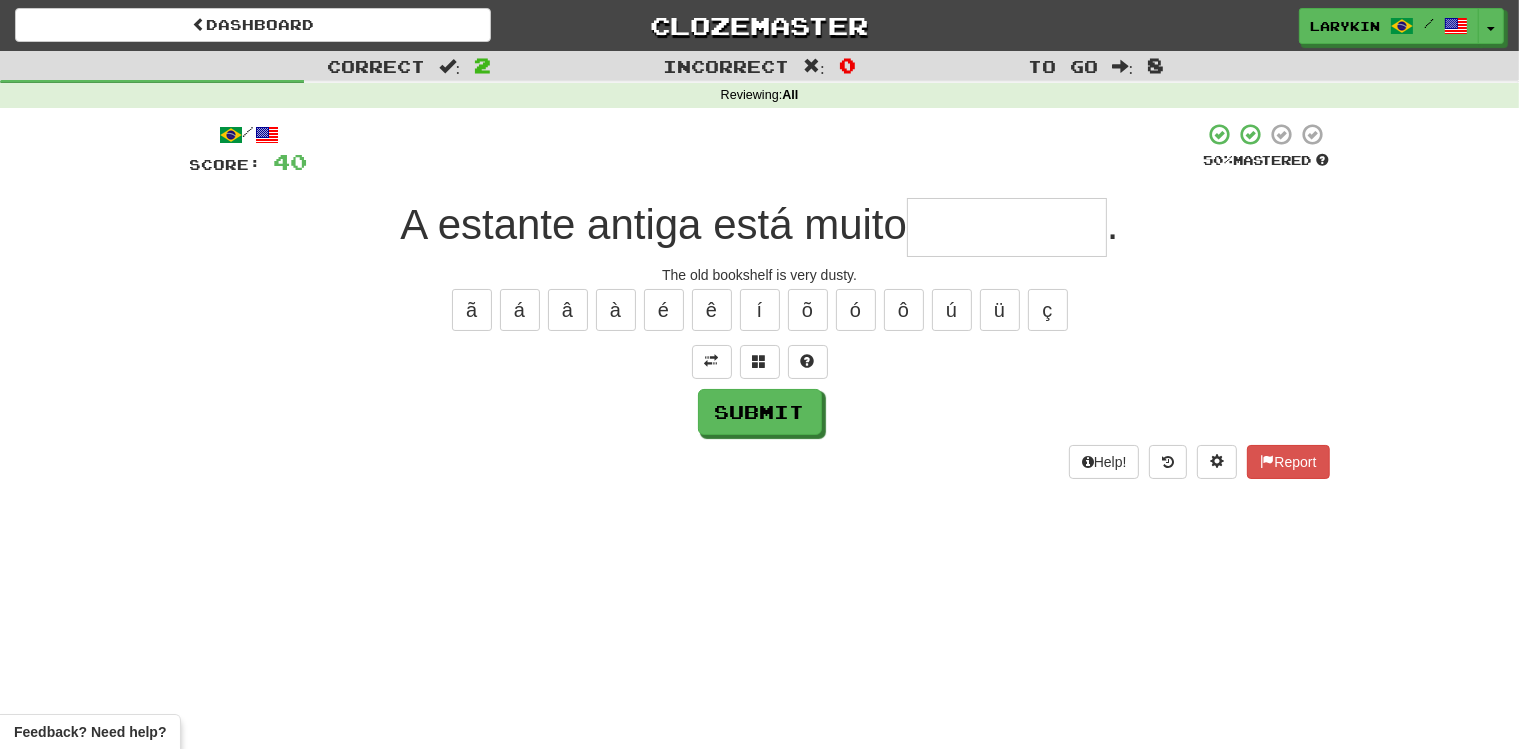 type on "*" 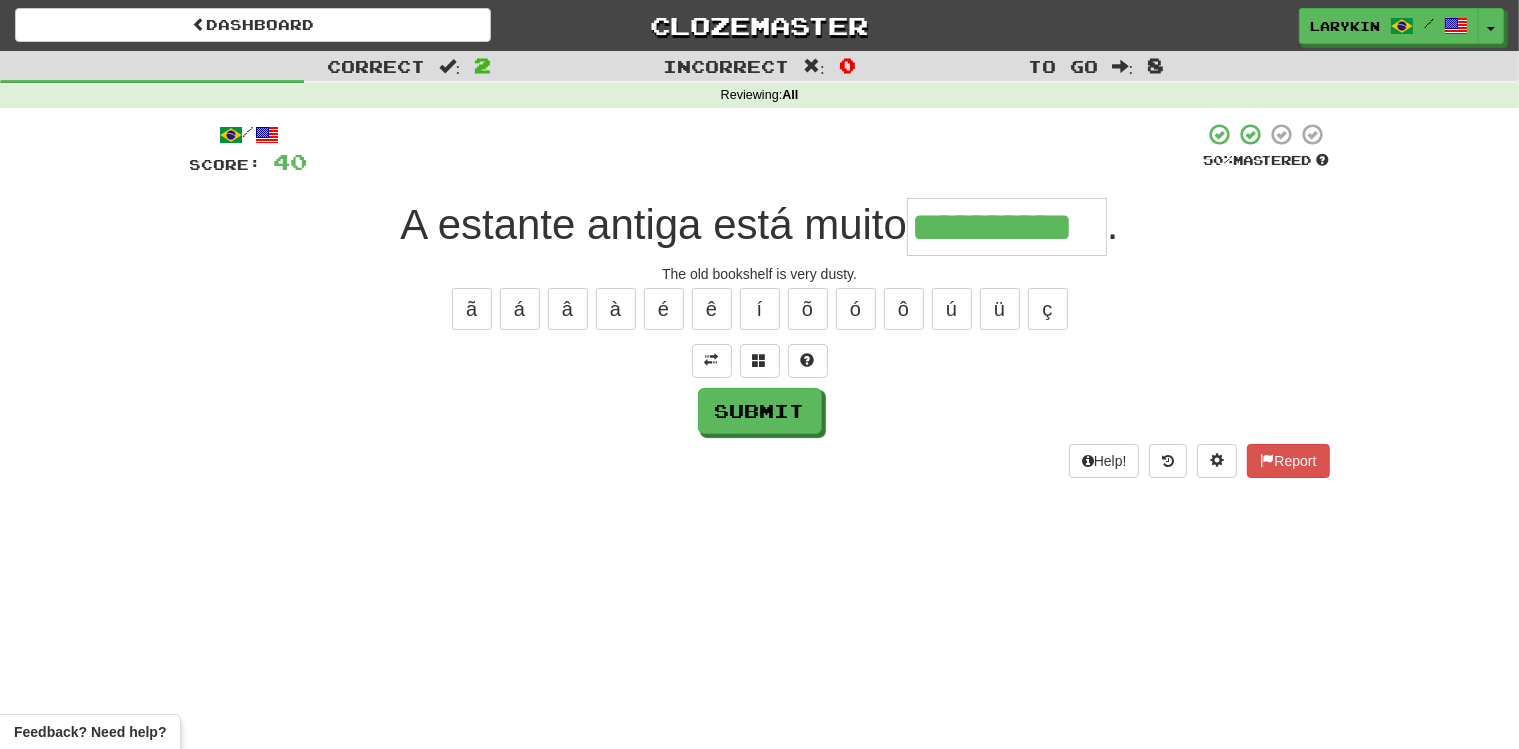 scroll, scrollTop: 0, scrollLeft: 30, axis: horizontal 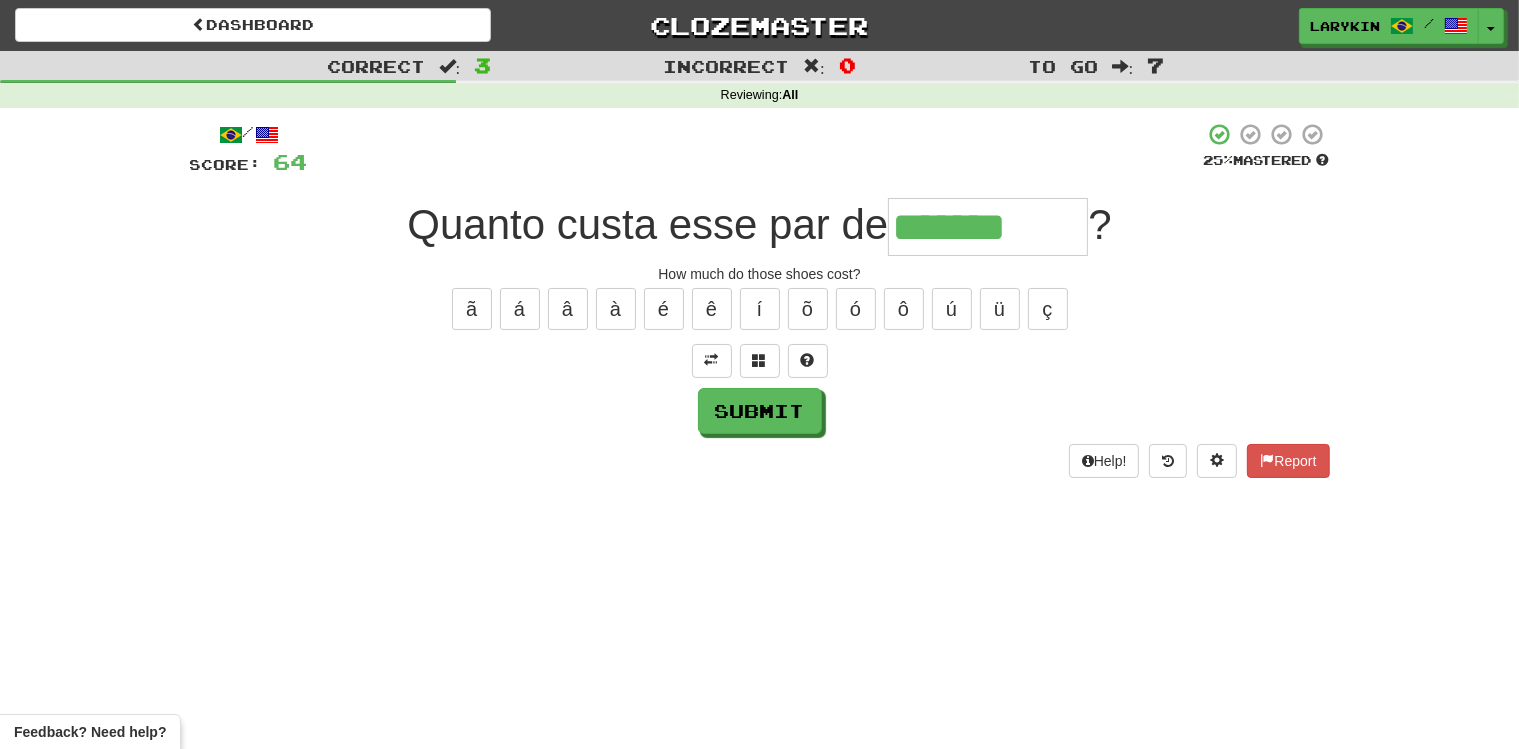 type on "*******" 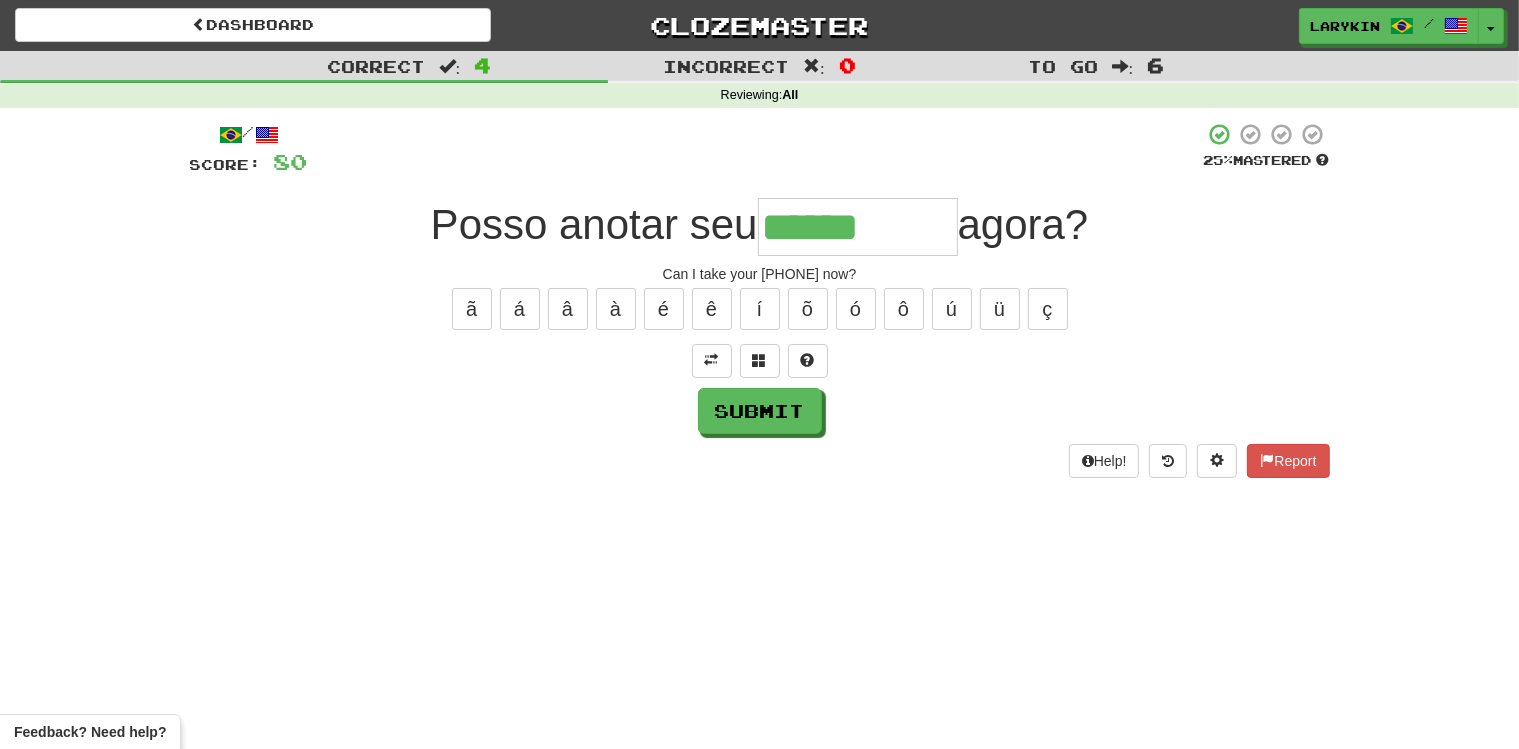 type on "******" 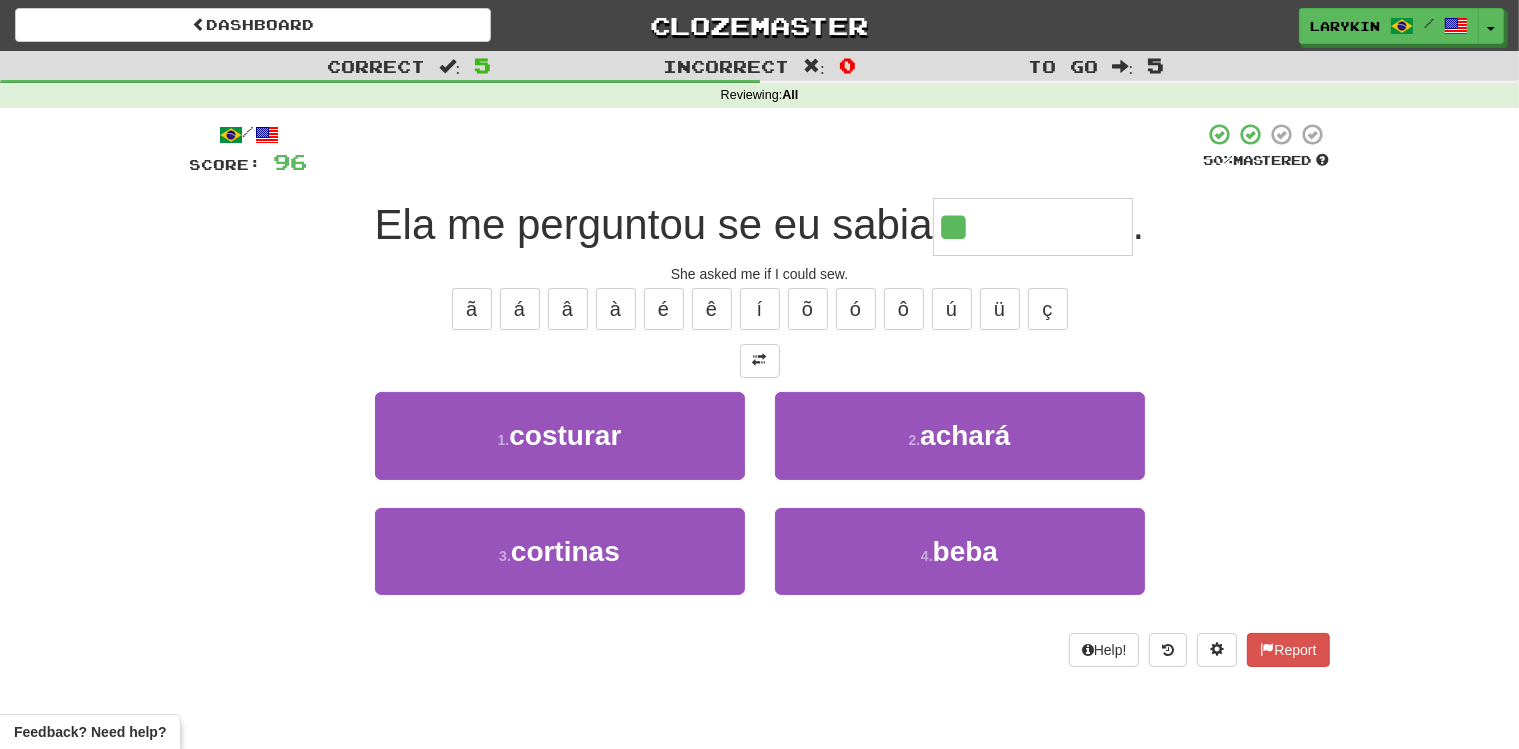 type on "********" 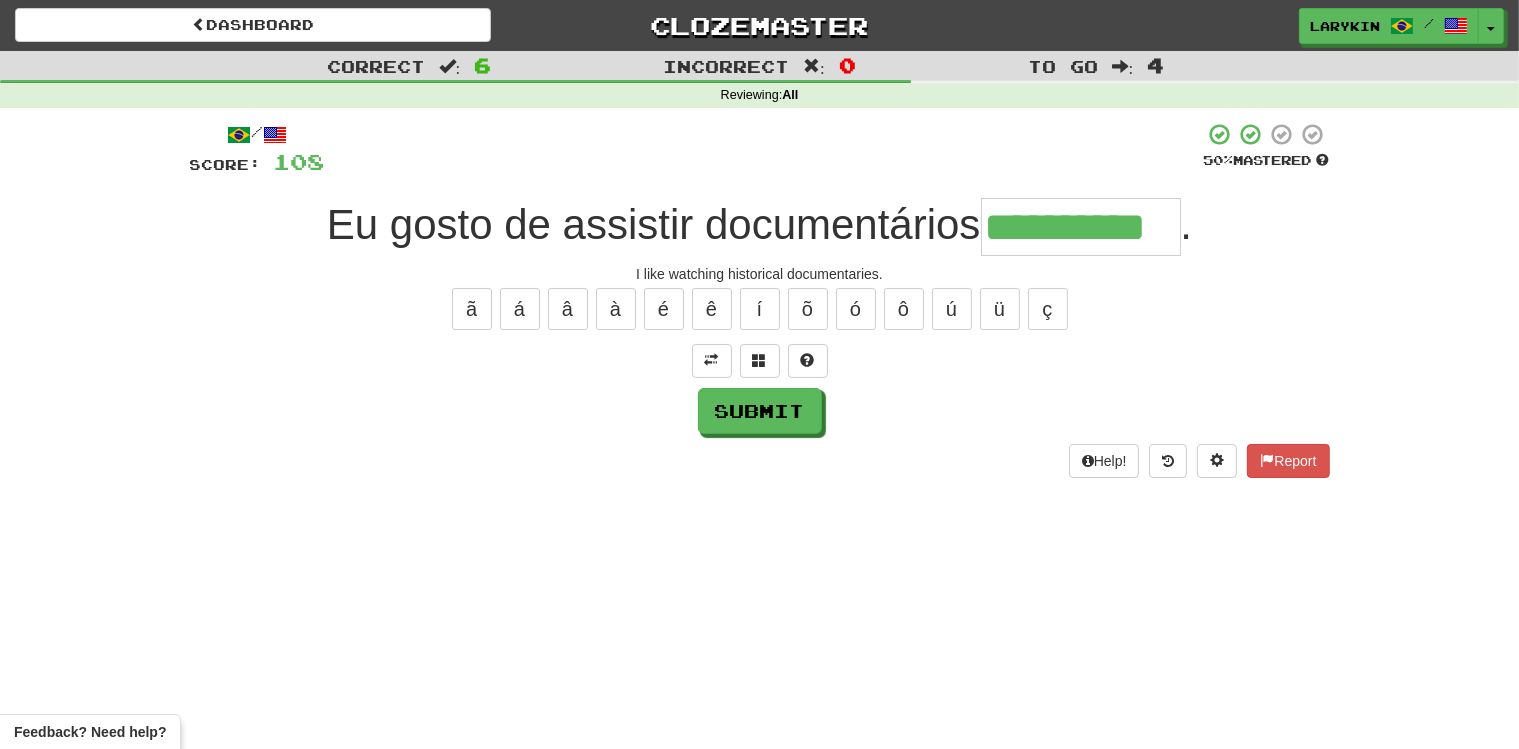 type on "**********" 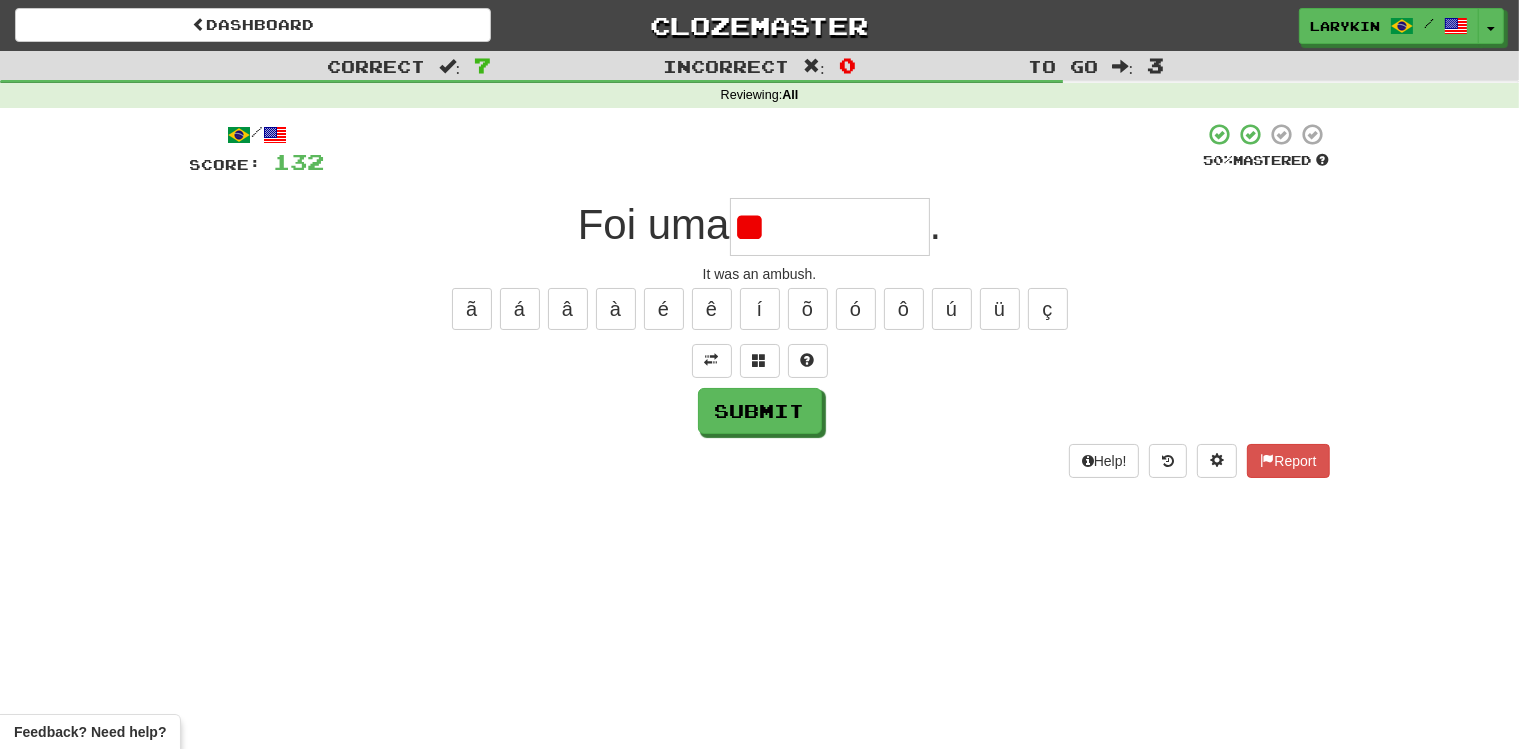 type on "*" 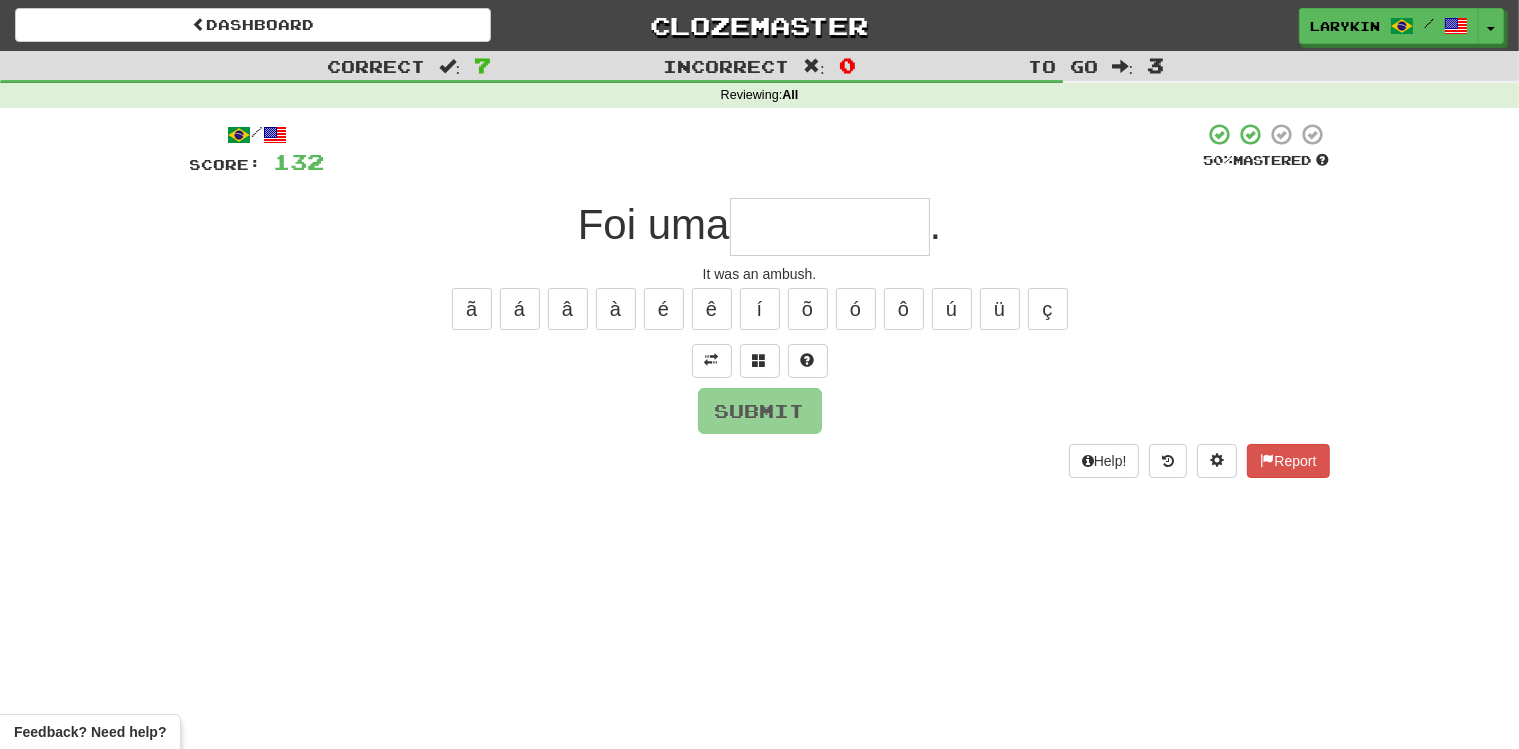 type on "*" 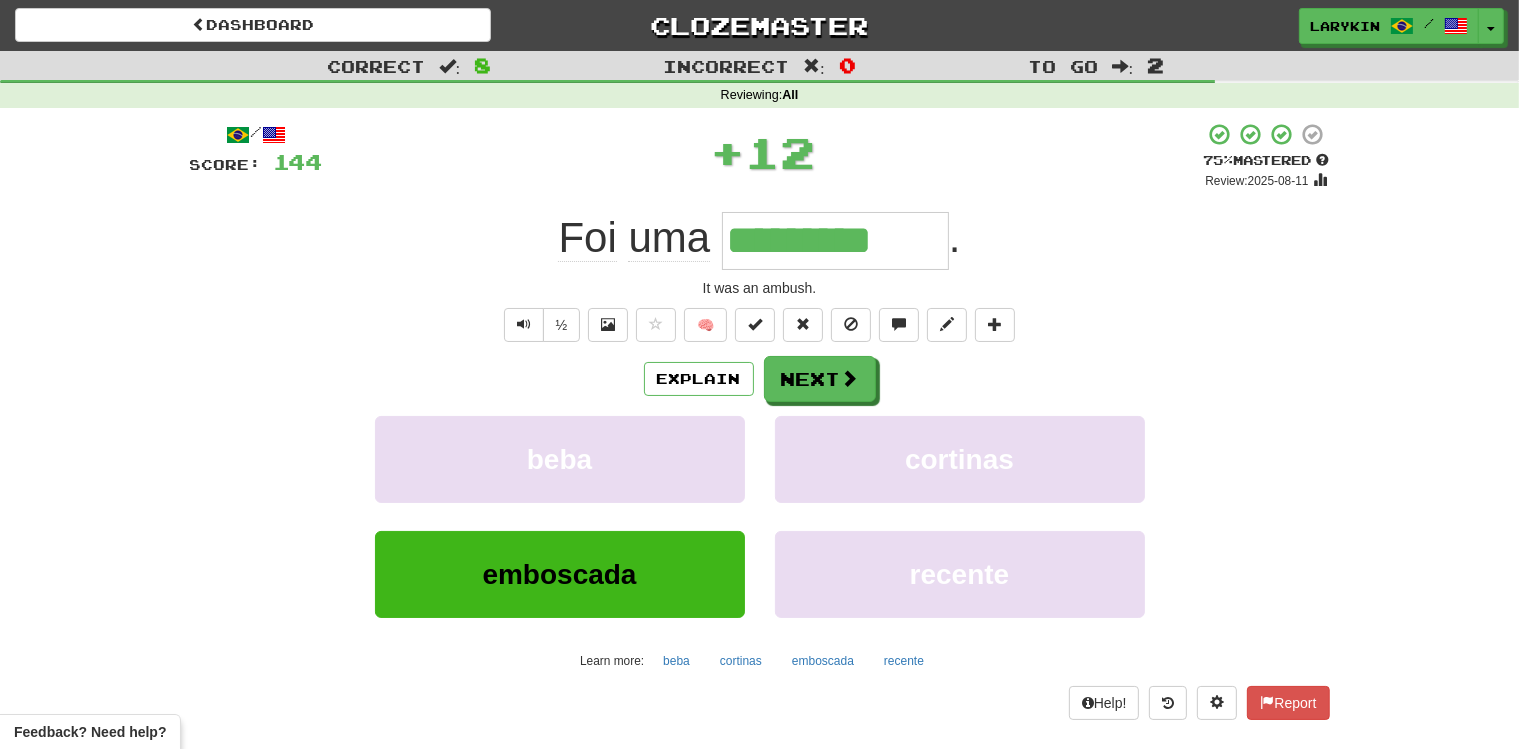 click on "*********" at bounding box center (835, 241) 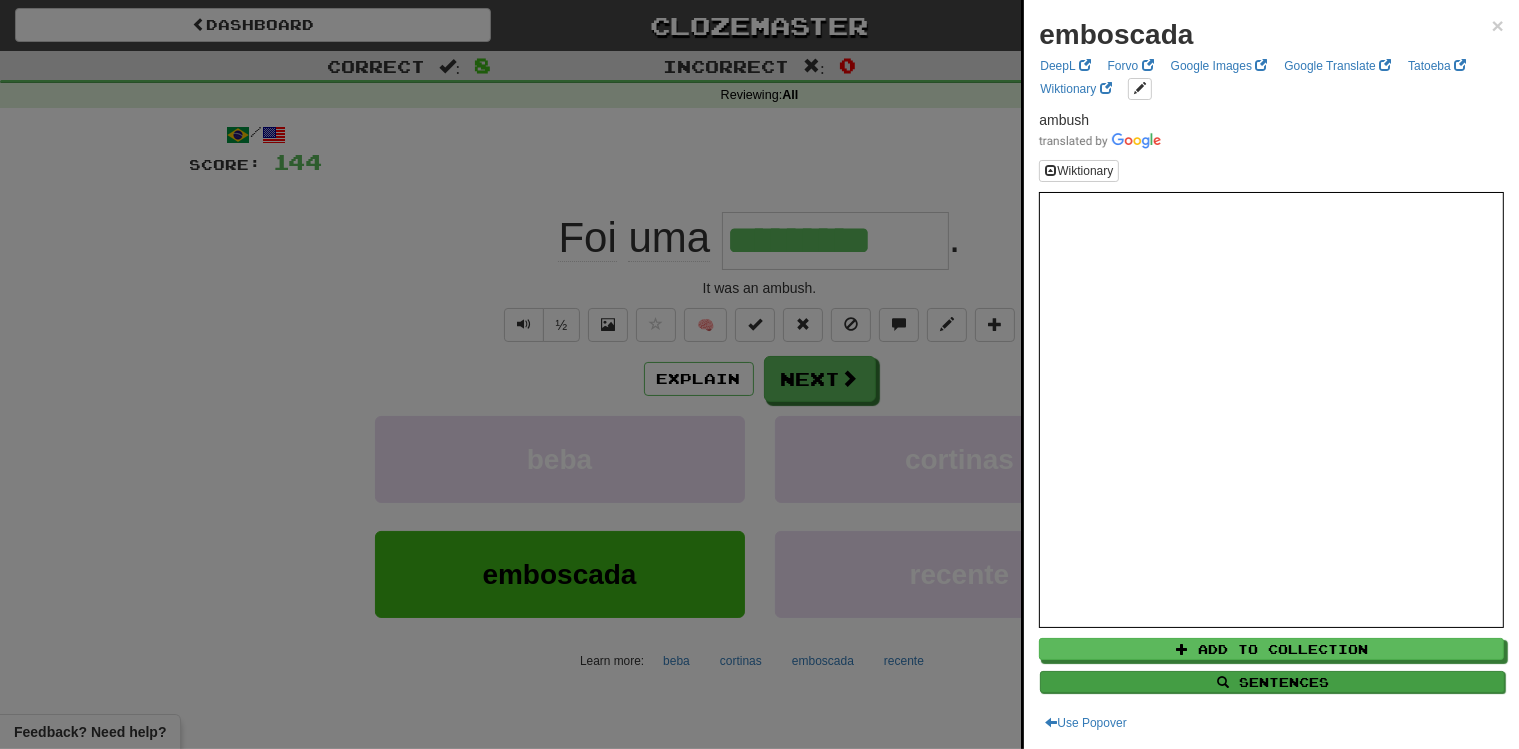 type on "*********" 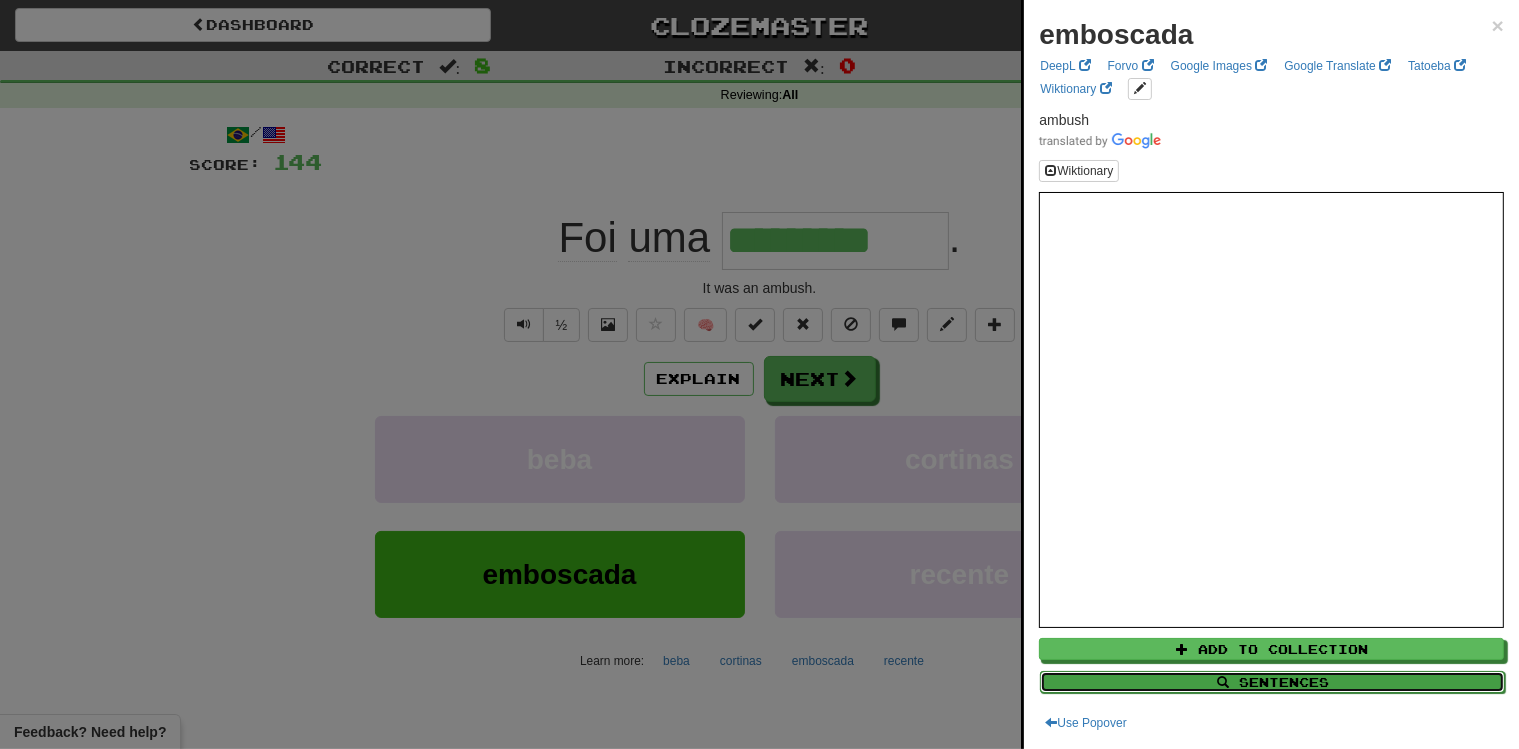 click on "Sentences" at bounding box center [1272, 682] 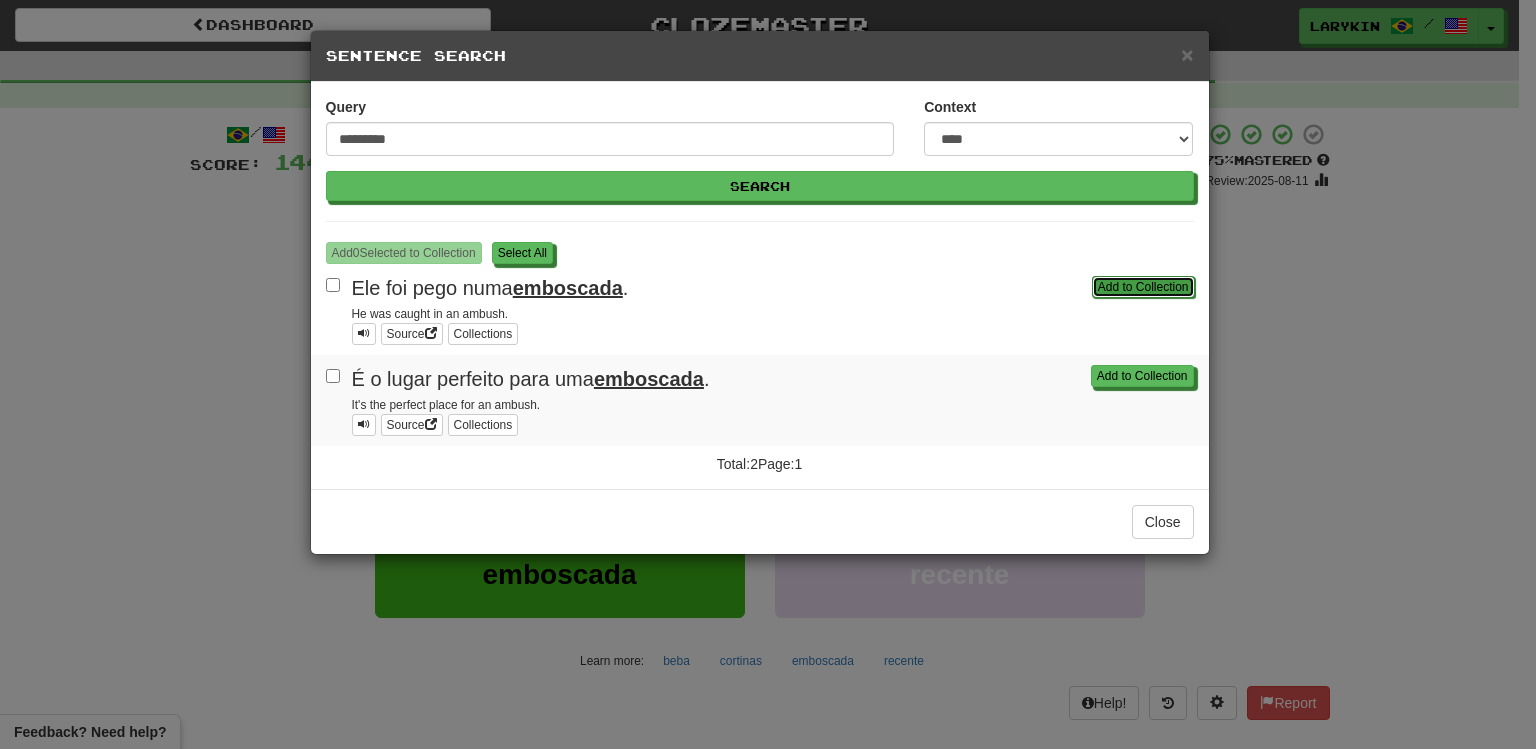 click on "Add to Collection" at bounding box center (1143, 287) 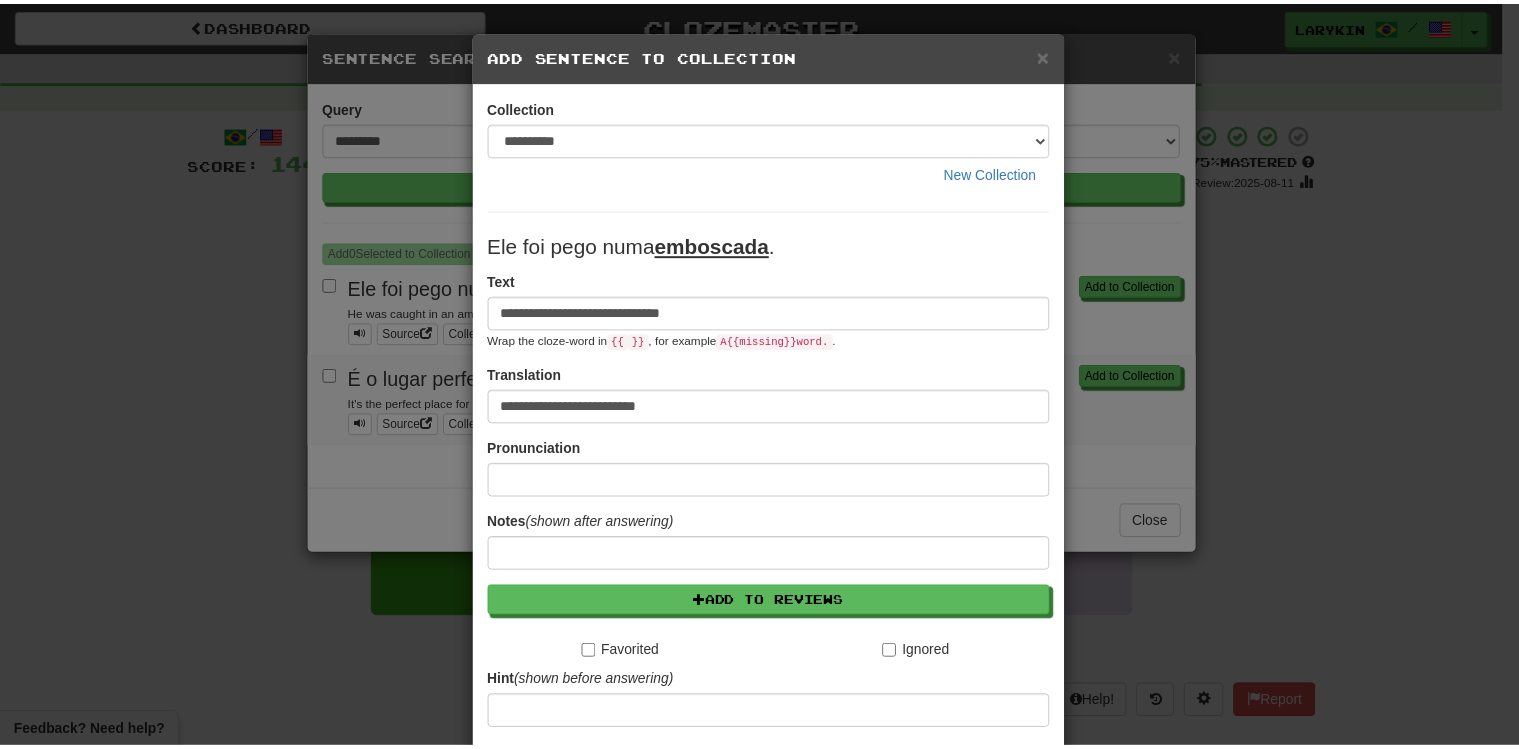 scroll, scrollTop: 128, scrollLeft: 0, axis: vertical 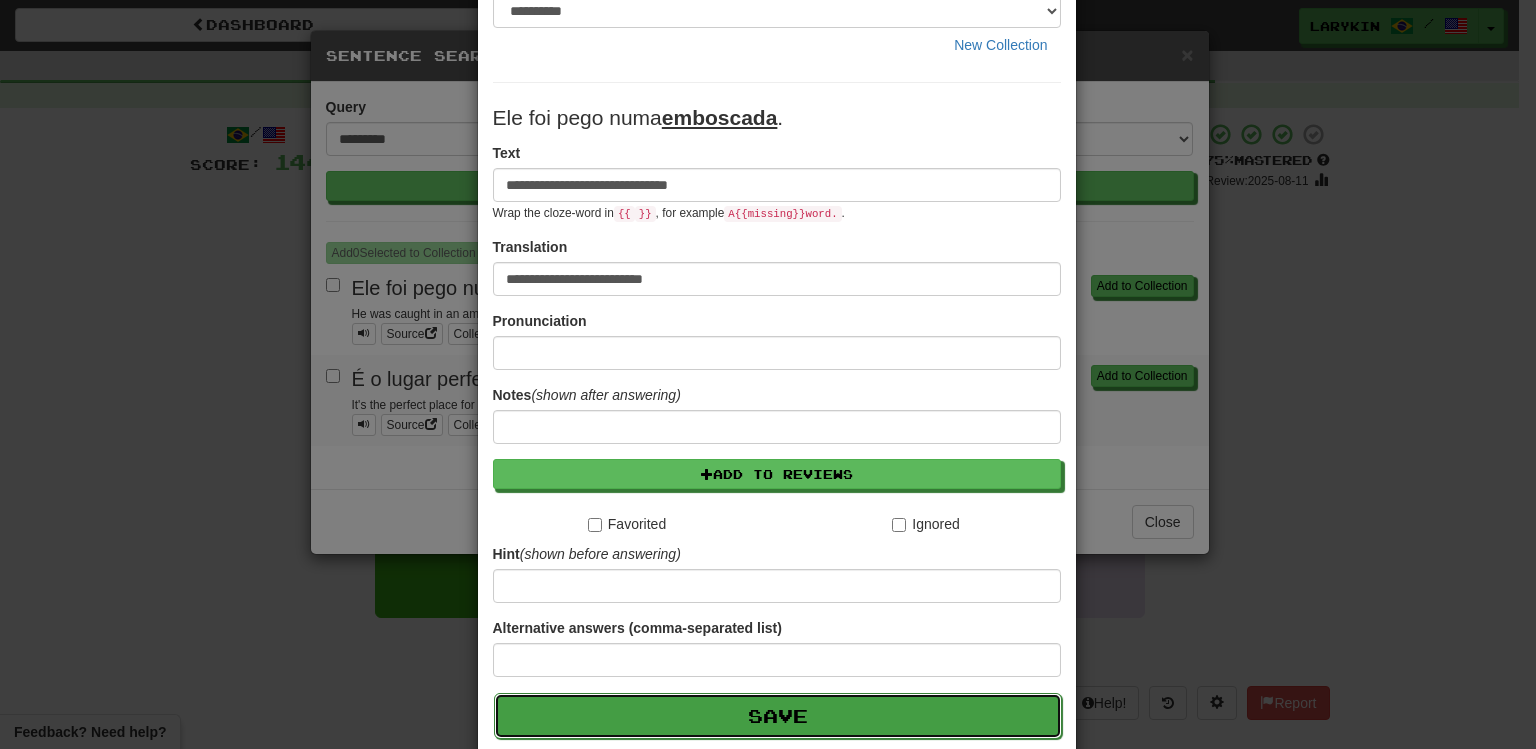 click on "Save" at bounding box center [778, 716] 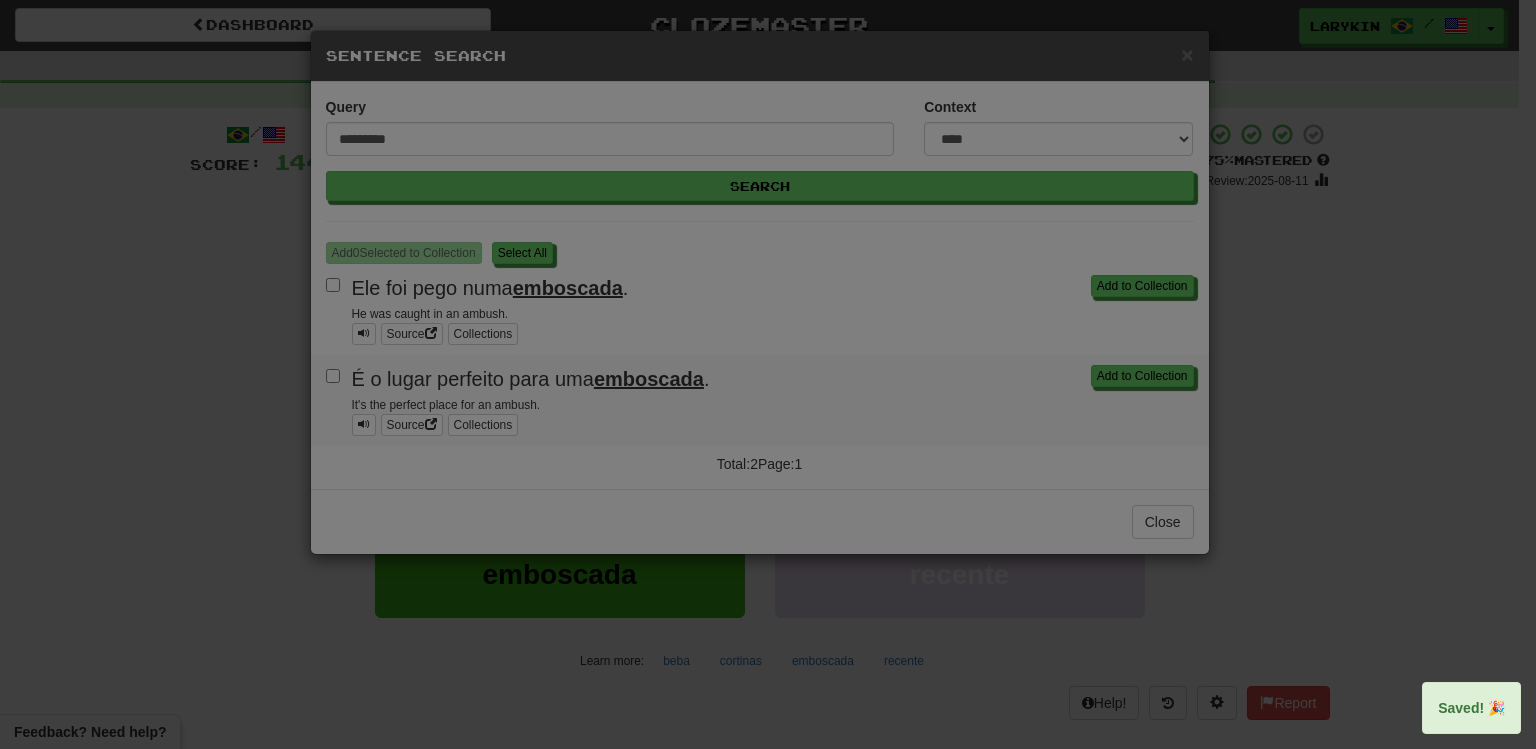 click on "**********" at bounding box center [768, 374] 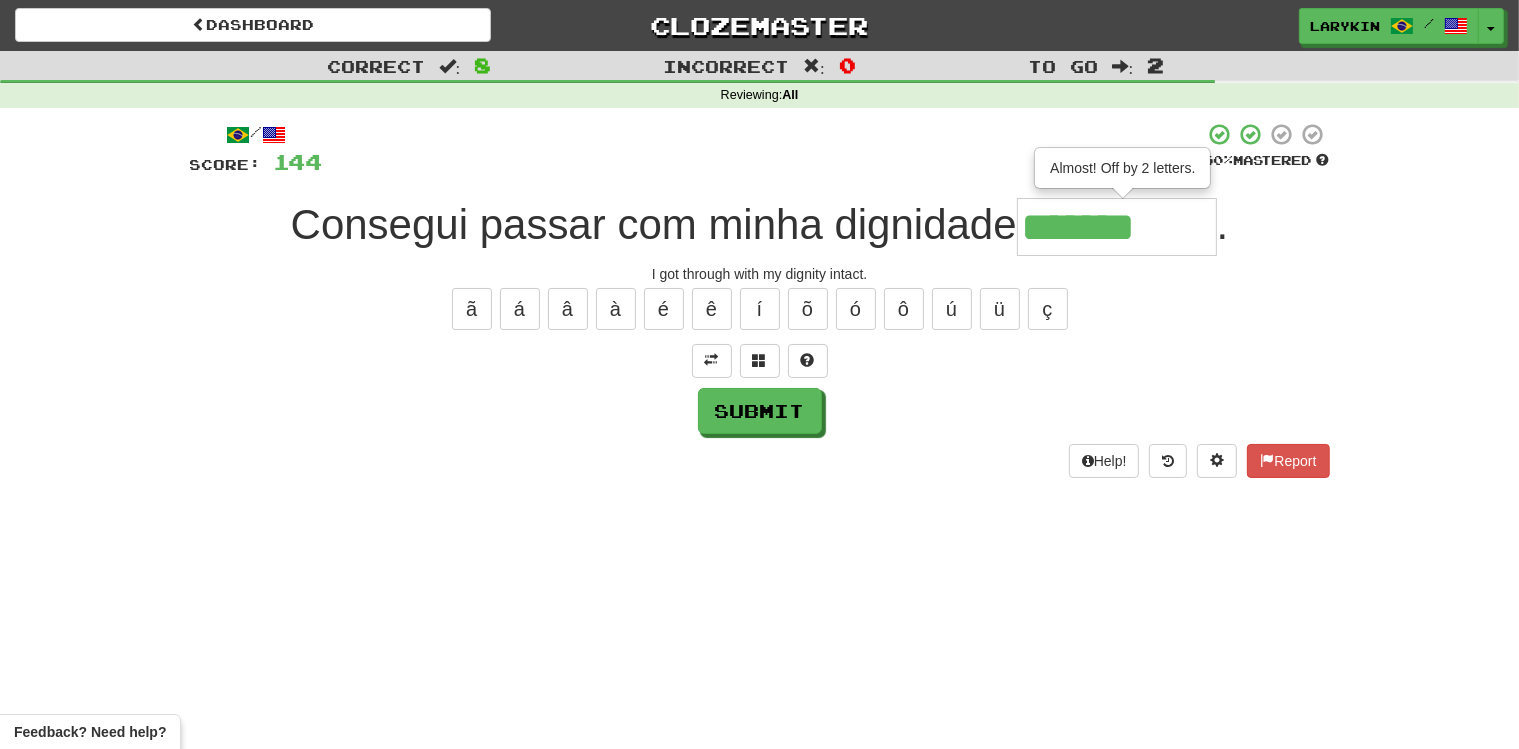 type on "*******" 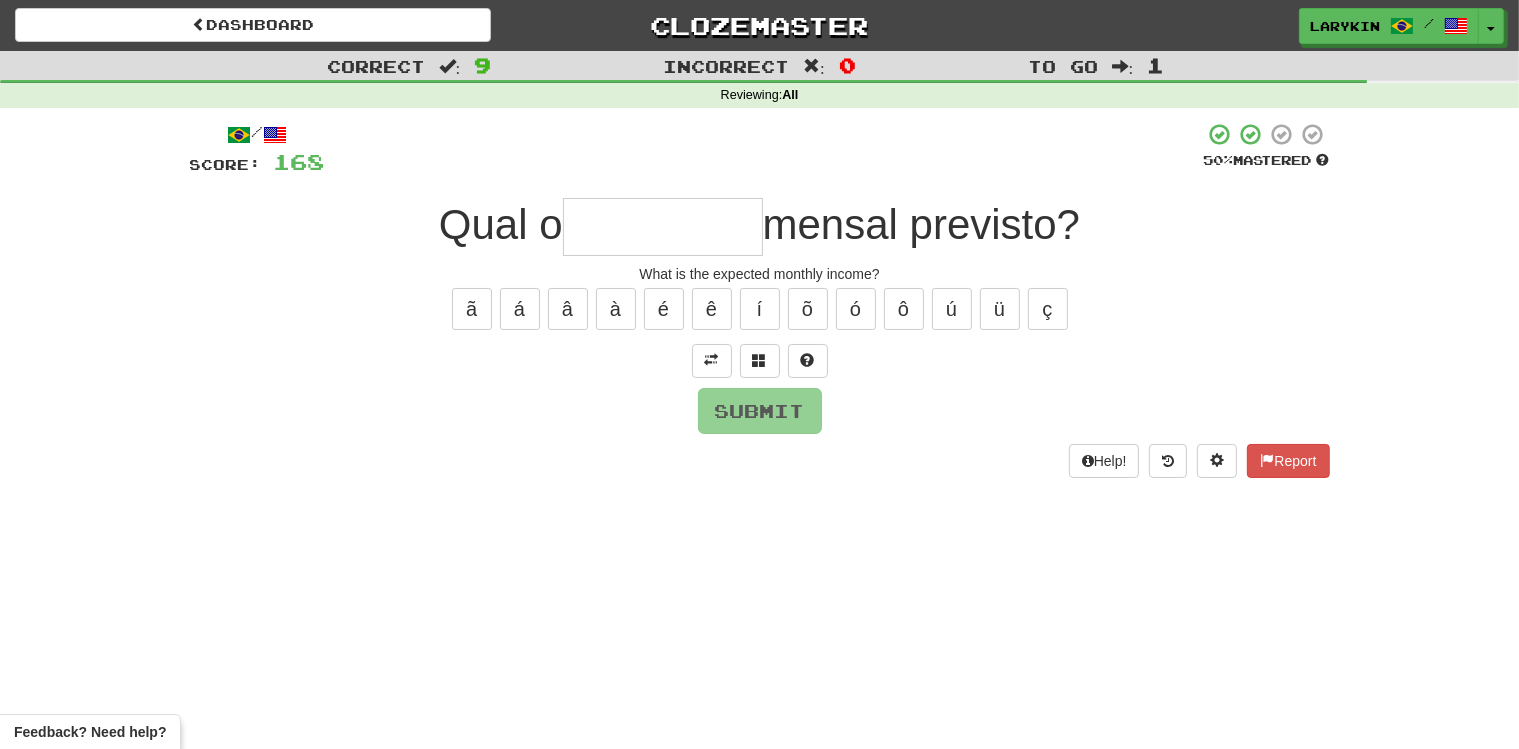 type on "*" 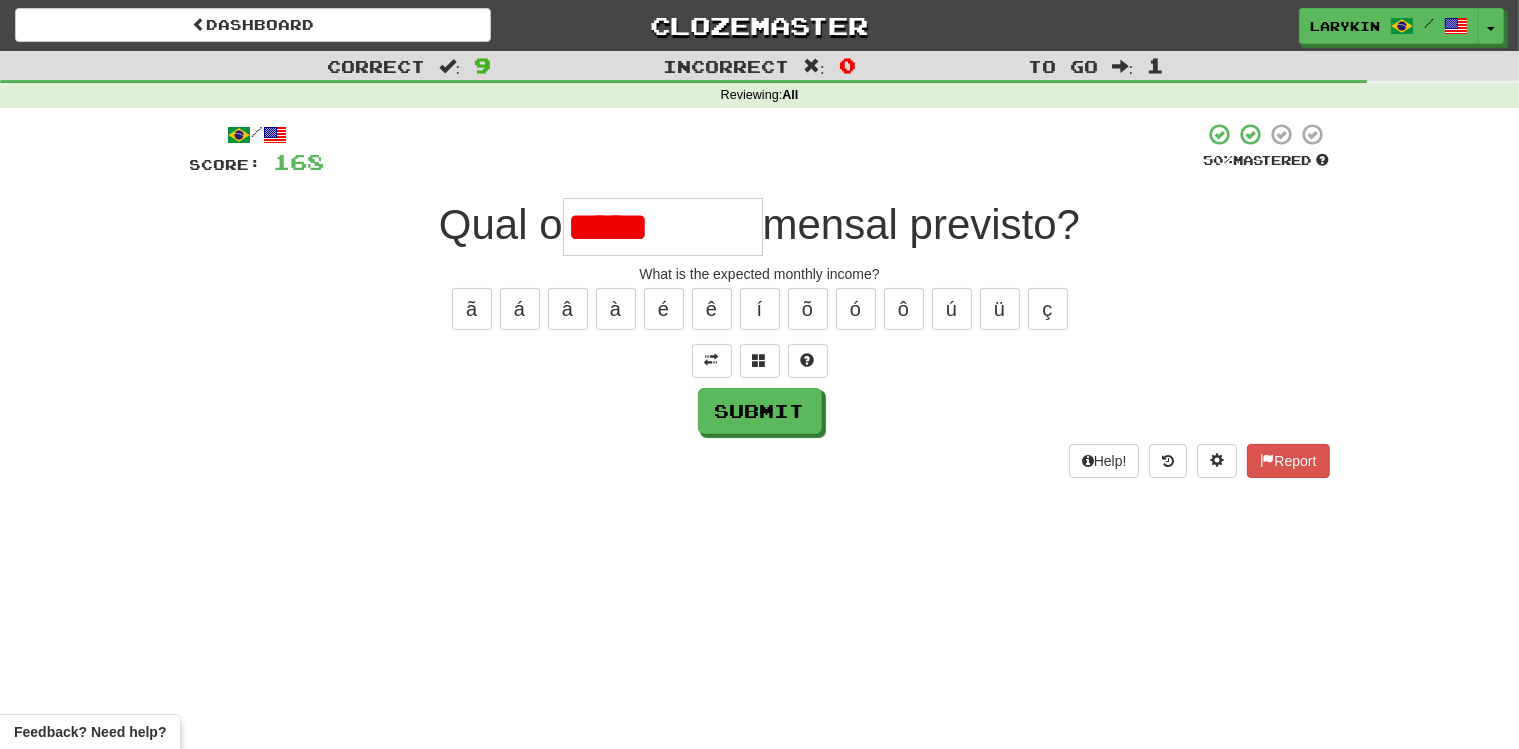 type on "**********" 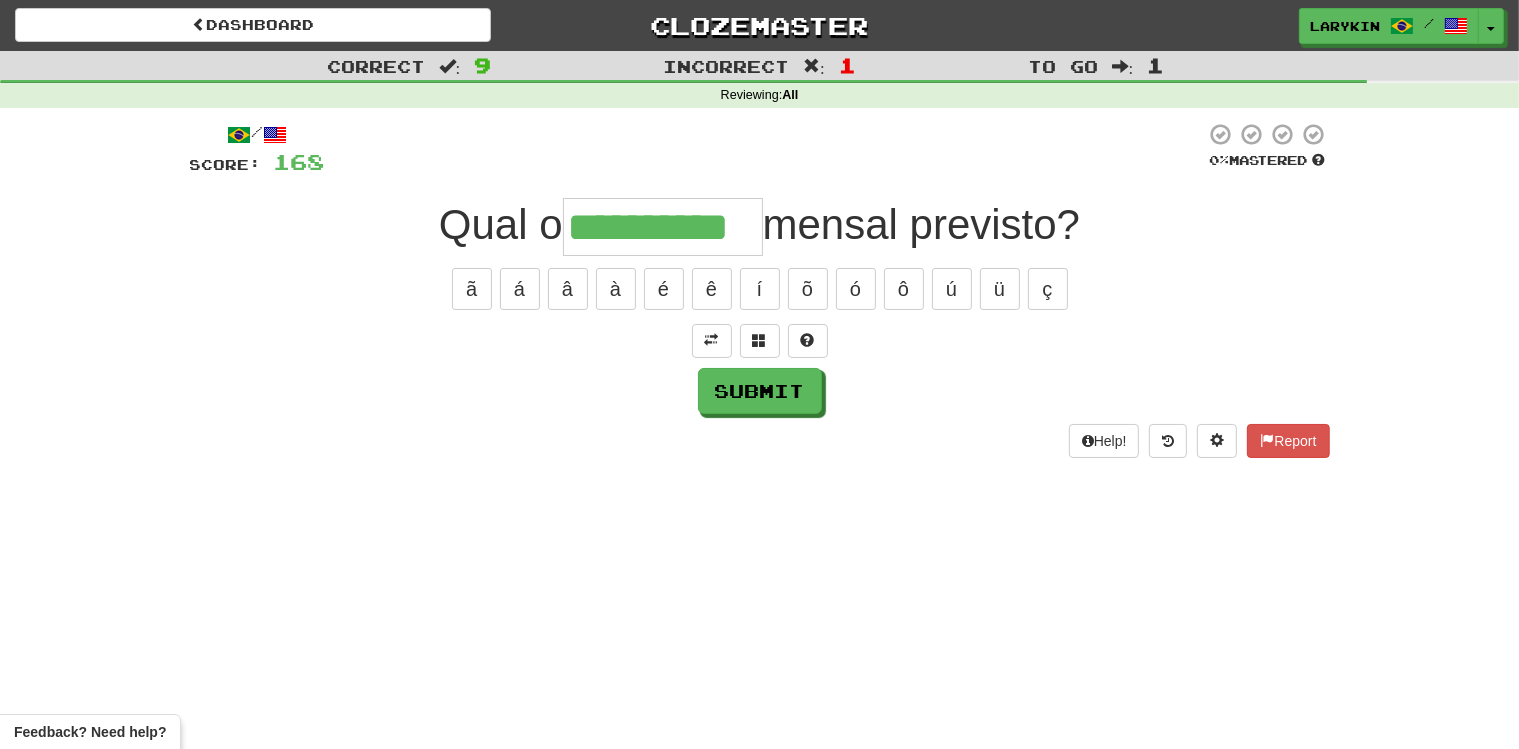 scroll, scrollTop: 0, scrollLeft: 18, axis: horizontal 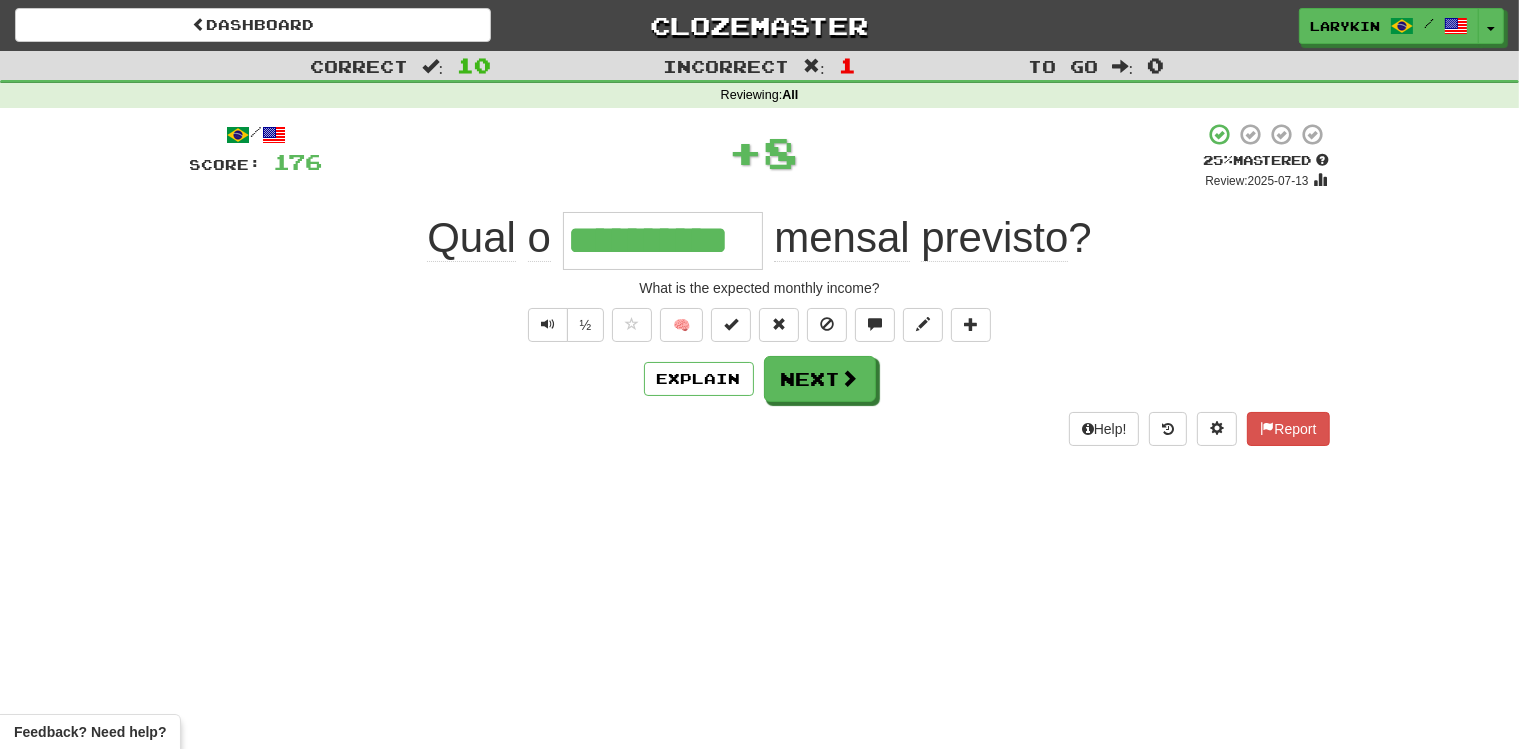 type on "**********" 